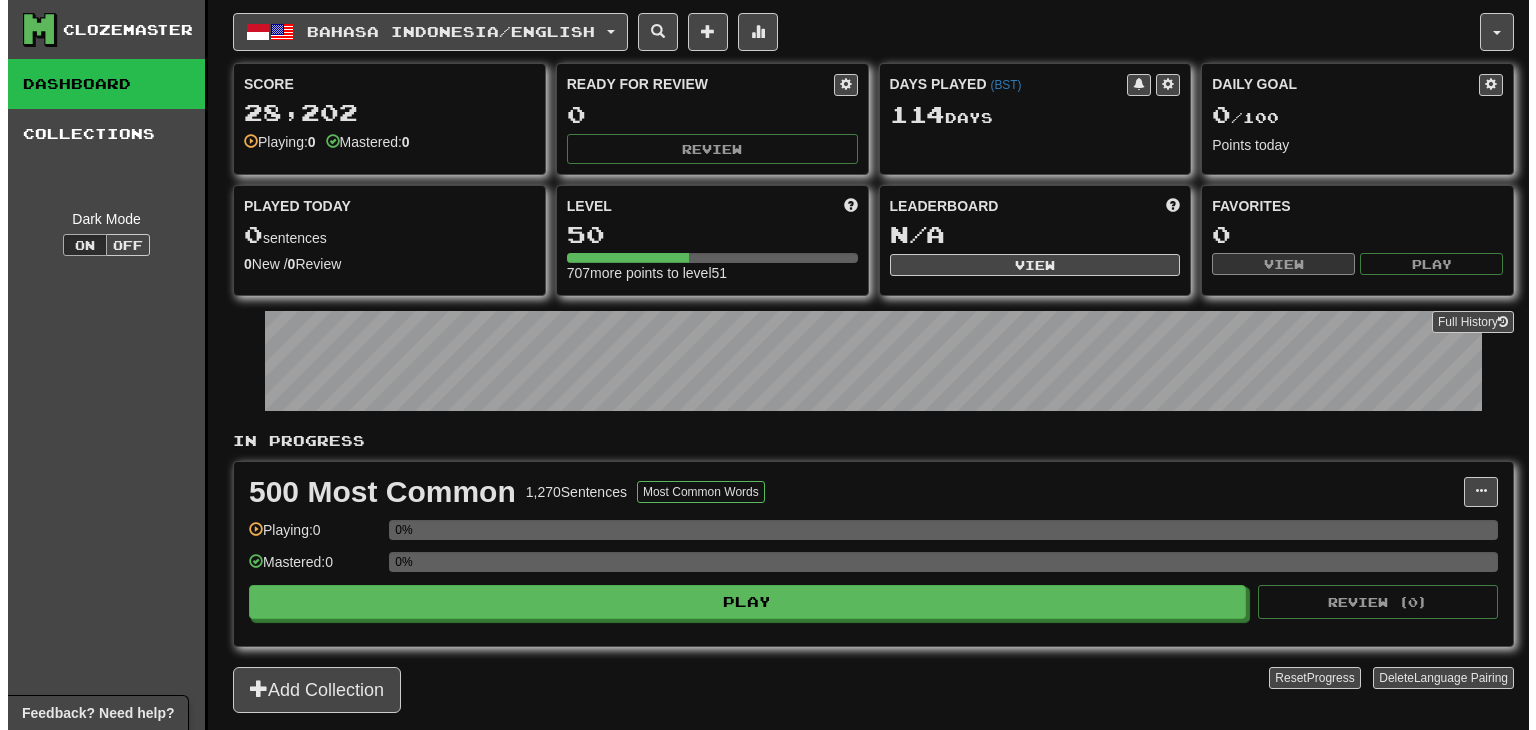 scroll, scrollTop: 0, scrollLeft: 0, axis: both 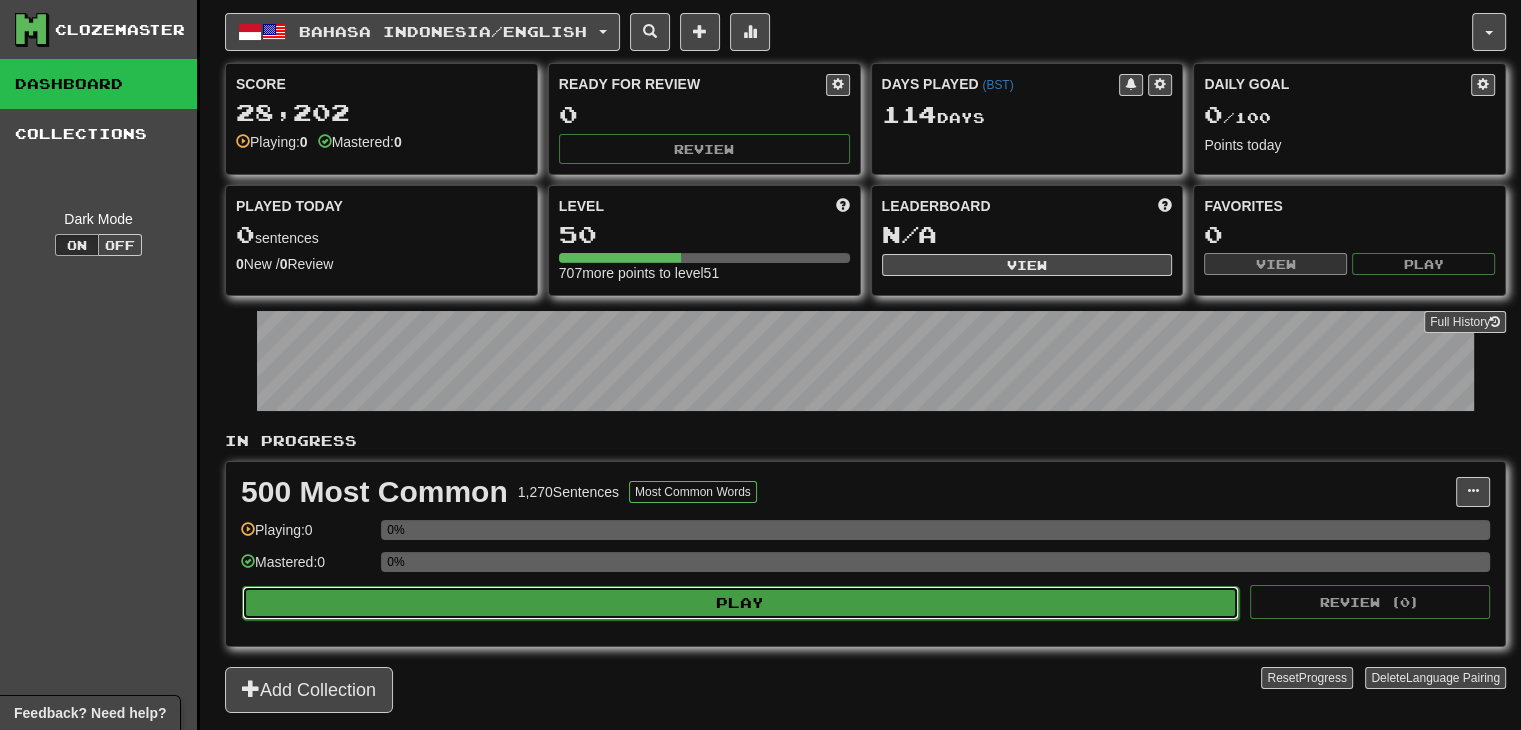 click on "Play" at bounding box center [740, 603] 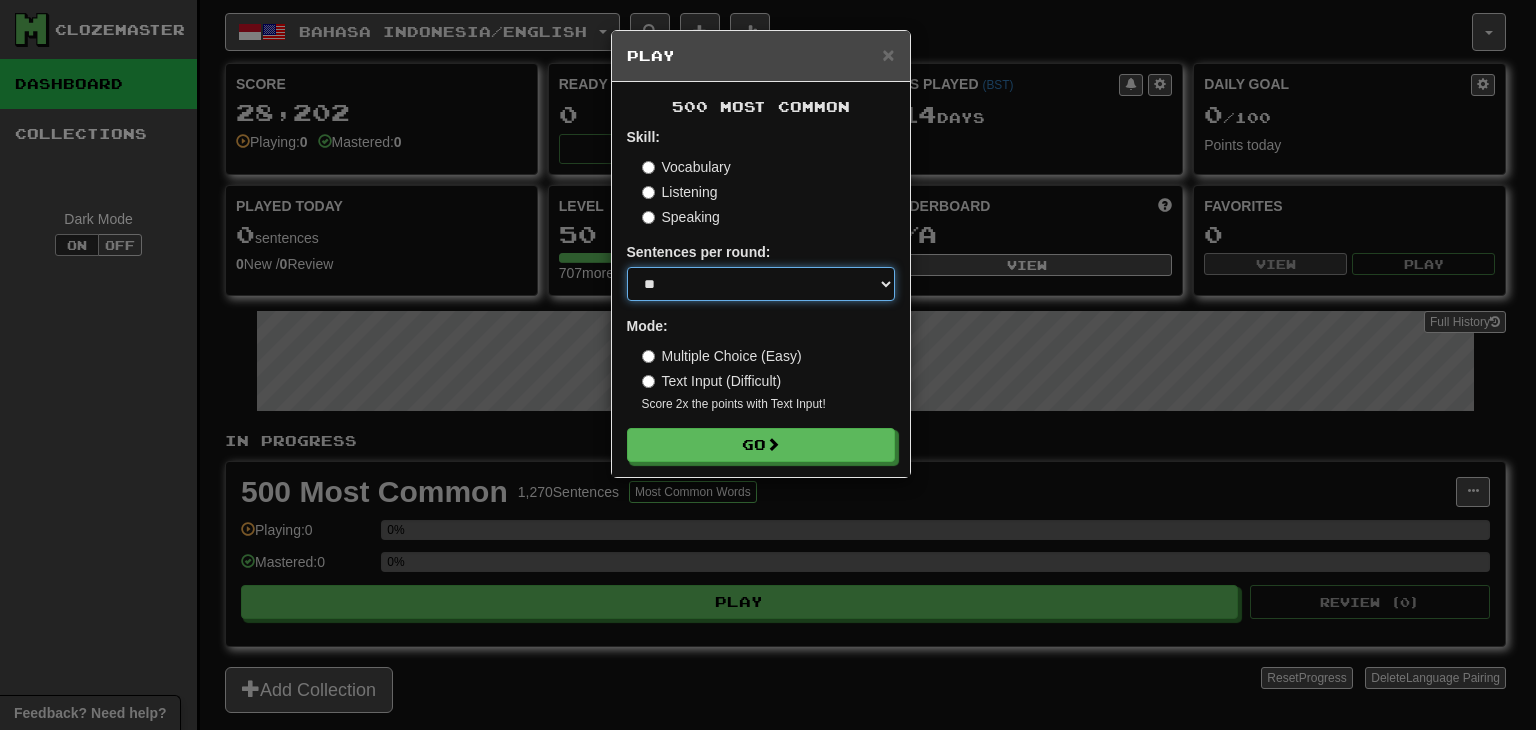 click on "* ** ** ** ** ** *** ********" at bounding box center (761, 284) 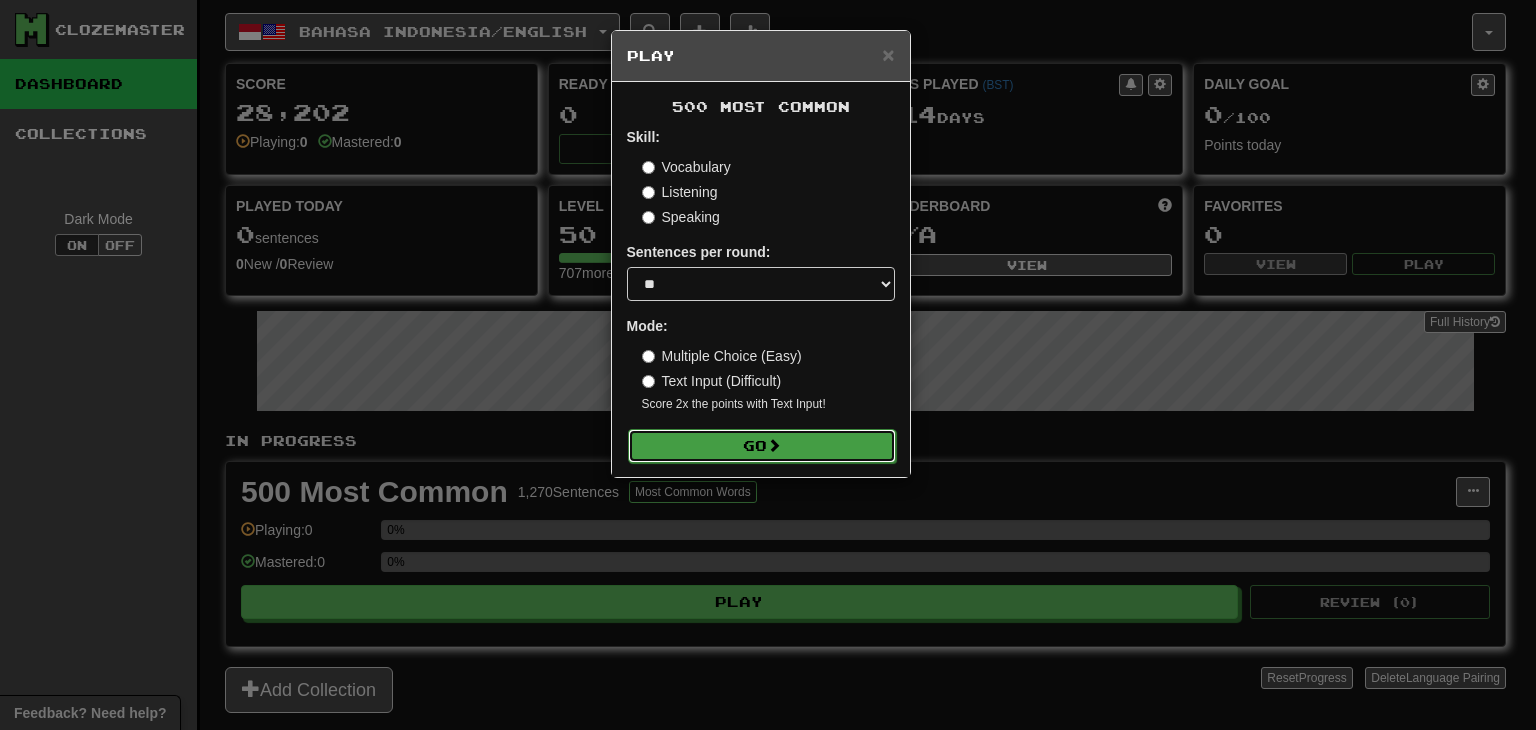 click on "Go" at bounding box center (762, 446) 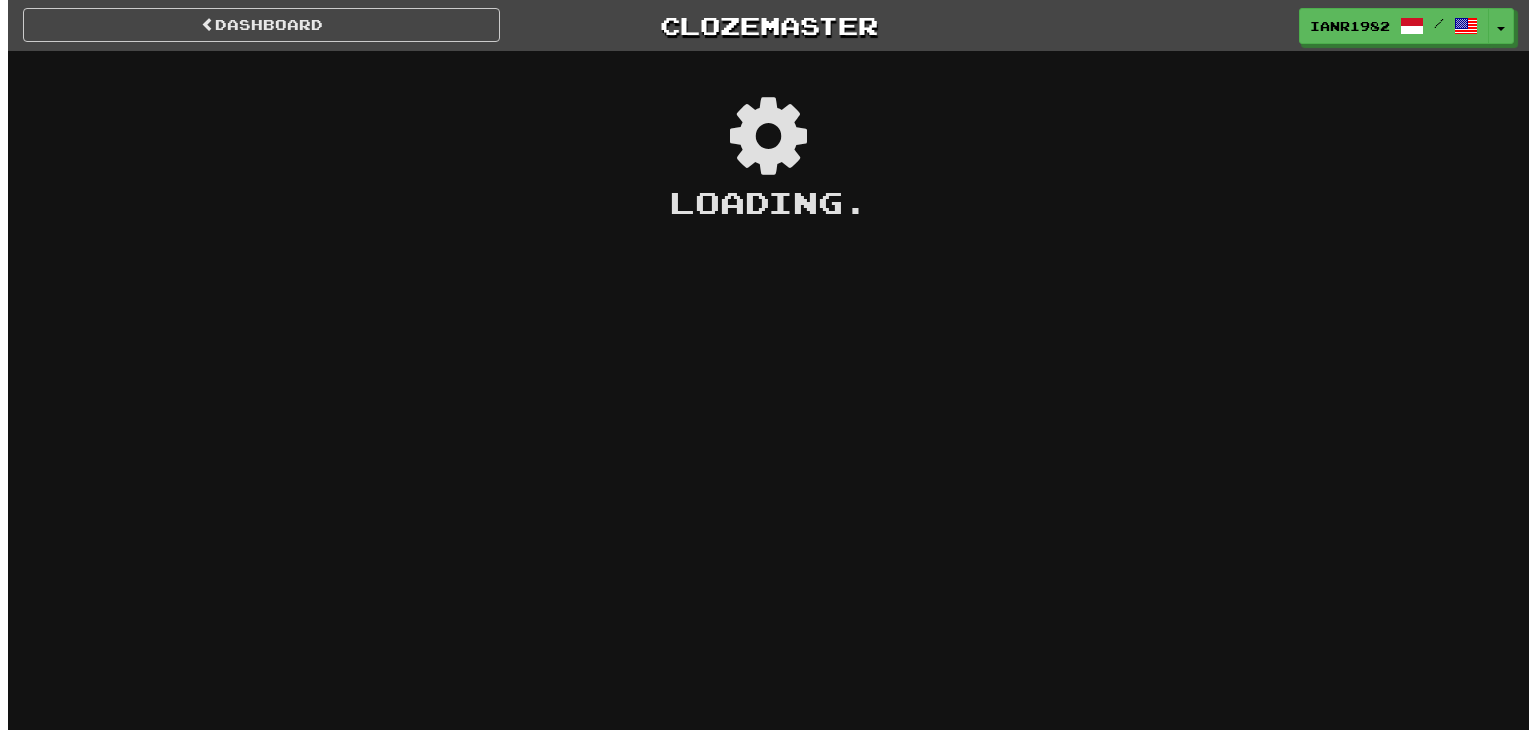 scroll, scrollTop: 0, scrollLeft: 0, axis: both 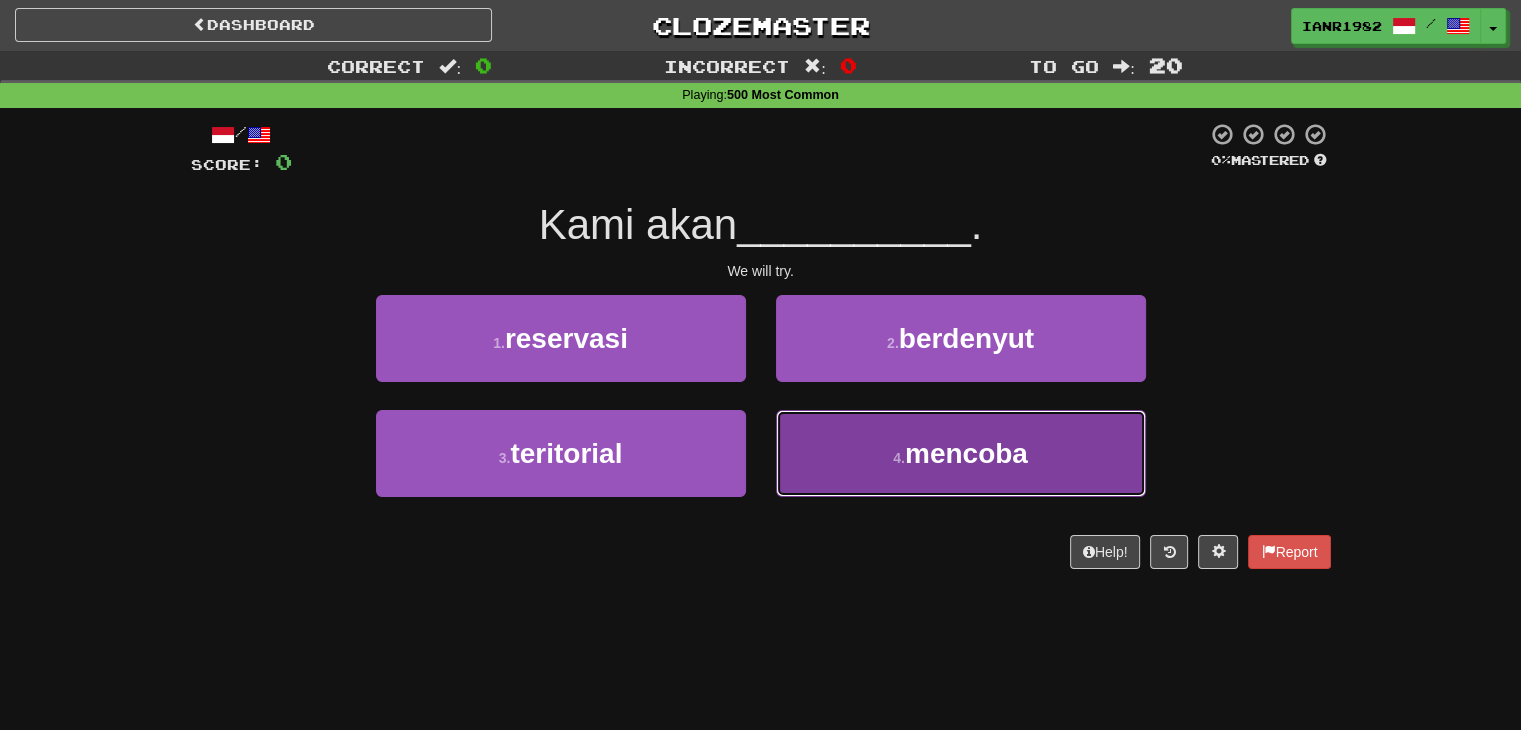 click on "4 .  mencoba" at bounding box center [961, 453] 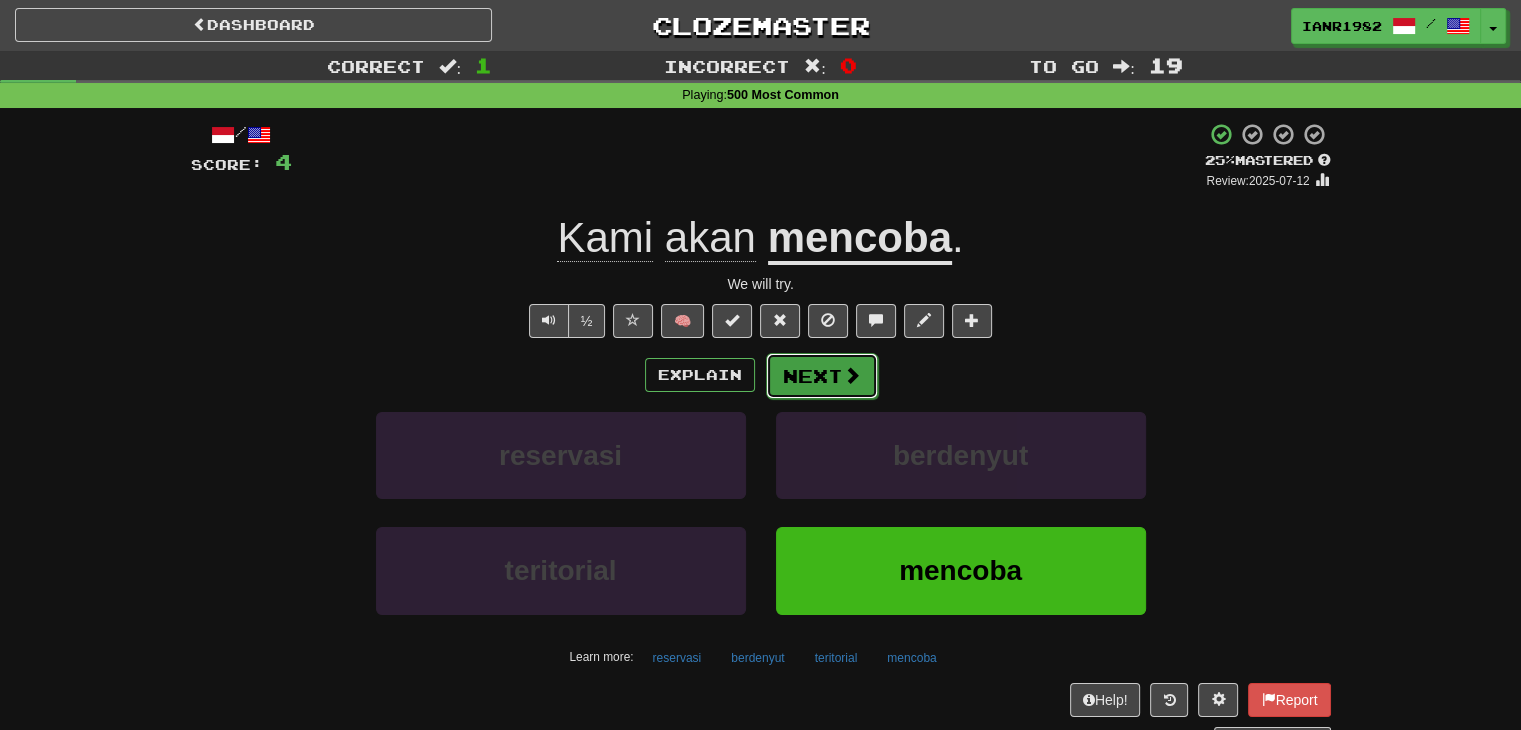 click on "Next" at bounding box center (822, 376) 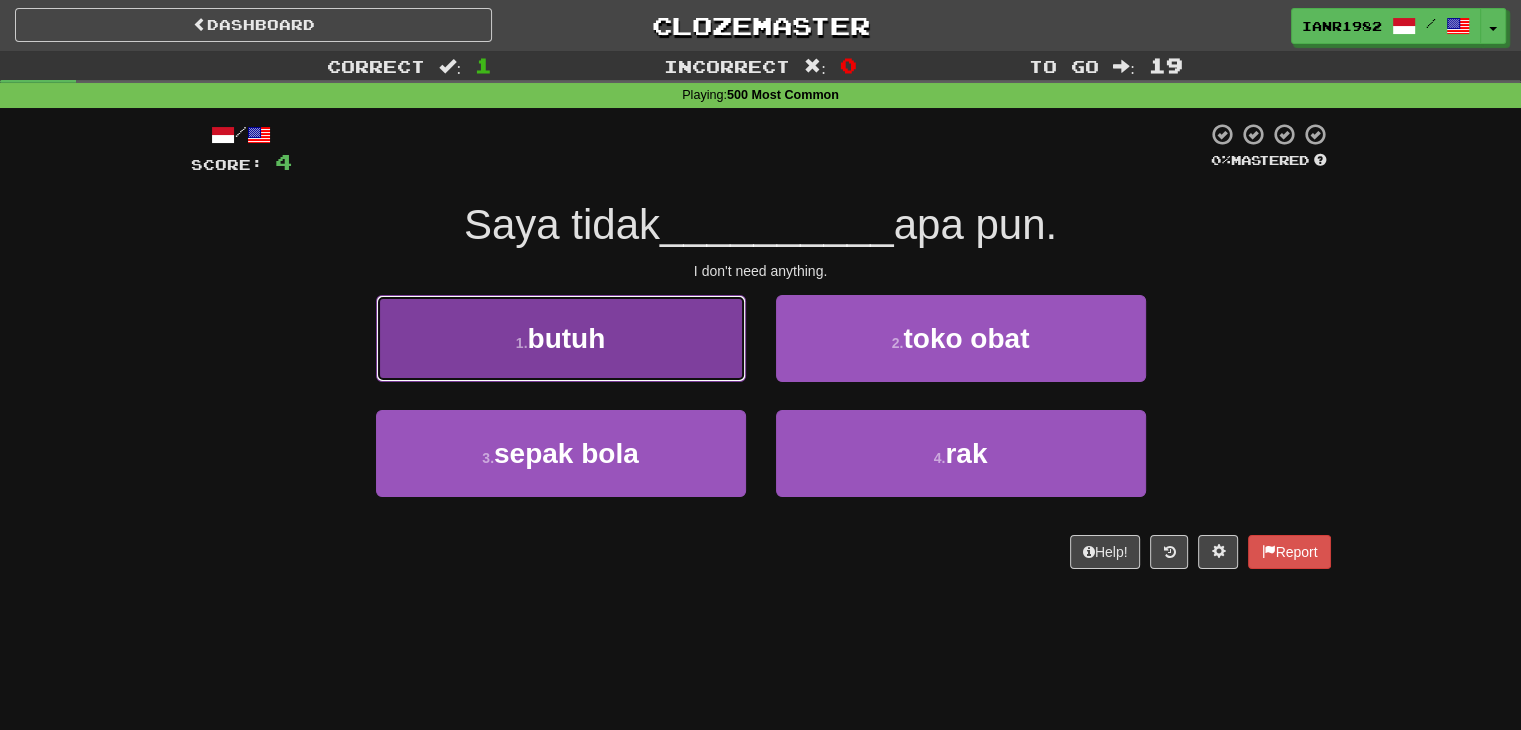 click on "1 .  butuh" at bounding box center (561, 338) 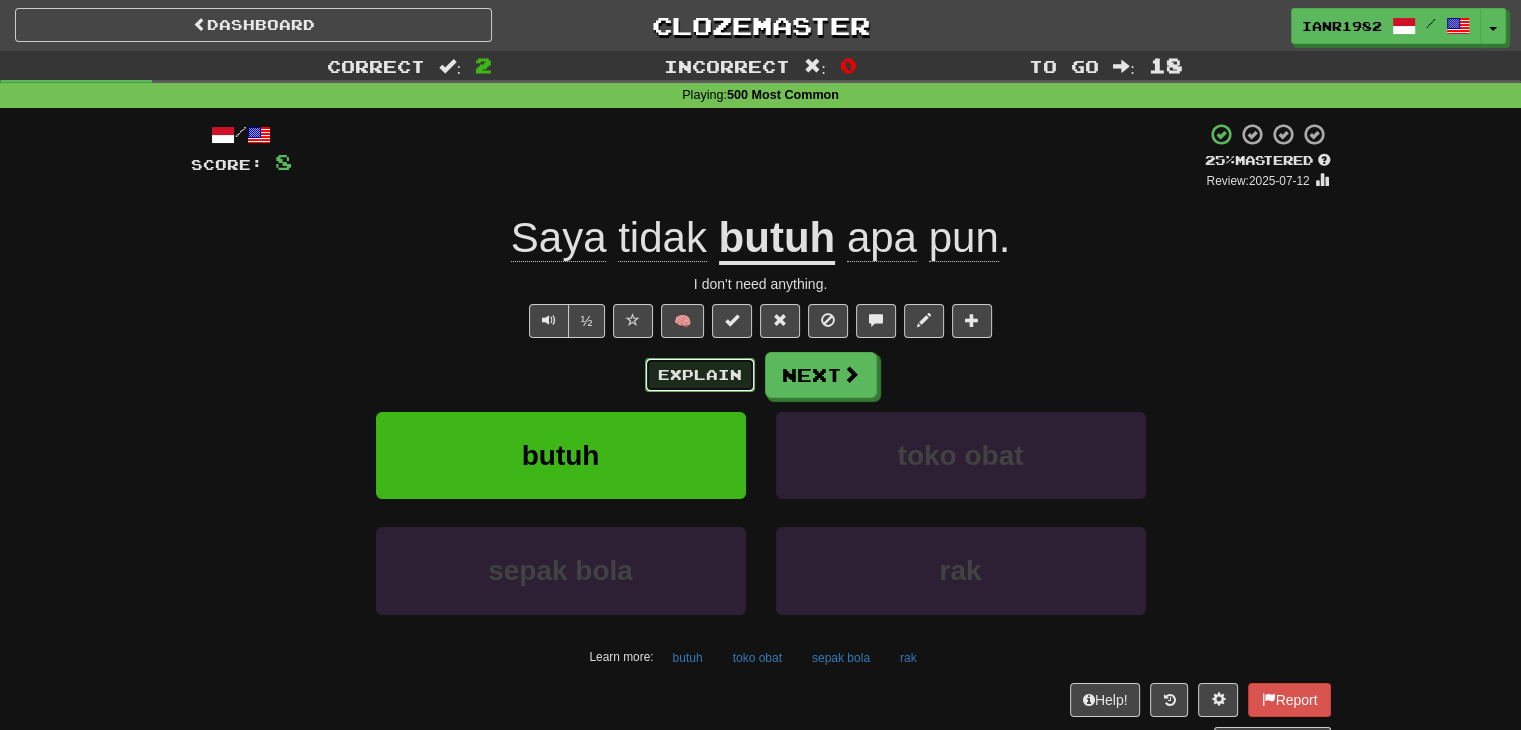 click on "Explain" at bounding box center (700, 375) 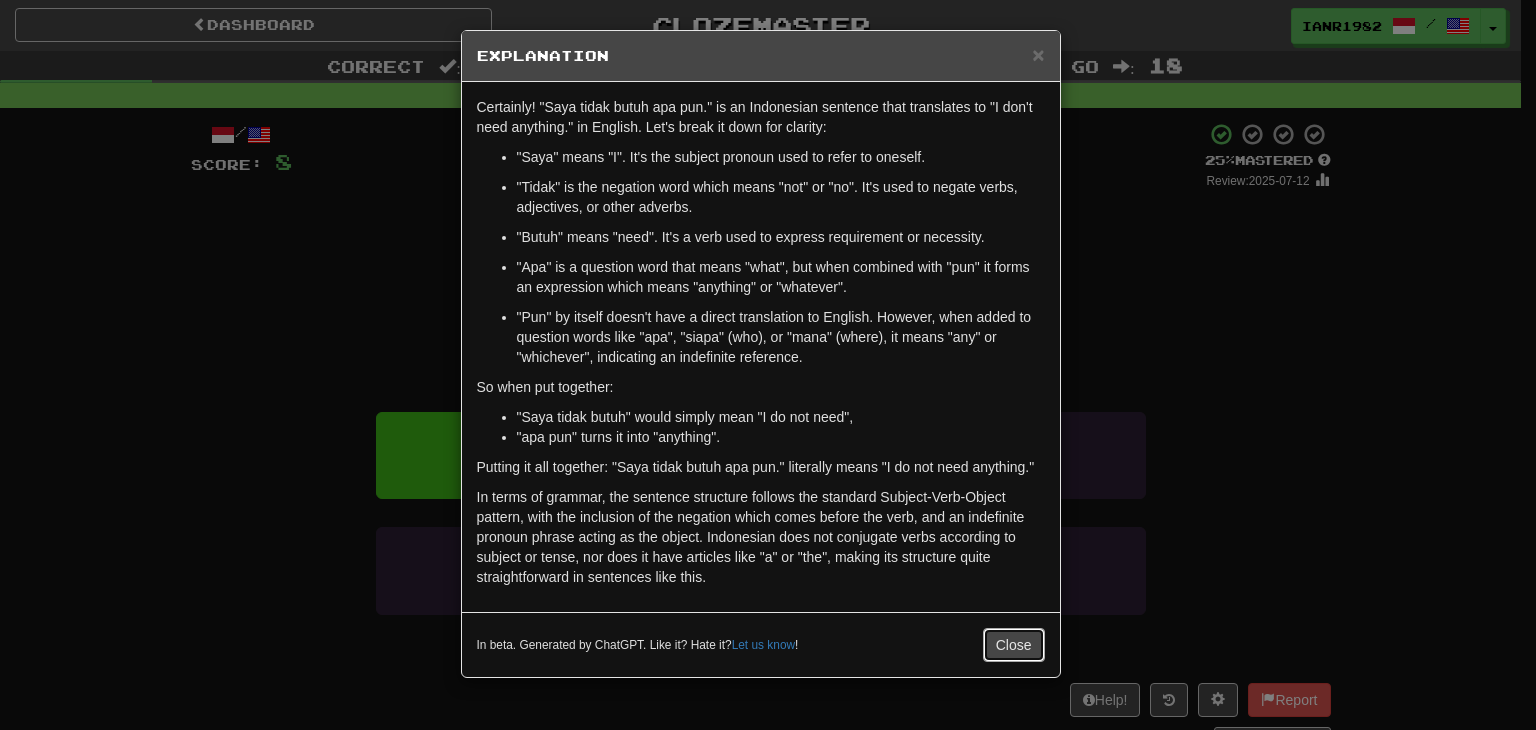 click on "Close" at bounding box center [1014, 645] 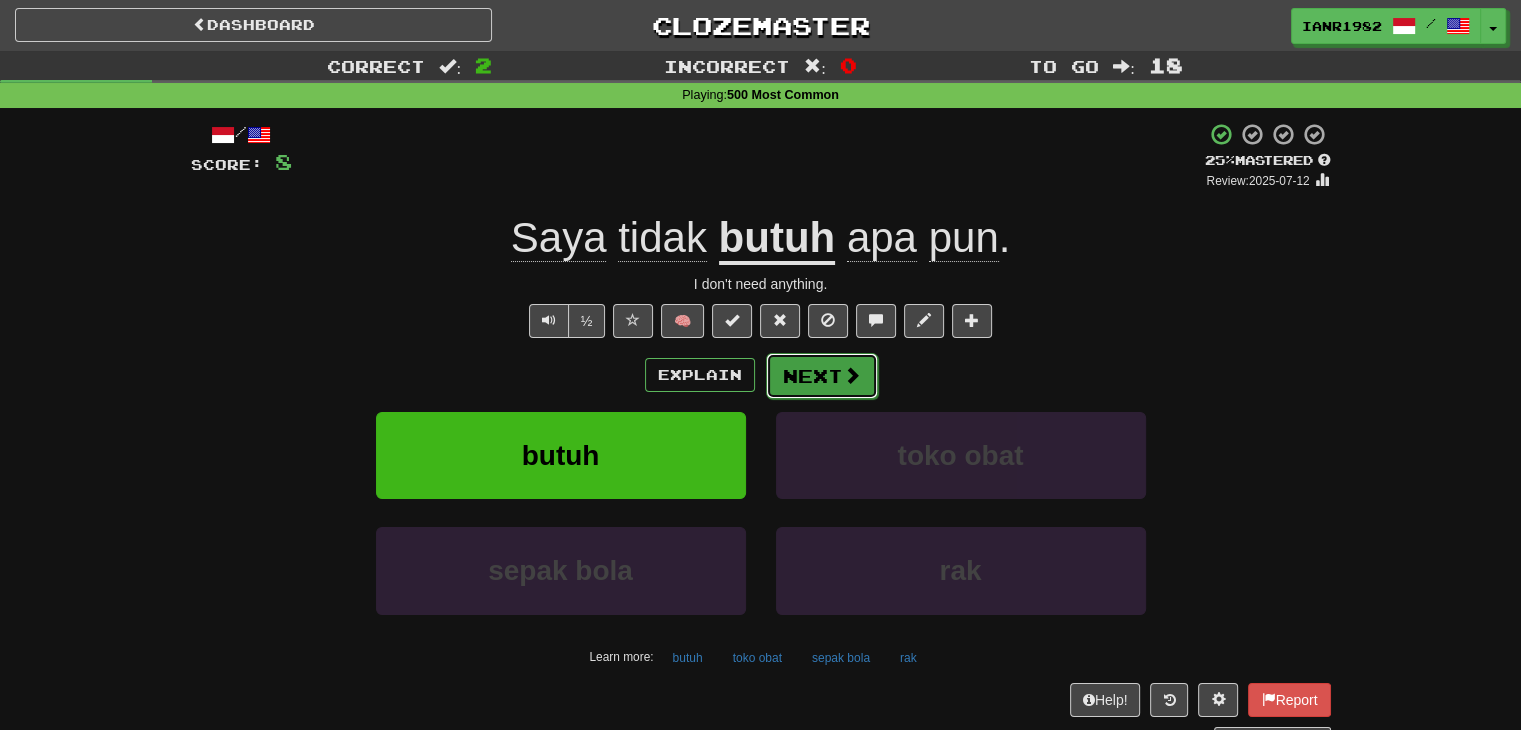 click on "Next" at bounding box center [822, 376] 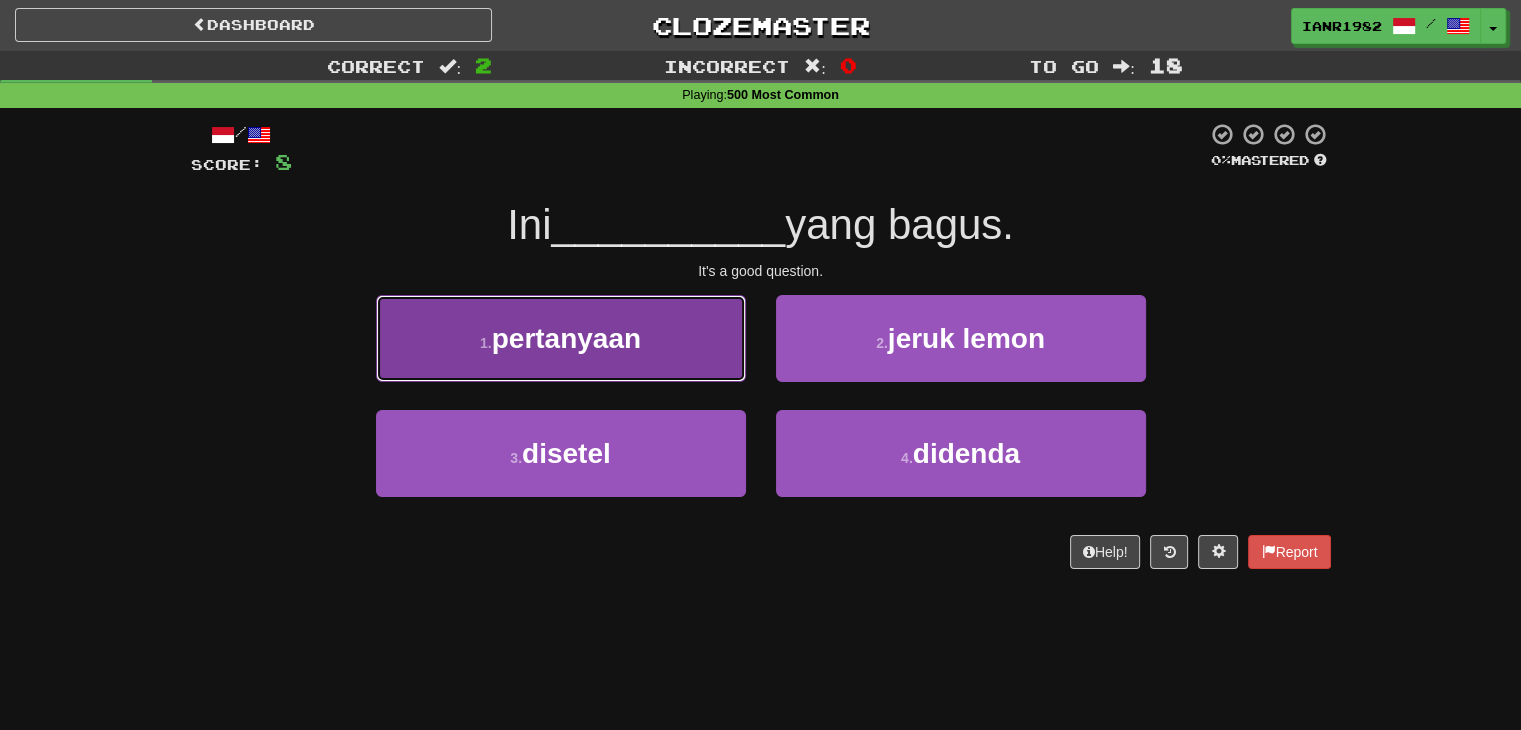 click on "1 .  pertanyaan" at bounding box center [561, 338] 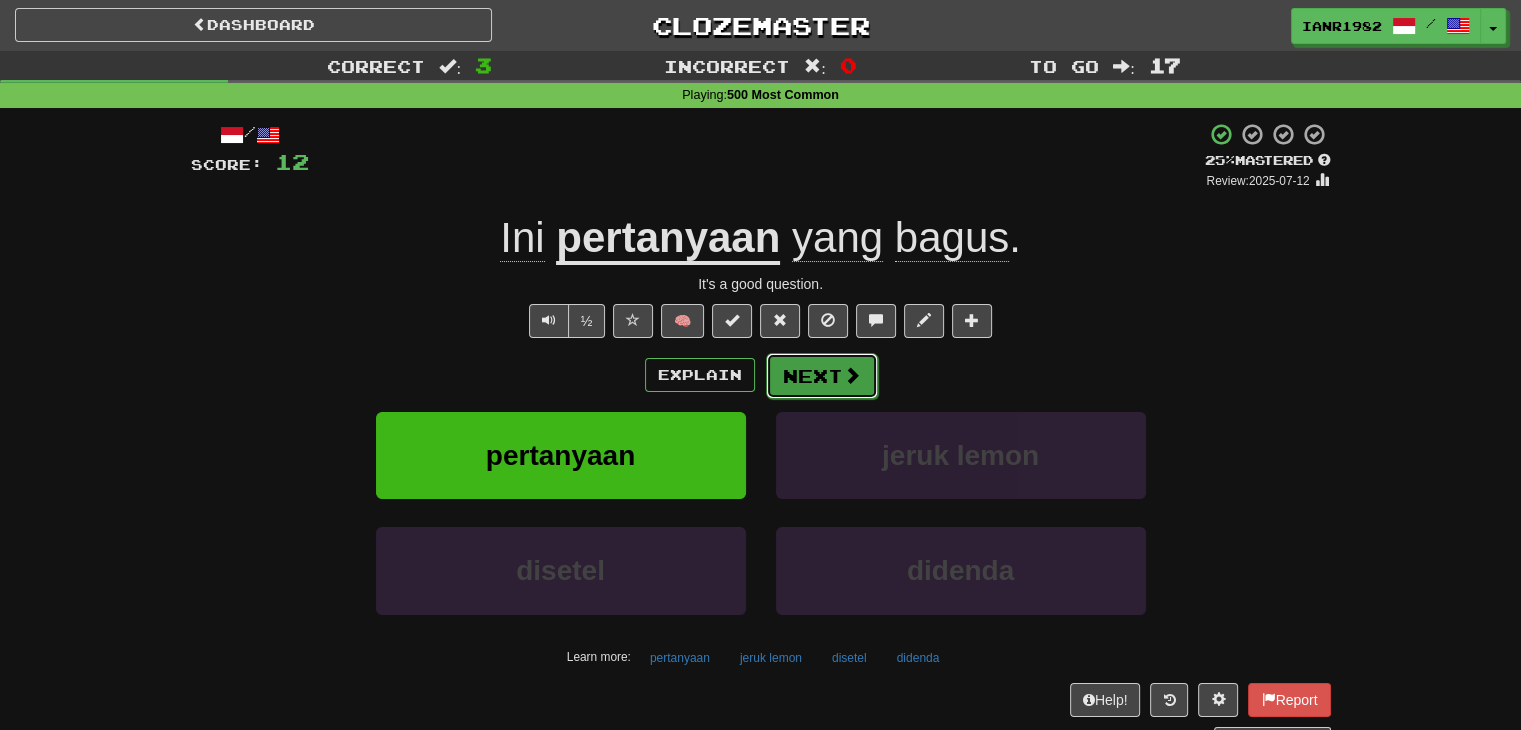 click on "Next" at bounding box center [822, 376] 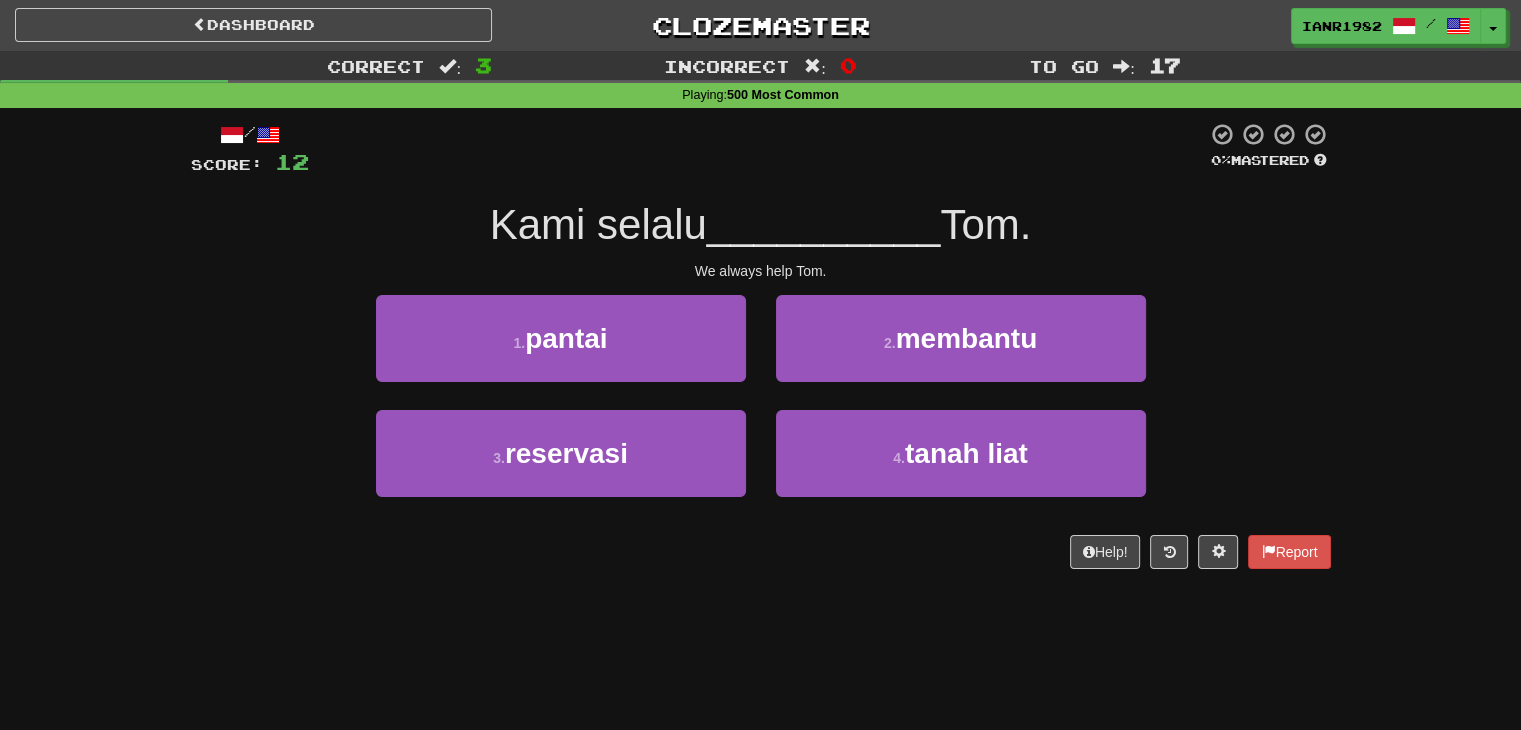 click on "2 .  membantu" at bounding box center (961, 352) 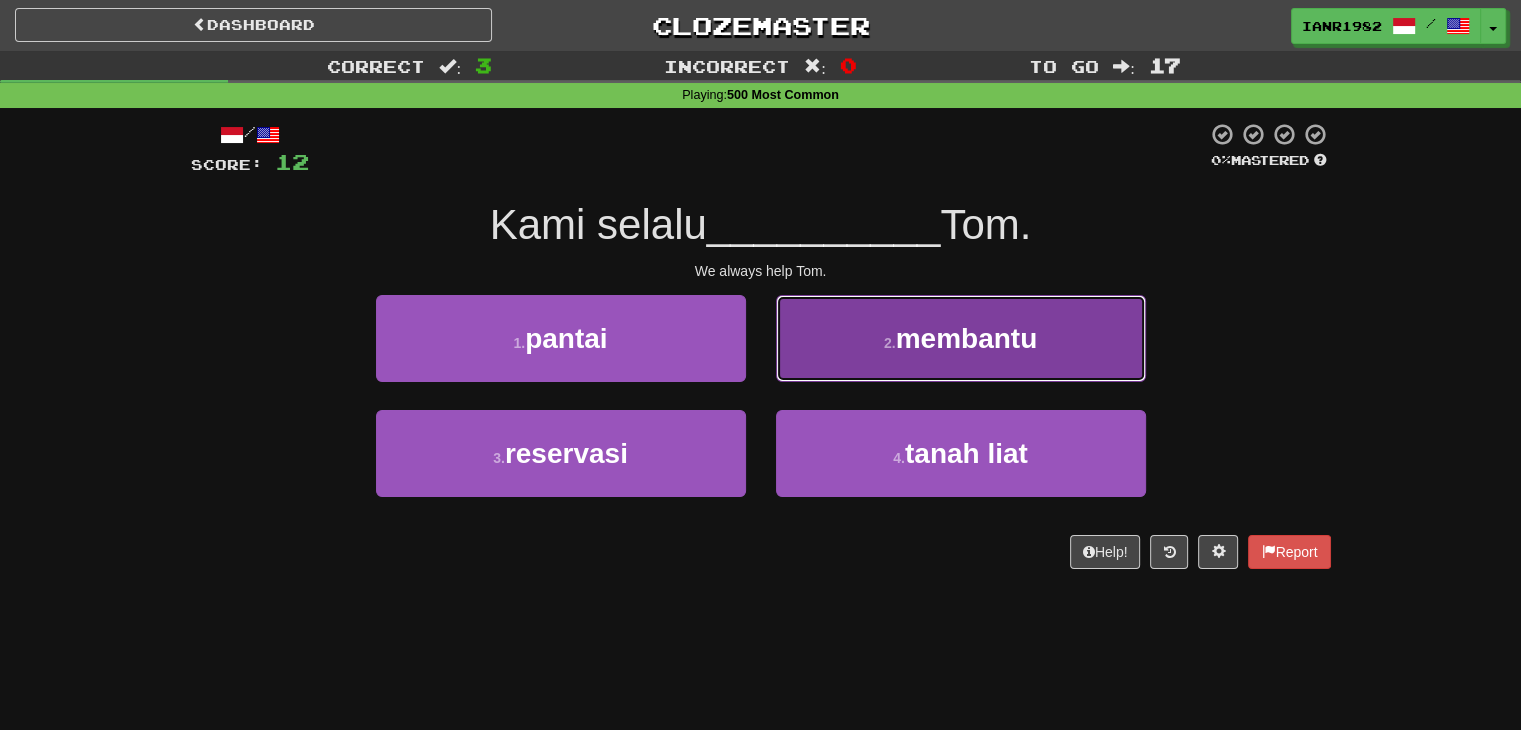 click on "2 .  membantu" at bounding box center (961, 338) 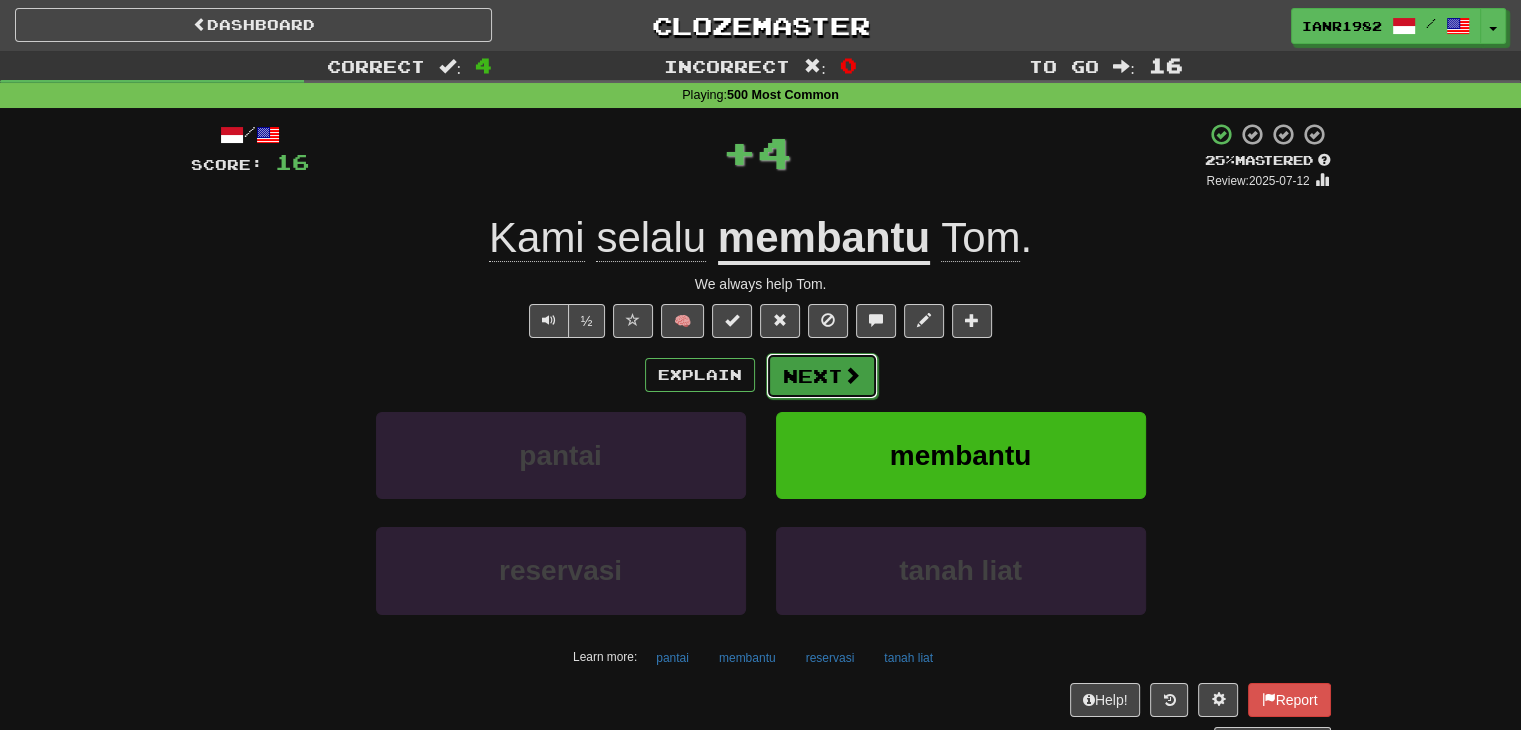 click at bounding box center (852, 375) 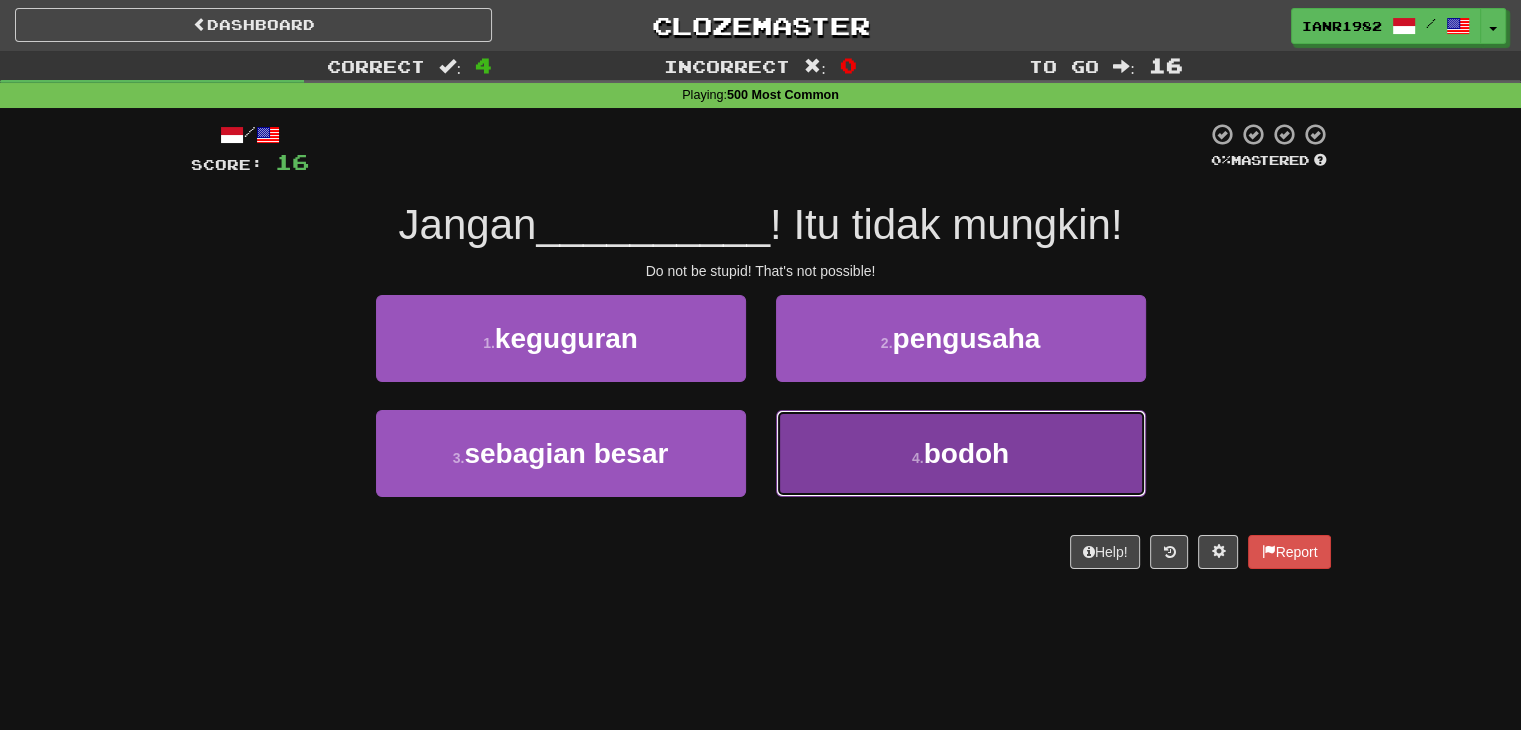 click on "bodoh" at bounding box center [967, 453] 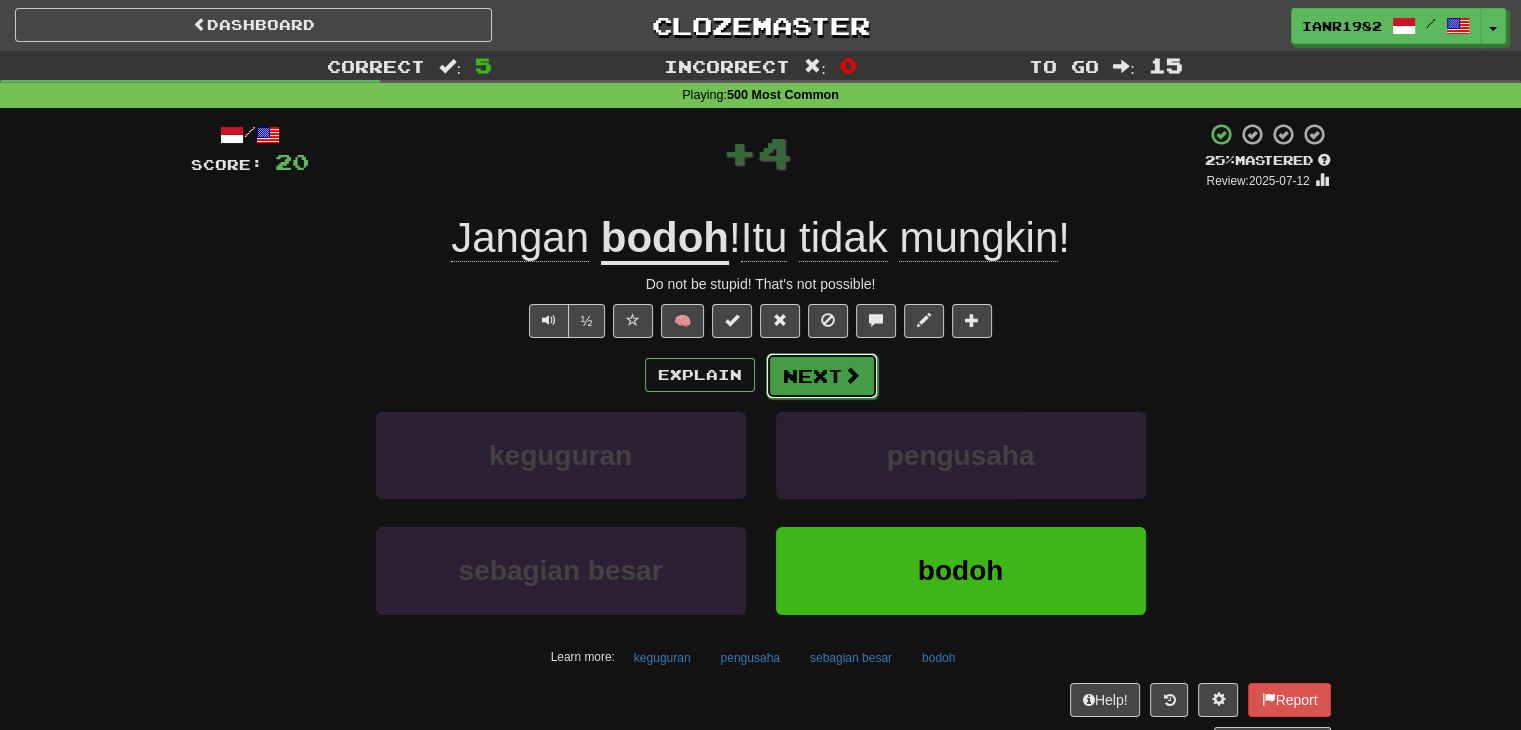 click at bounding box center [852, 375] 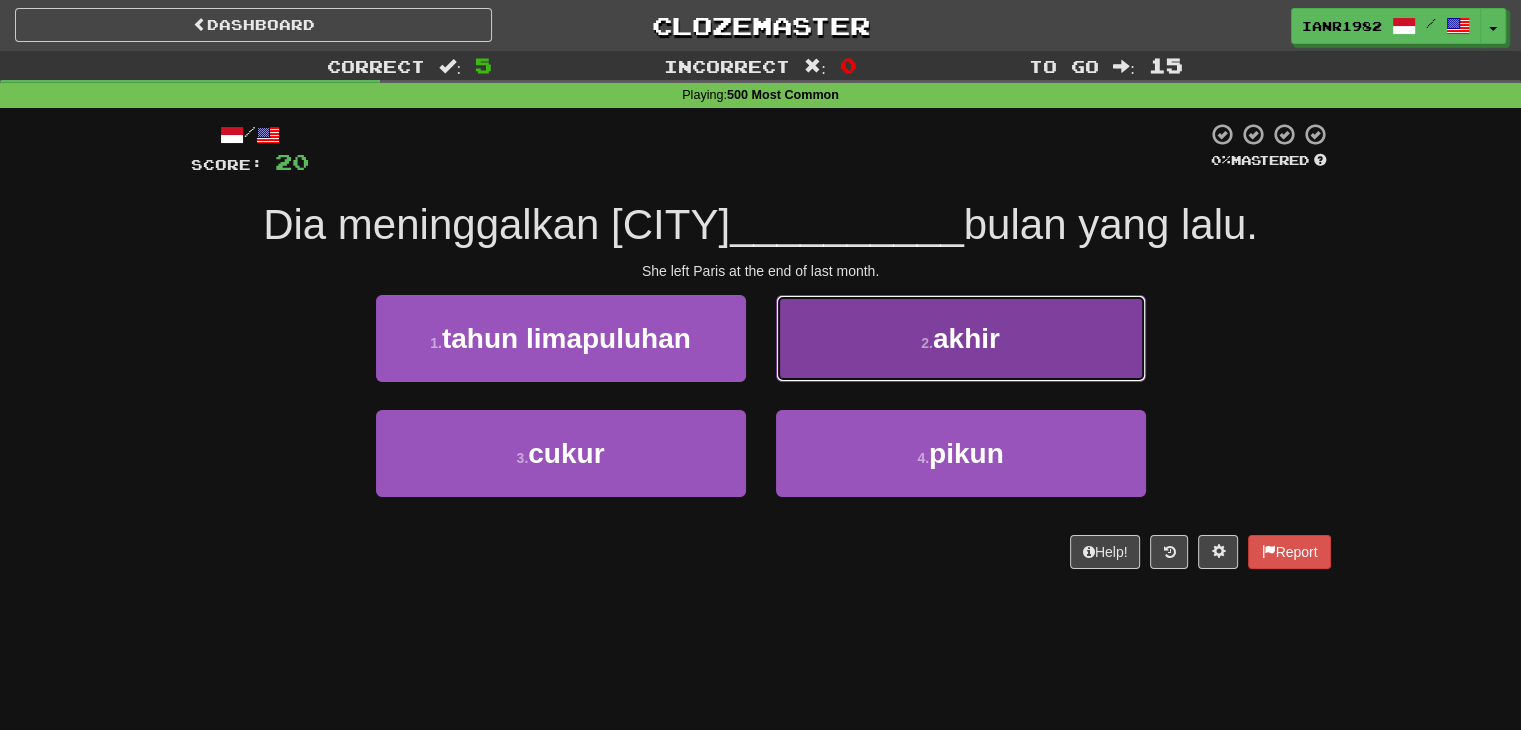 click on "akhir" at bounding box center [966, 338] 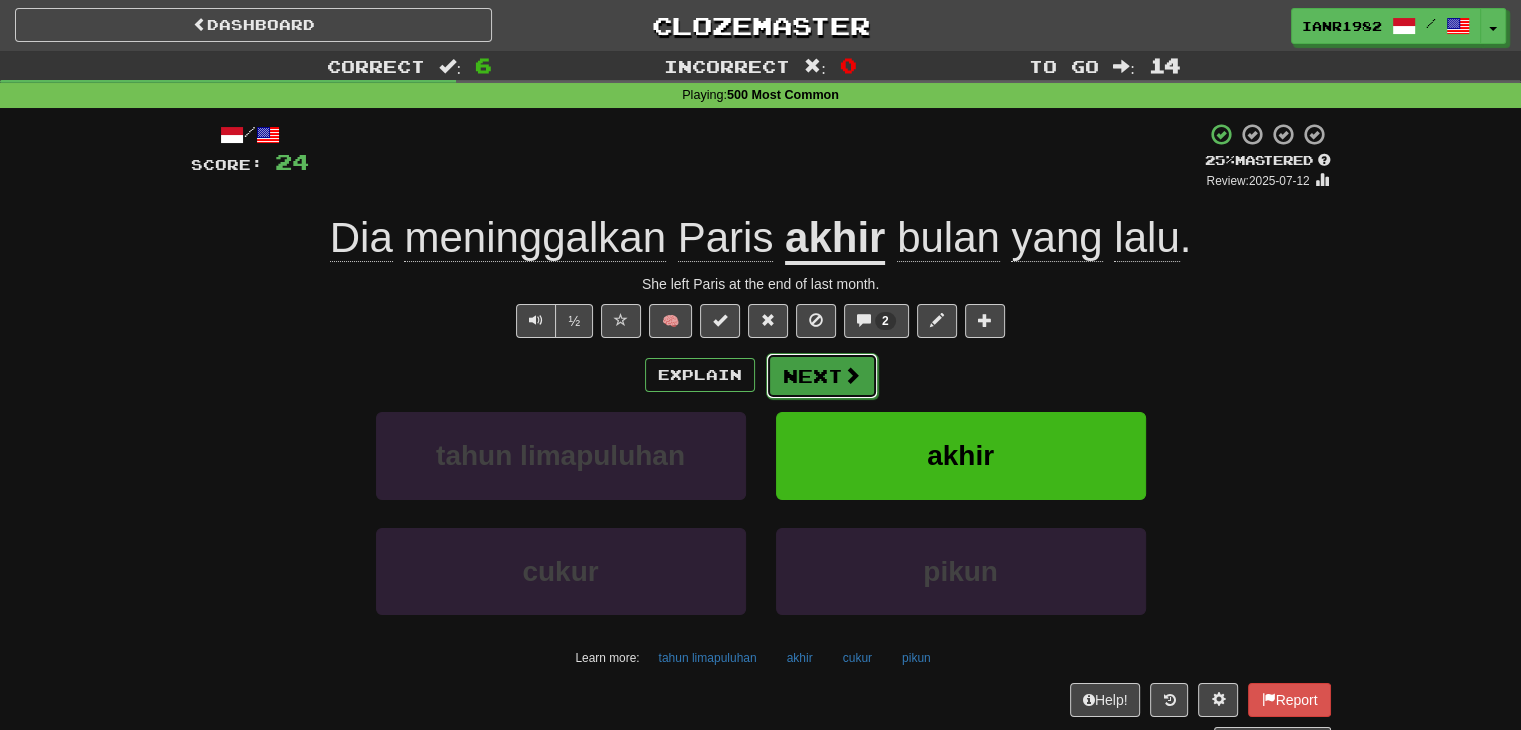 click on "Next" at bounding box center [822, 376] 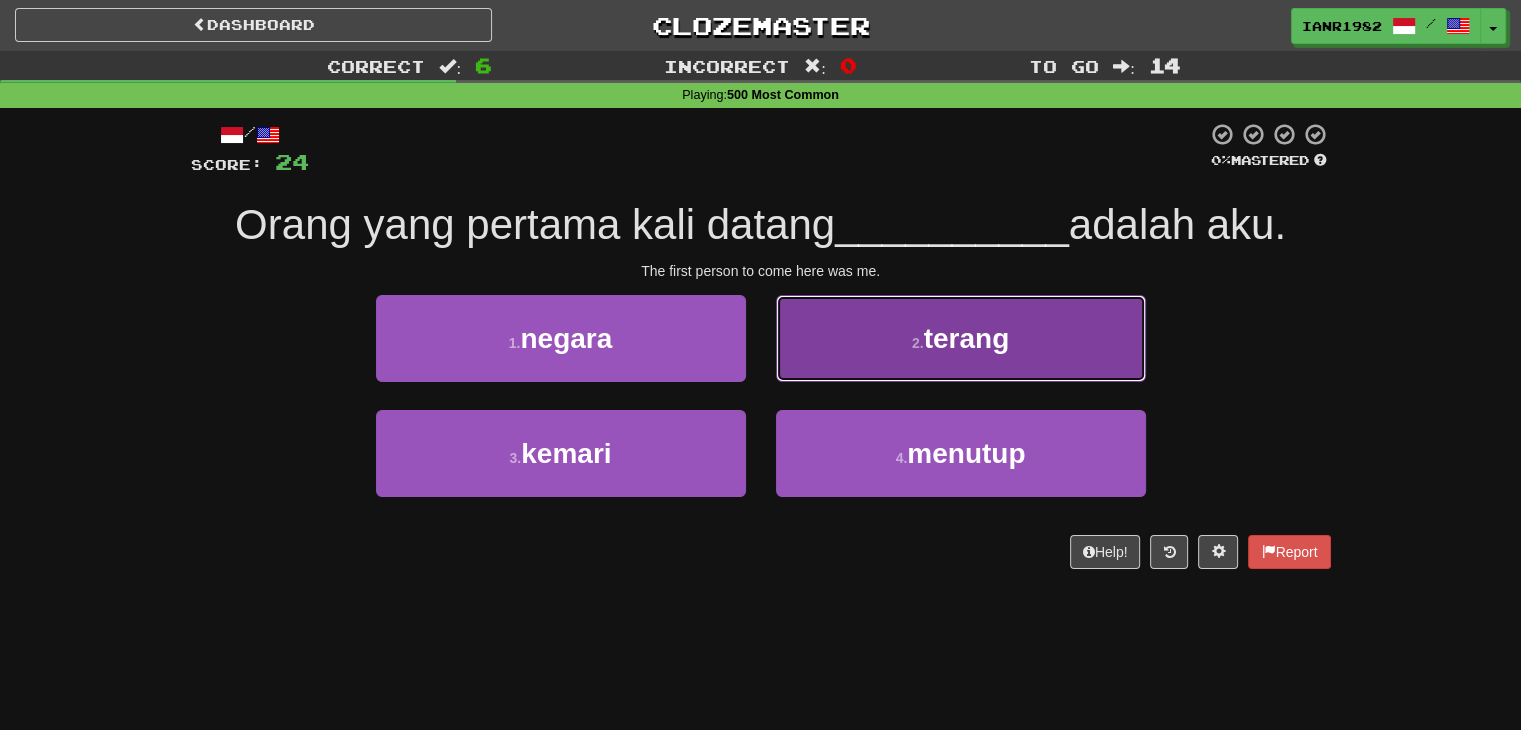 click on "2 .  terang" at bounding box center [961, 338] 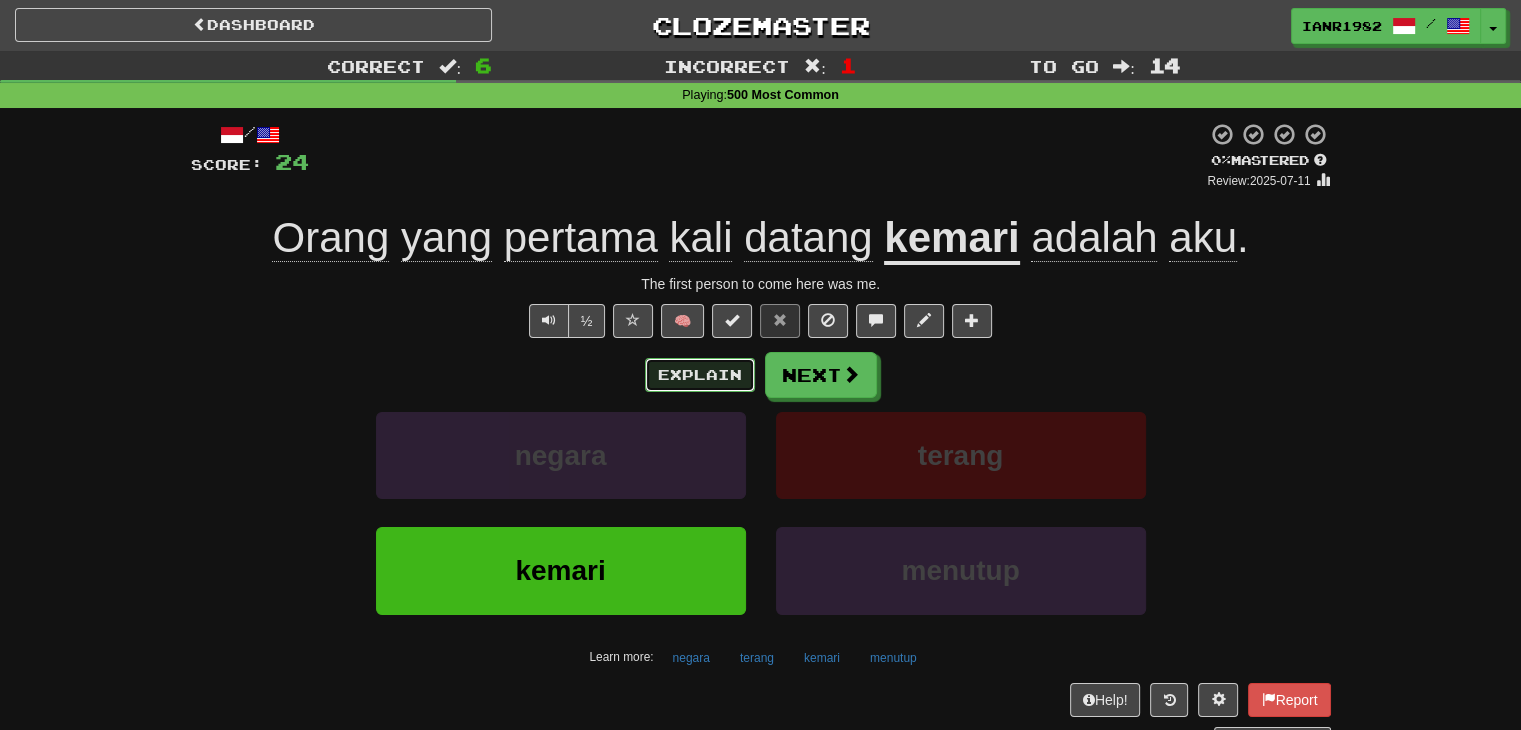 click on "Explain" at bounding box center (700, 375) 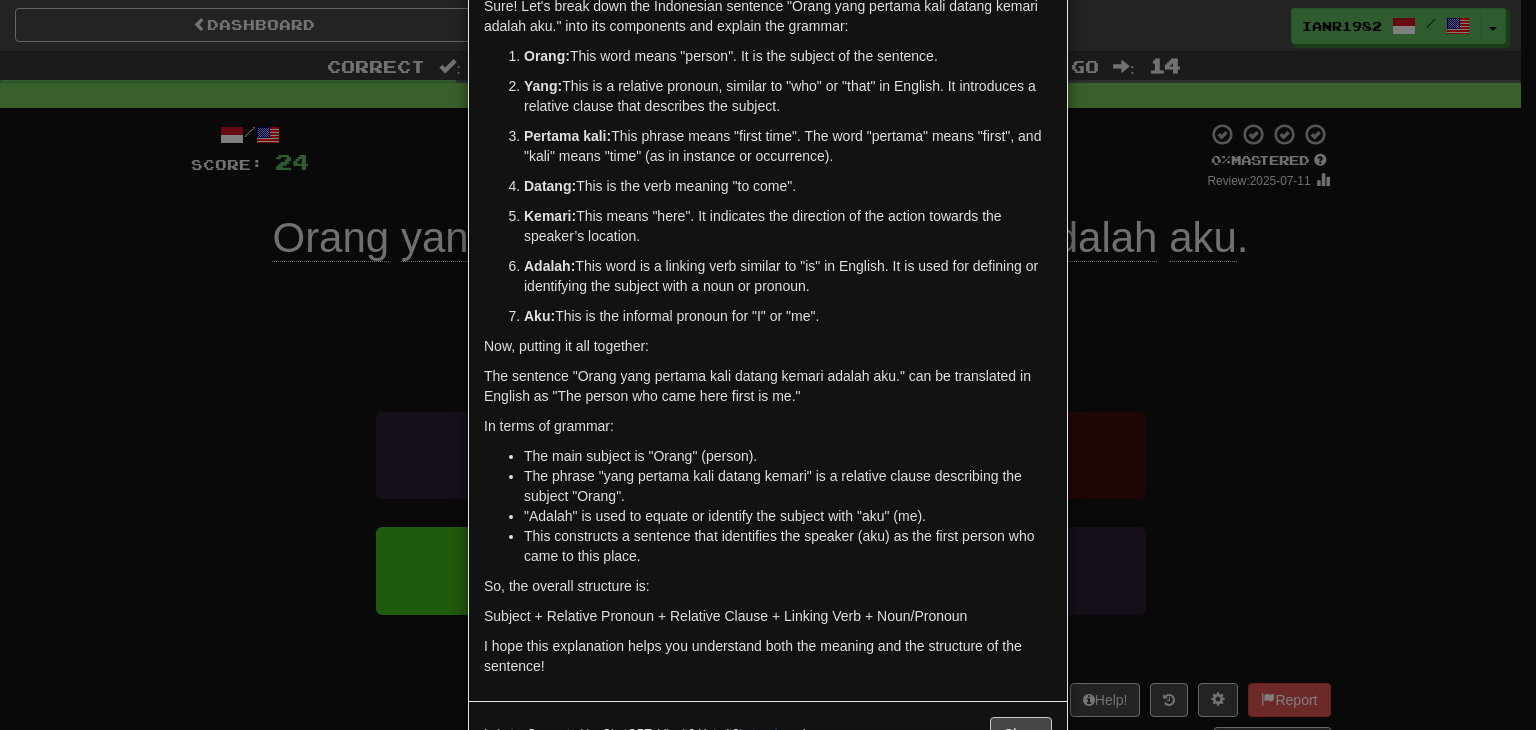 scroll, scrollTop: 109, scrollLeft: 0, axis: vertical 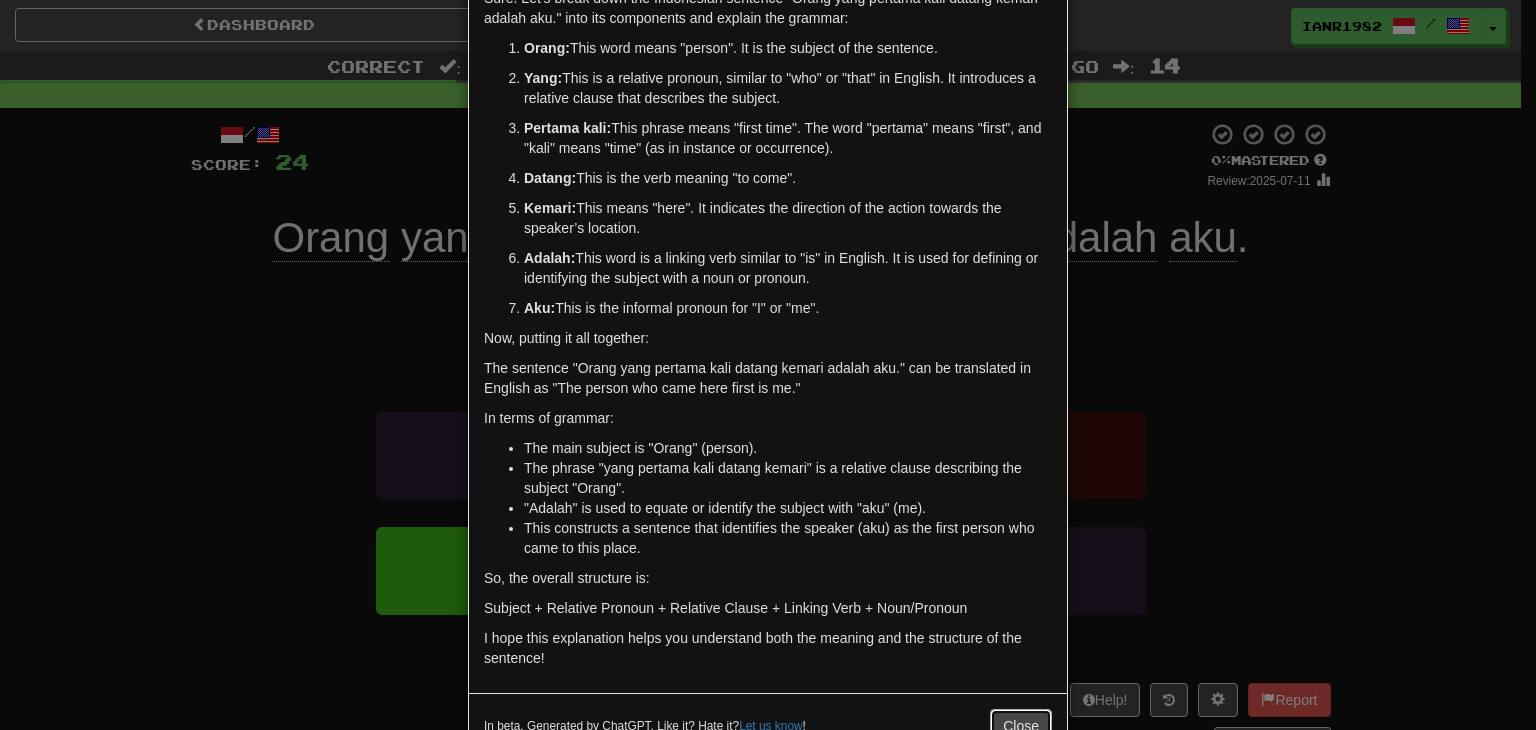 click on "Close" at bounding box center (1021, 726) 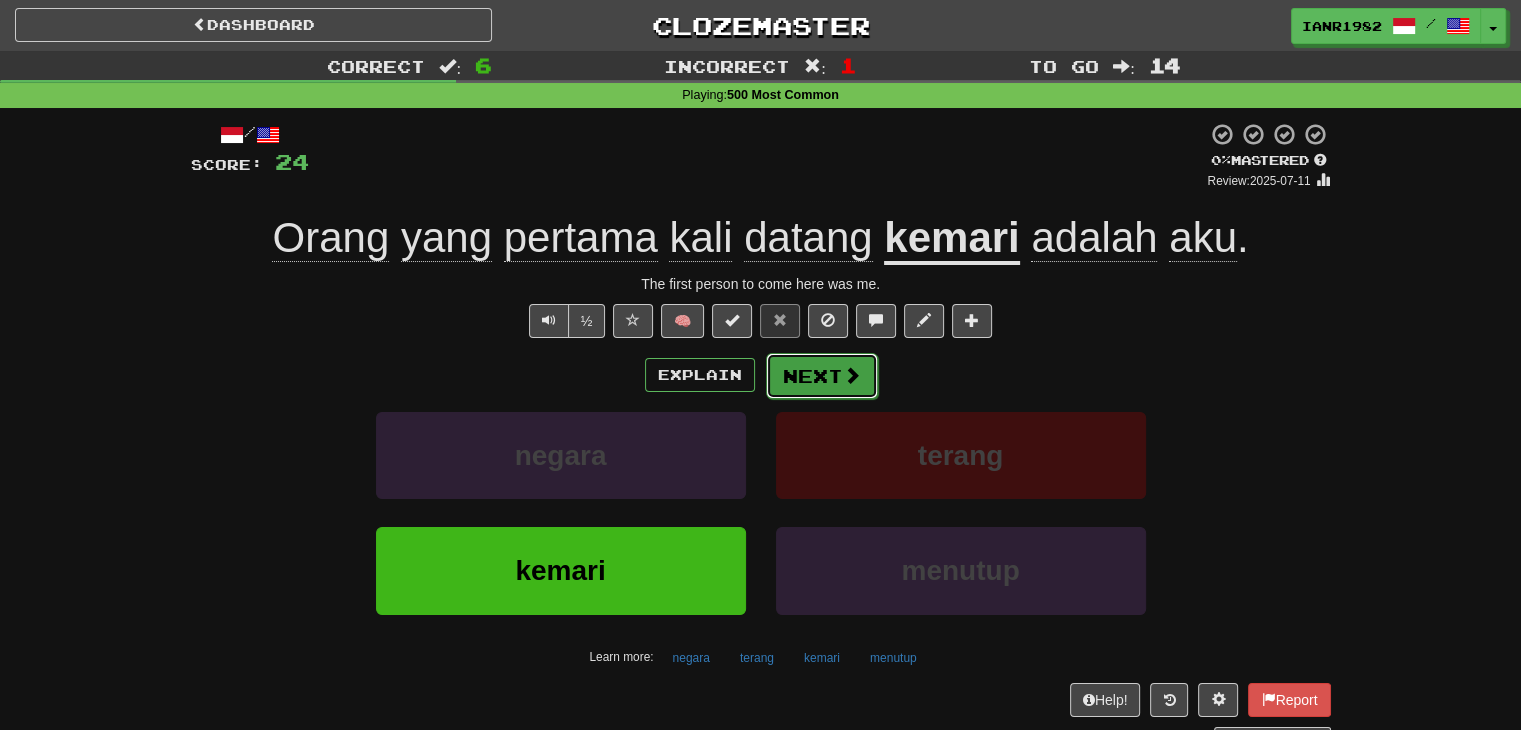 click at bounding box center (852, 375) 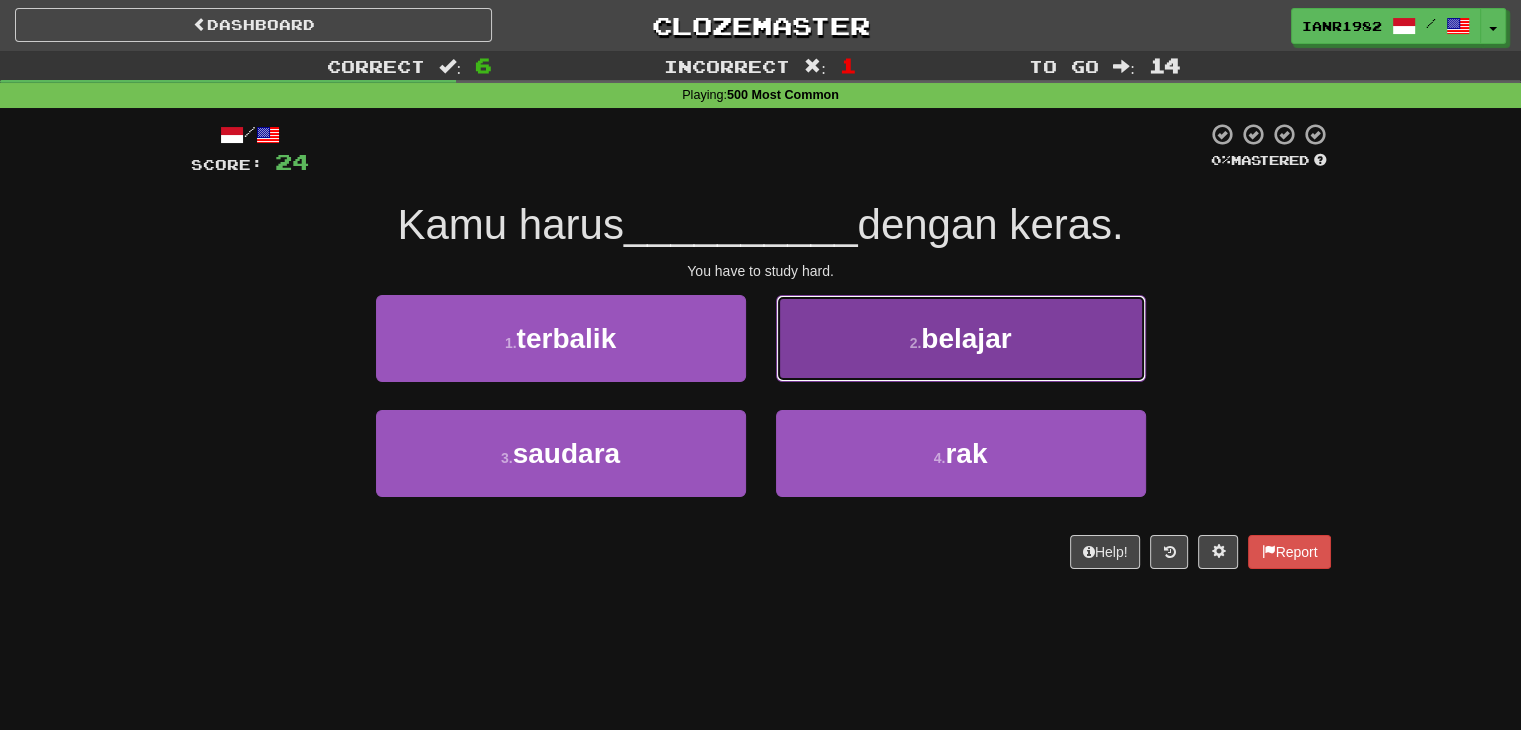 click on "2 ." at bounding box center (916, 343) 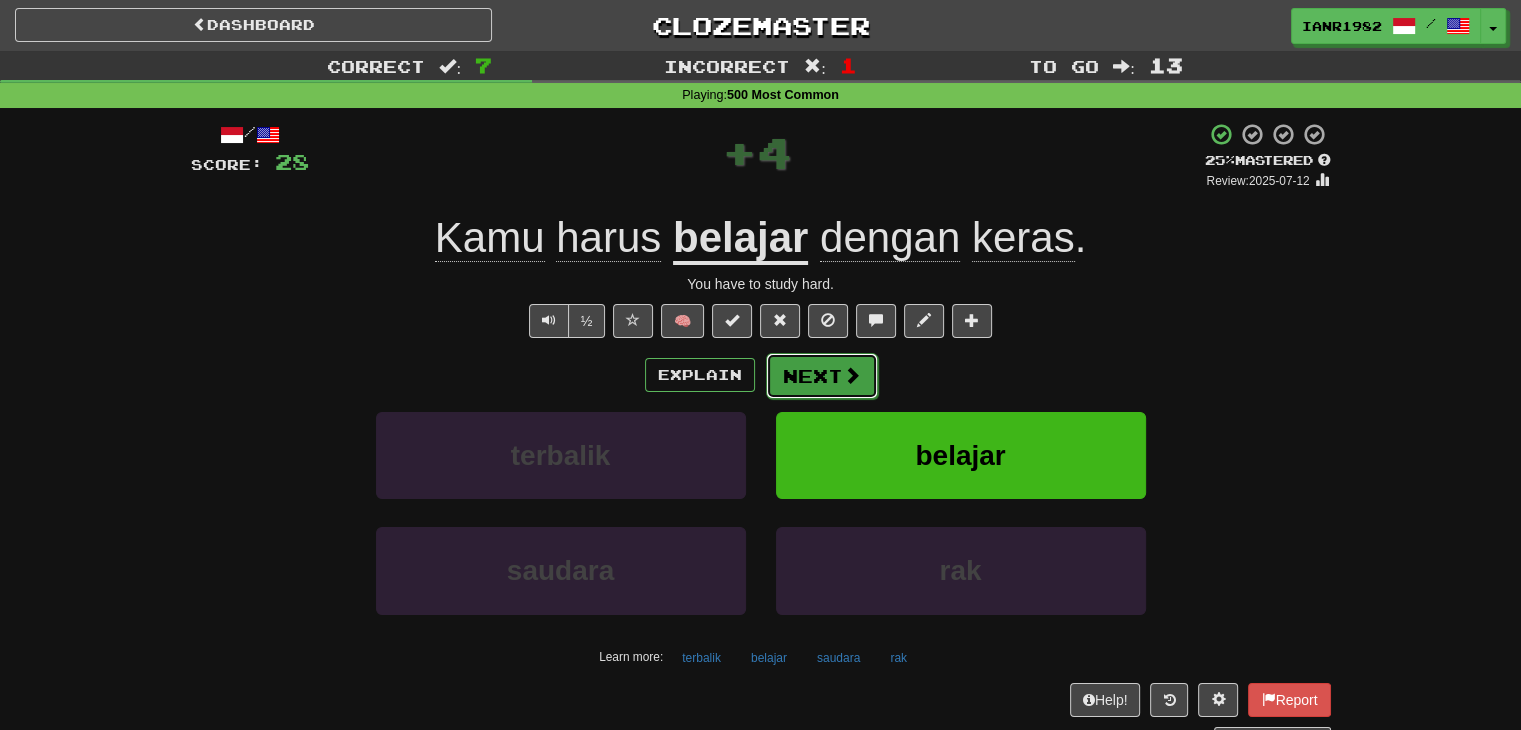click on "Next" at bounding box center [822, 376] 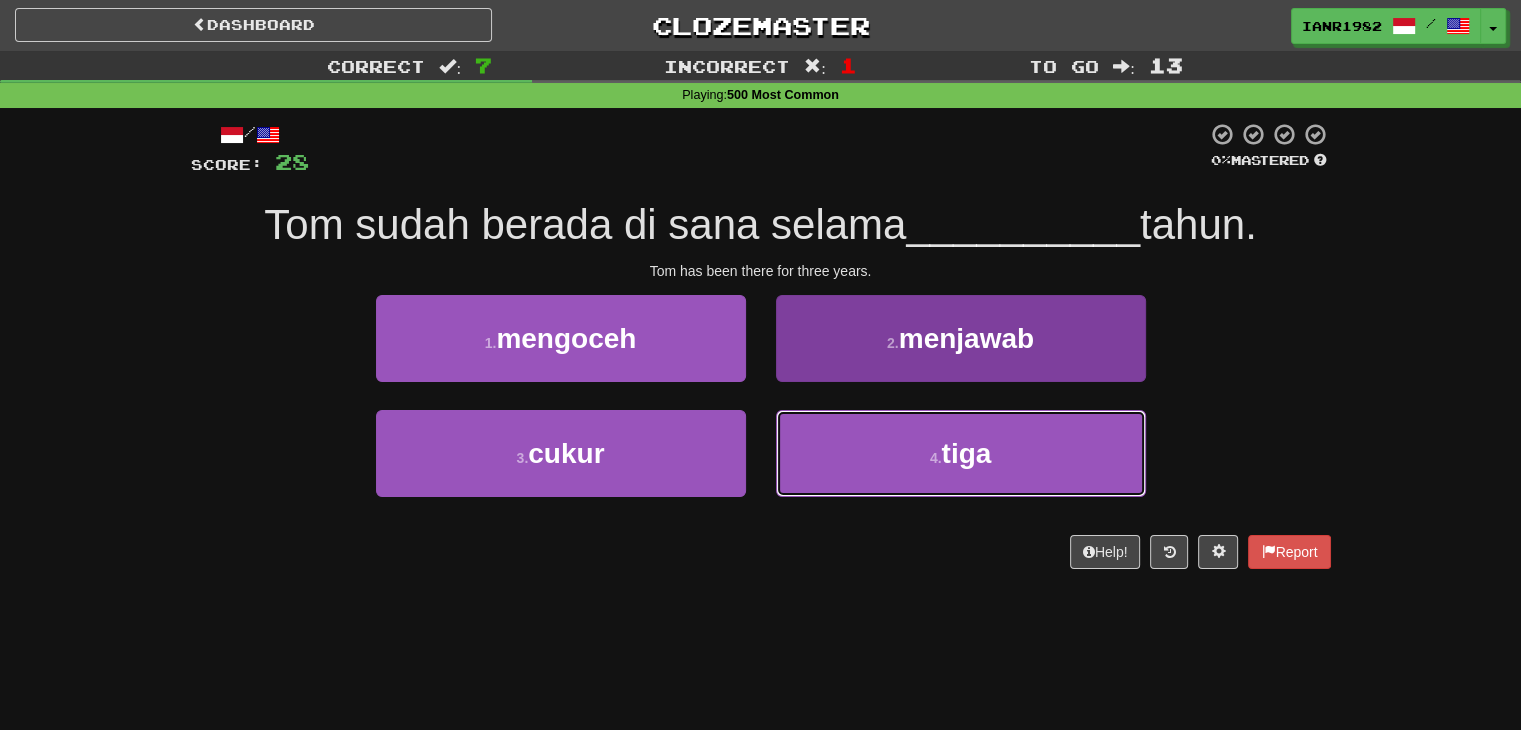 click on "4 .  tiga" at bounding box center [961, 453] 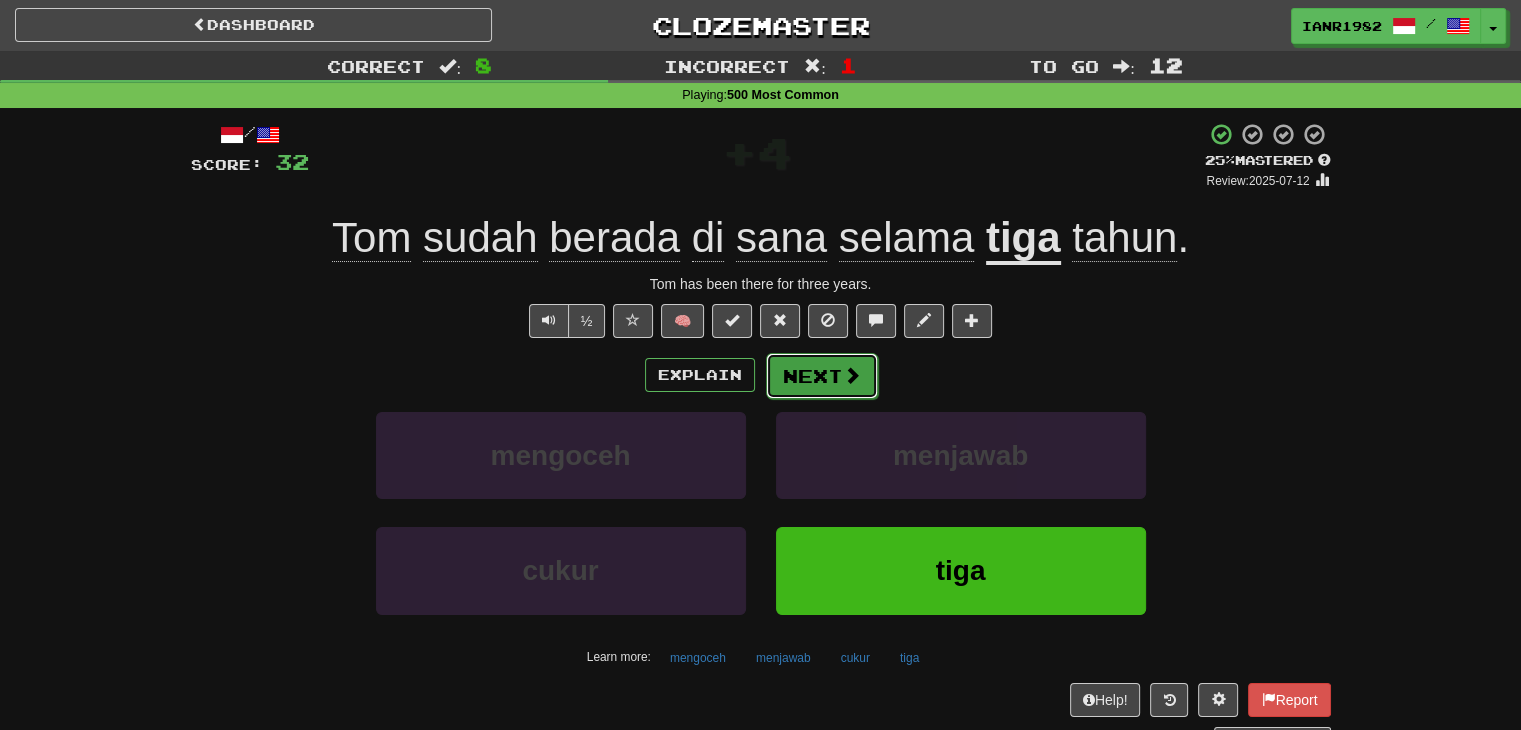 click at bounding box center [852, 375] 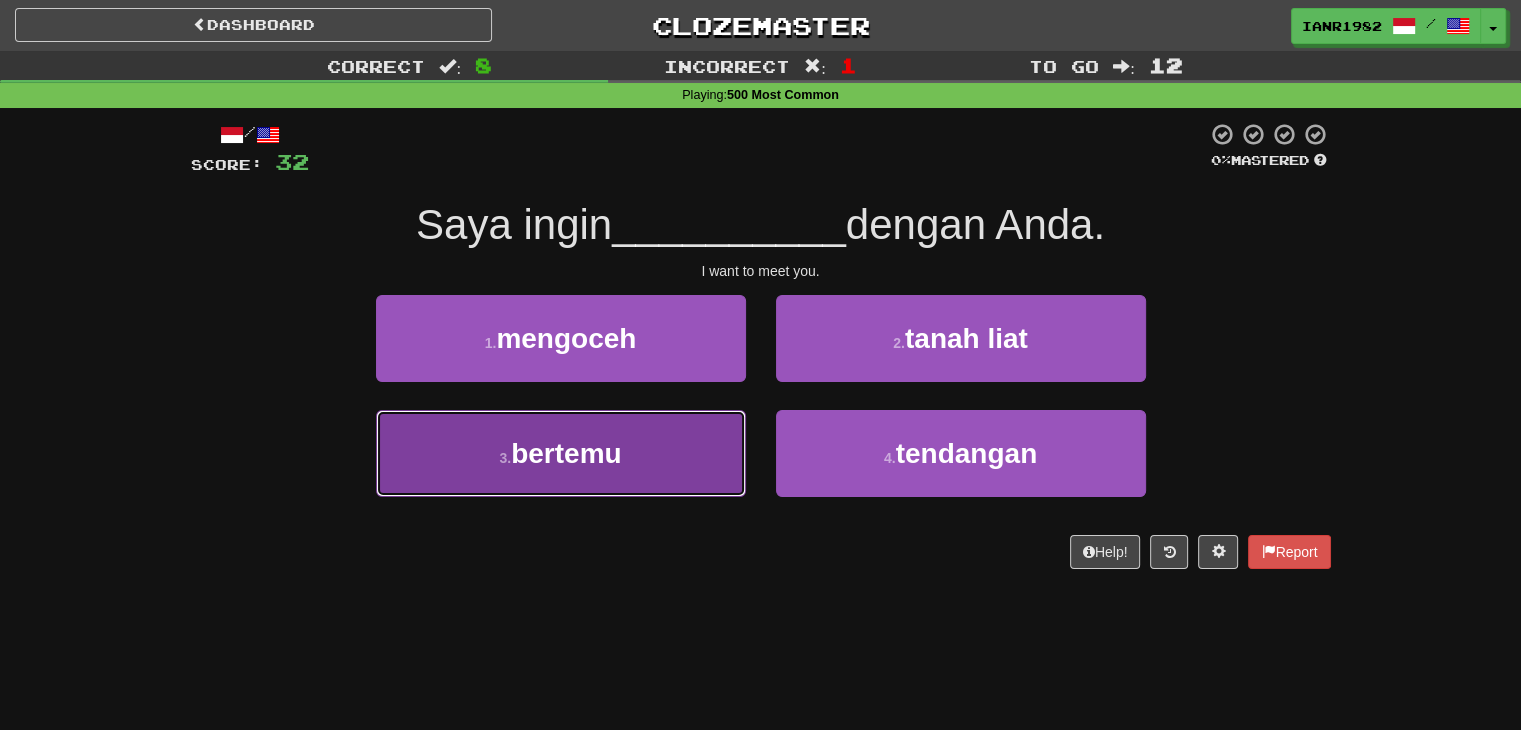click on "3 .  bertemu" at bounding box center (561, 453) 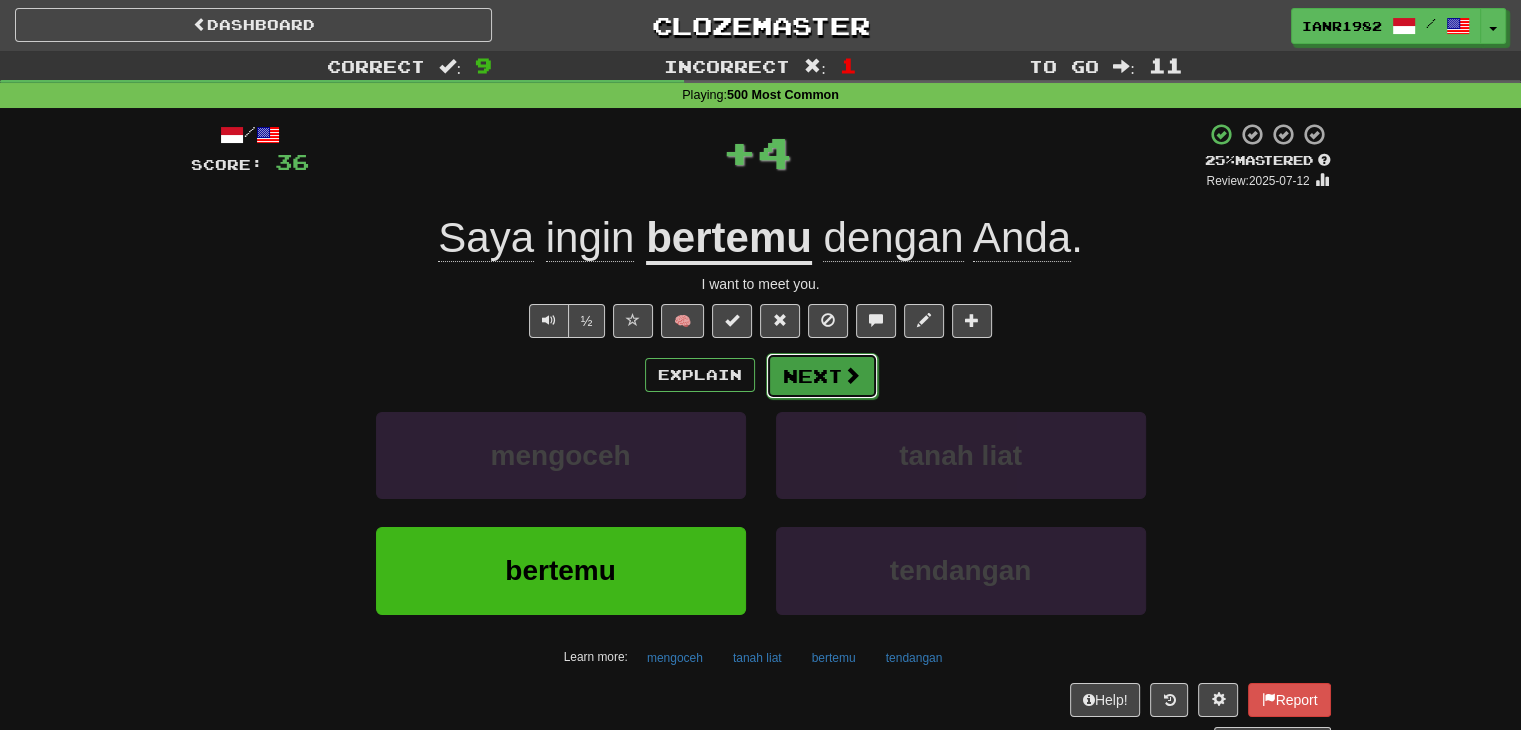 click at bounding box center [852, 375] 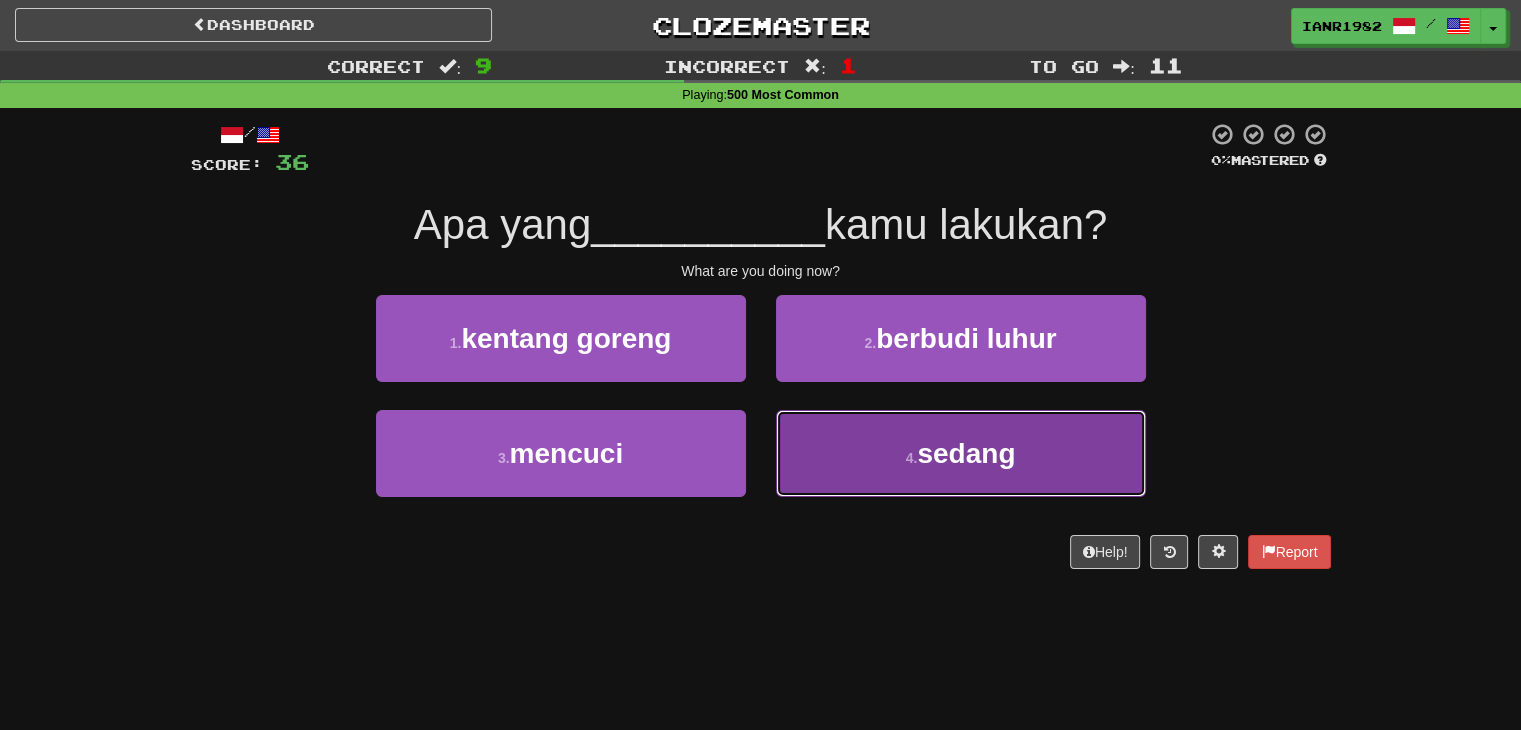 click on "sedang" at bounding box center (966, 453) 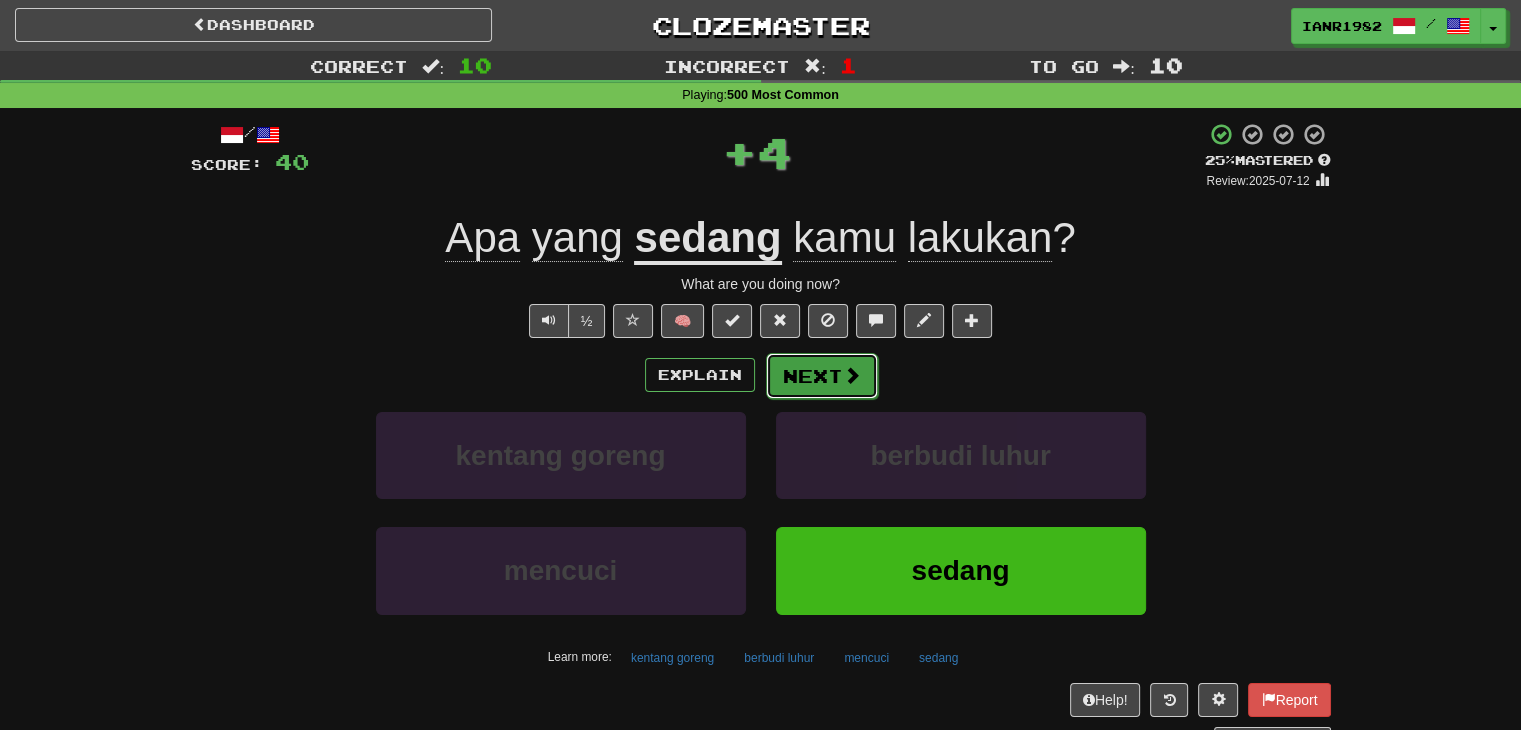 click on "Next" at bounding box center [822, 376] 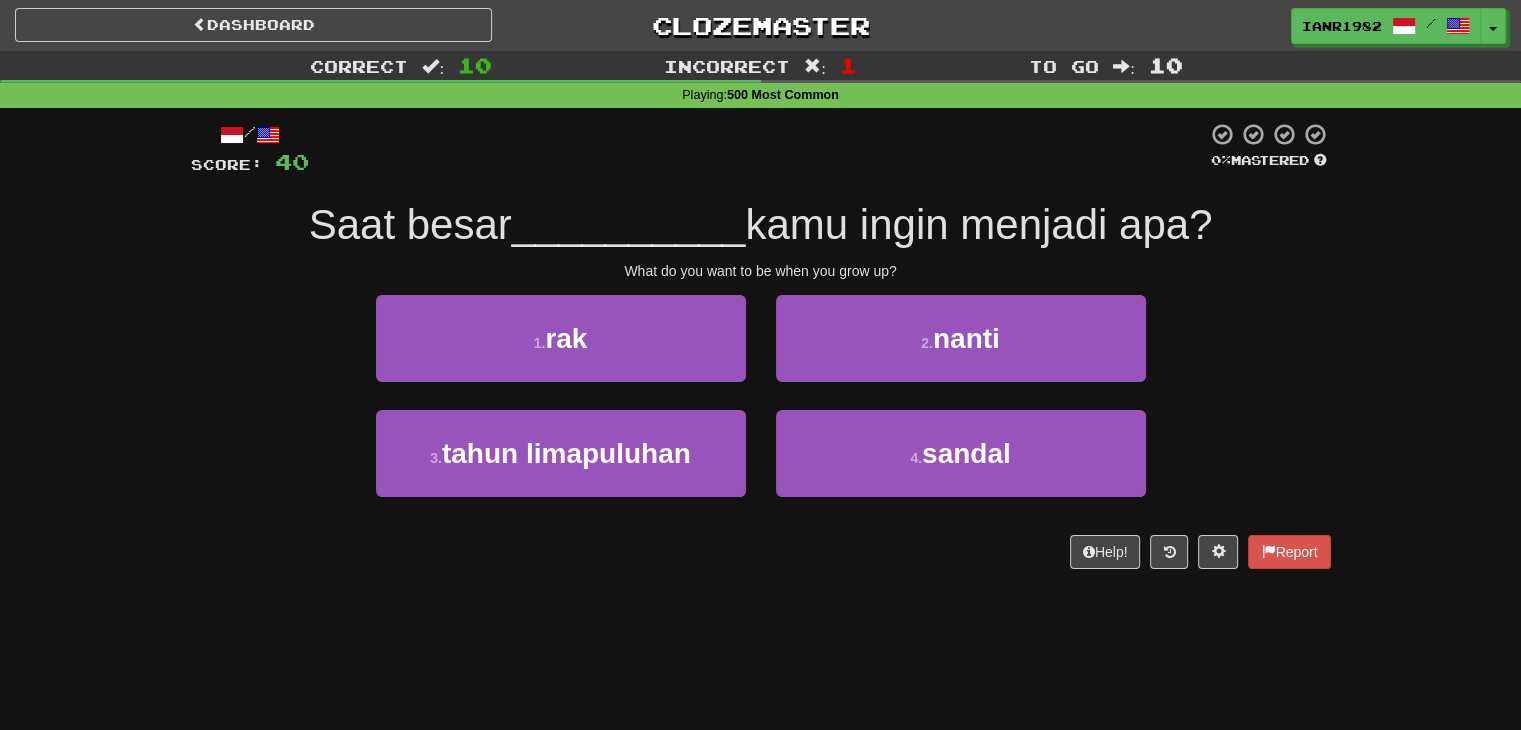 click on "/  Score:   40 0 %  Mastered Saat besar  __________  kamu ingin menjadi apa? What do you want to be when you grow up? 1 .  rak 2 .  nanti 3 .  tahun limapuluhan 4 .  sandal  Help!  Report" at bounding box center [761, 345] 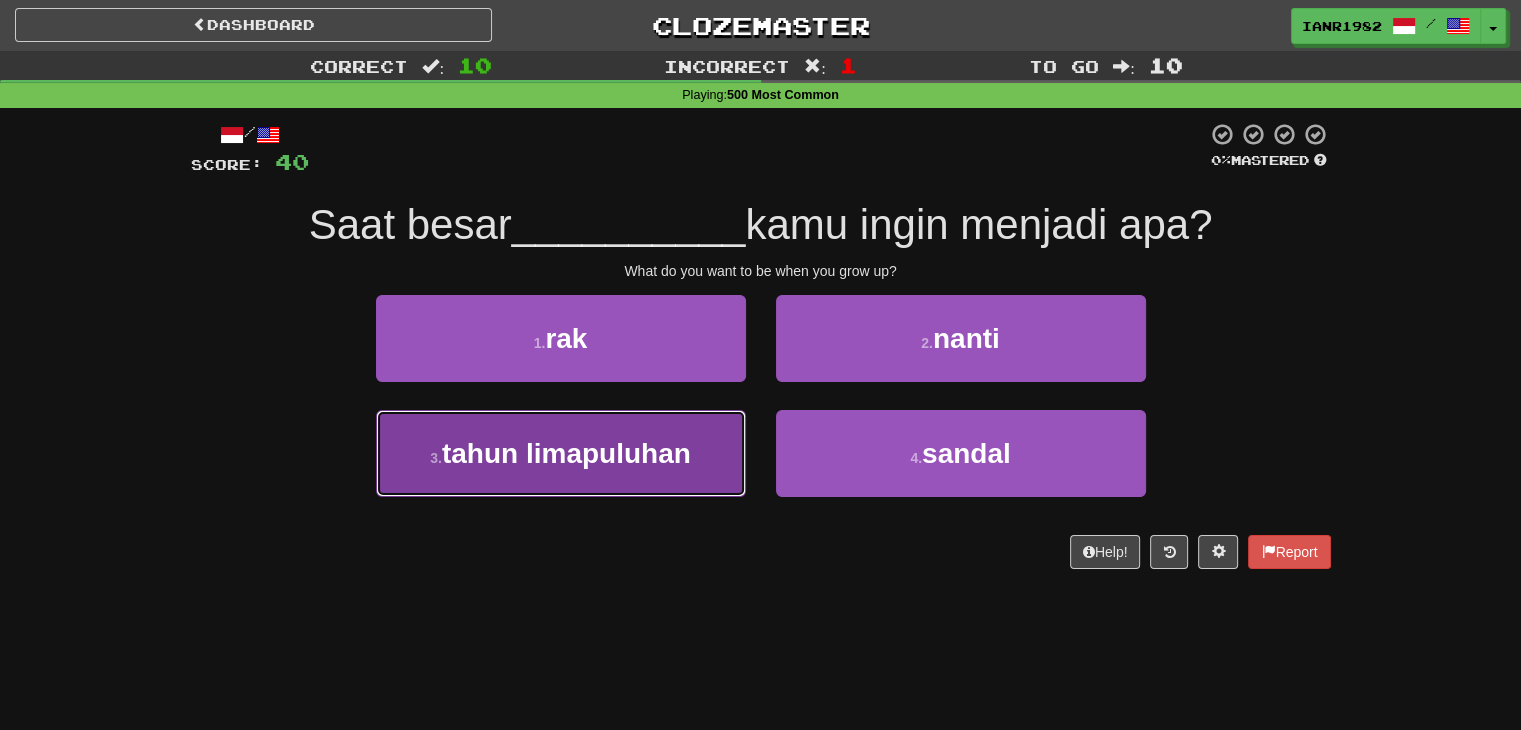 click on "3 .  tahun limapuluhan" at bounding box center [561, 453] 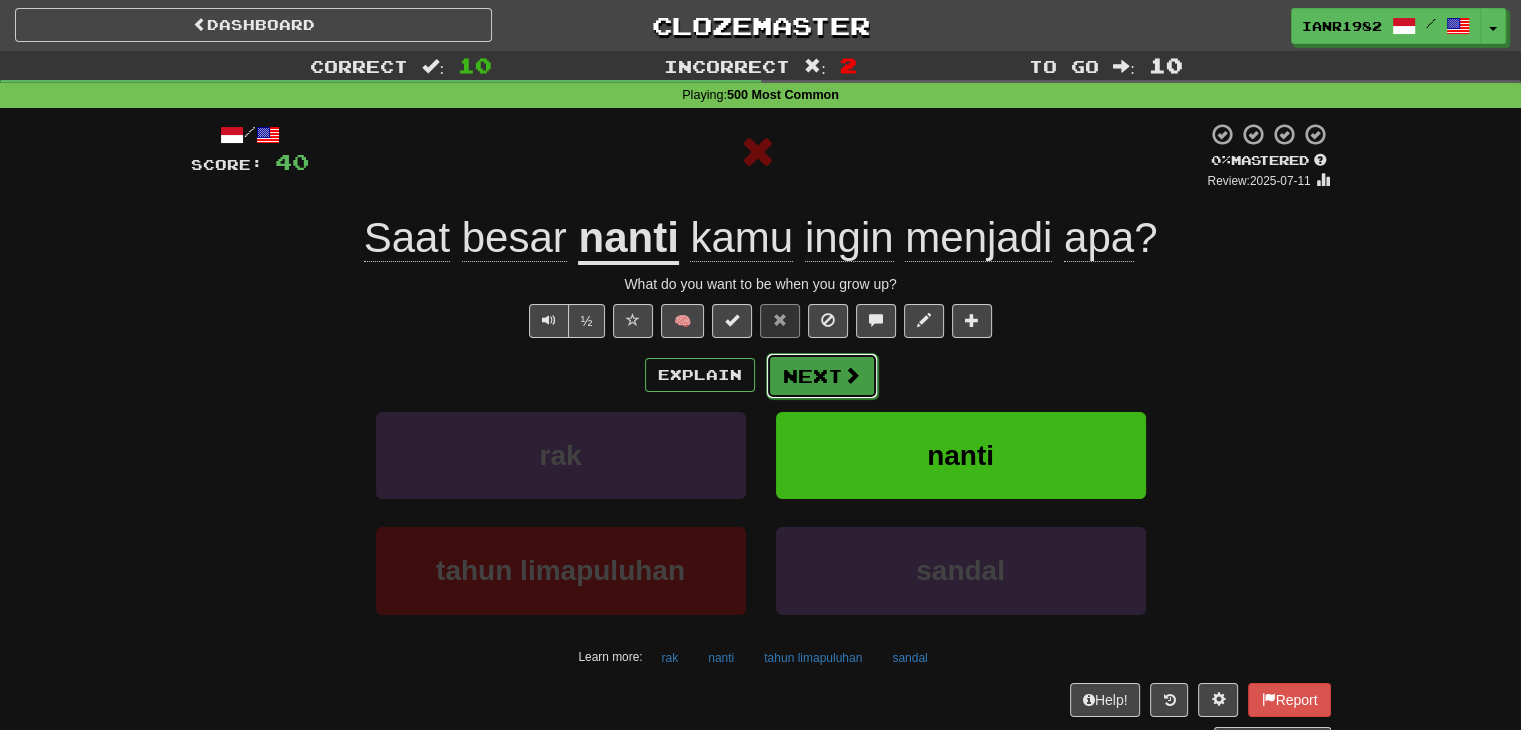 click at bounding box center (852, 375) 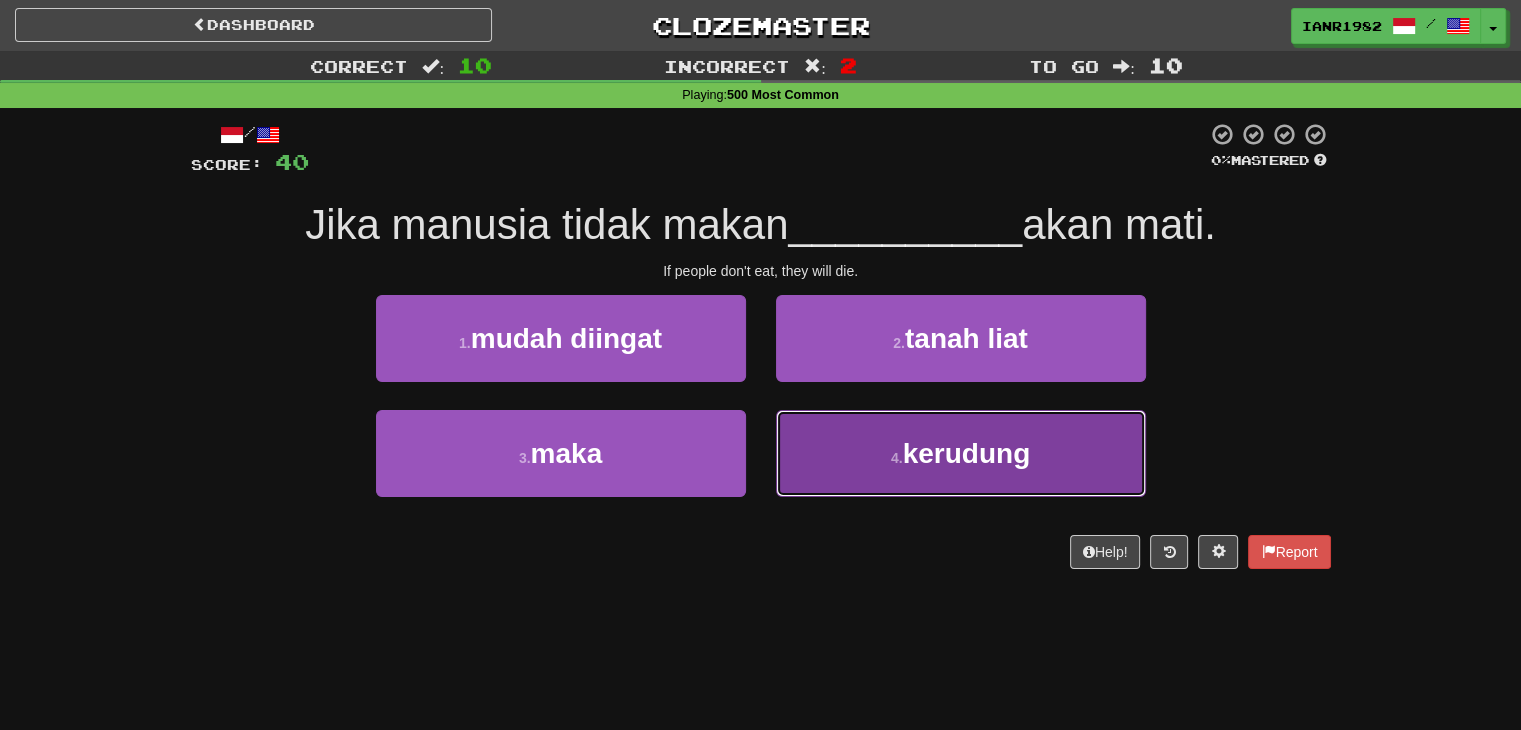 click on "kerudung" at bounding box center [967, 453] 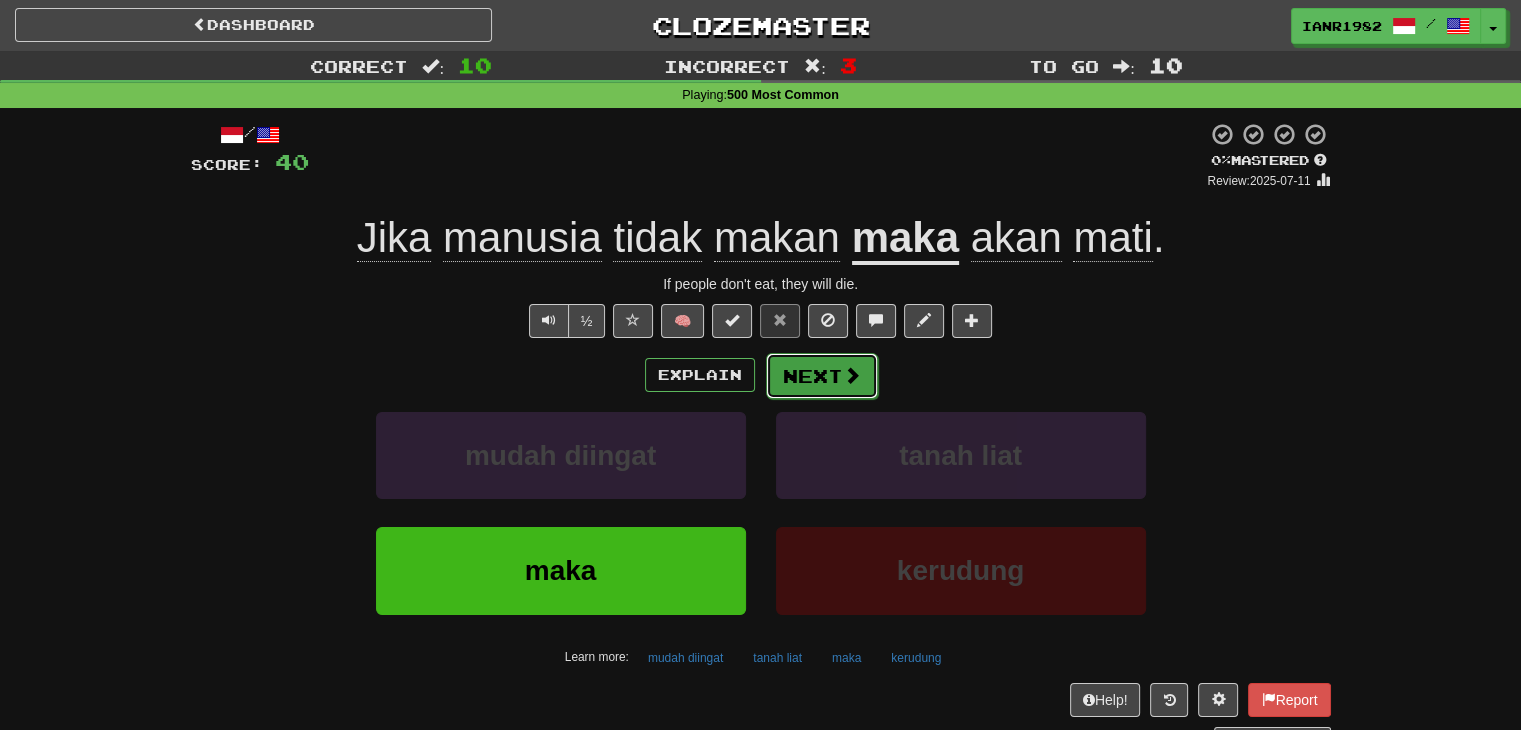 click on "Next" at bounding box center [822, 376] 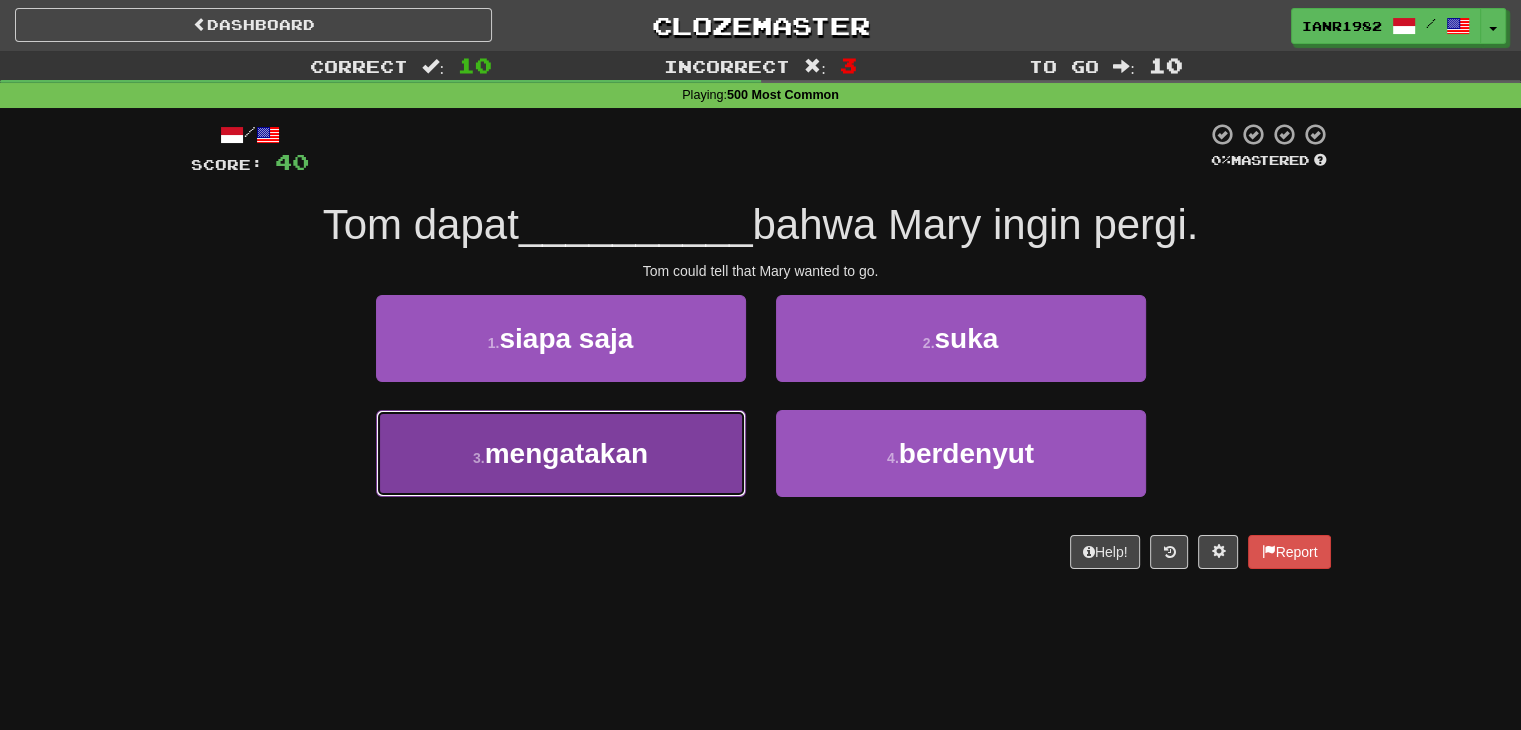 click on "3 .  mengatakan" at bounding box center [561, 453] 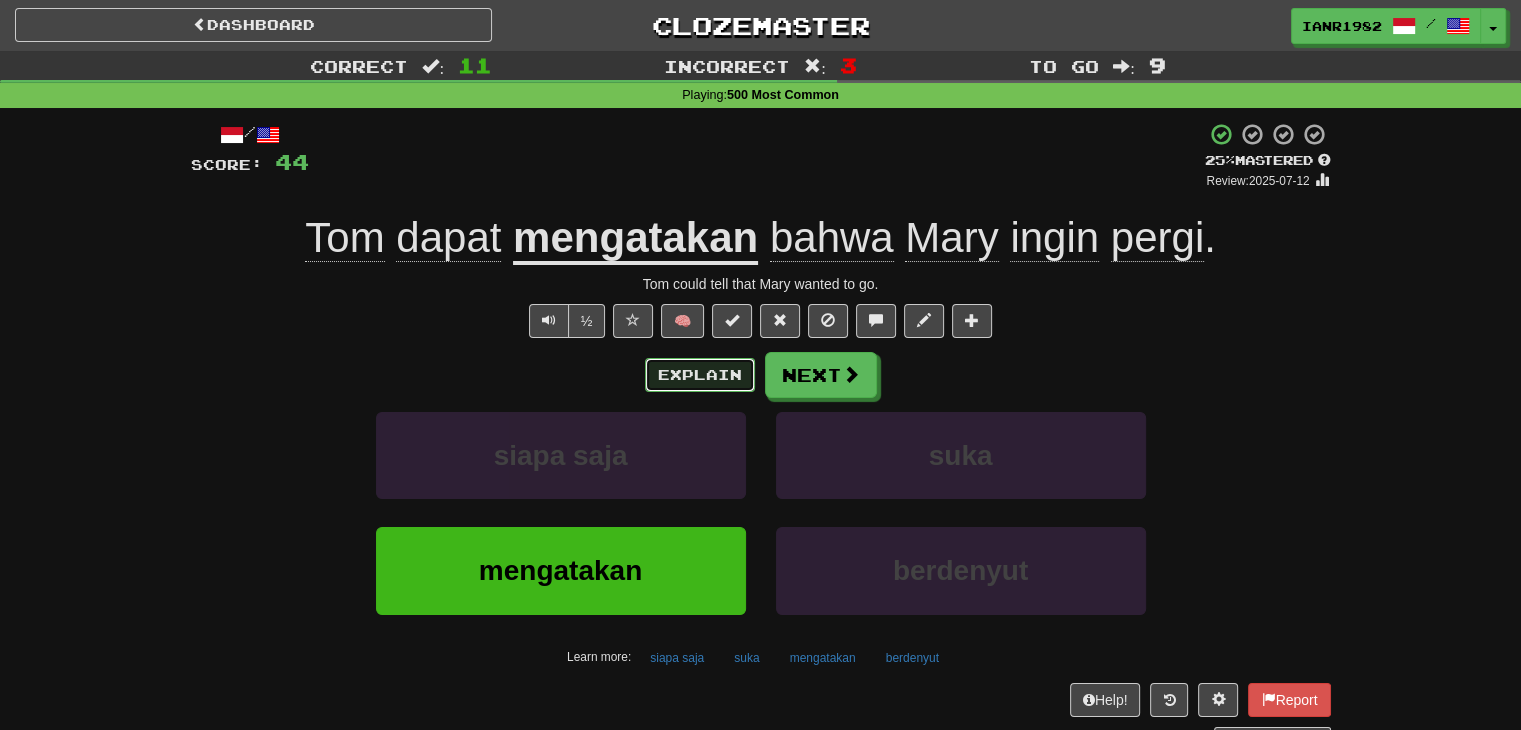 click on "Explain" at bounding box center (700, 375) 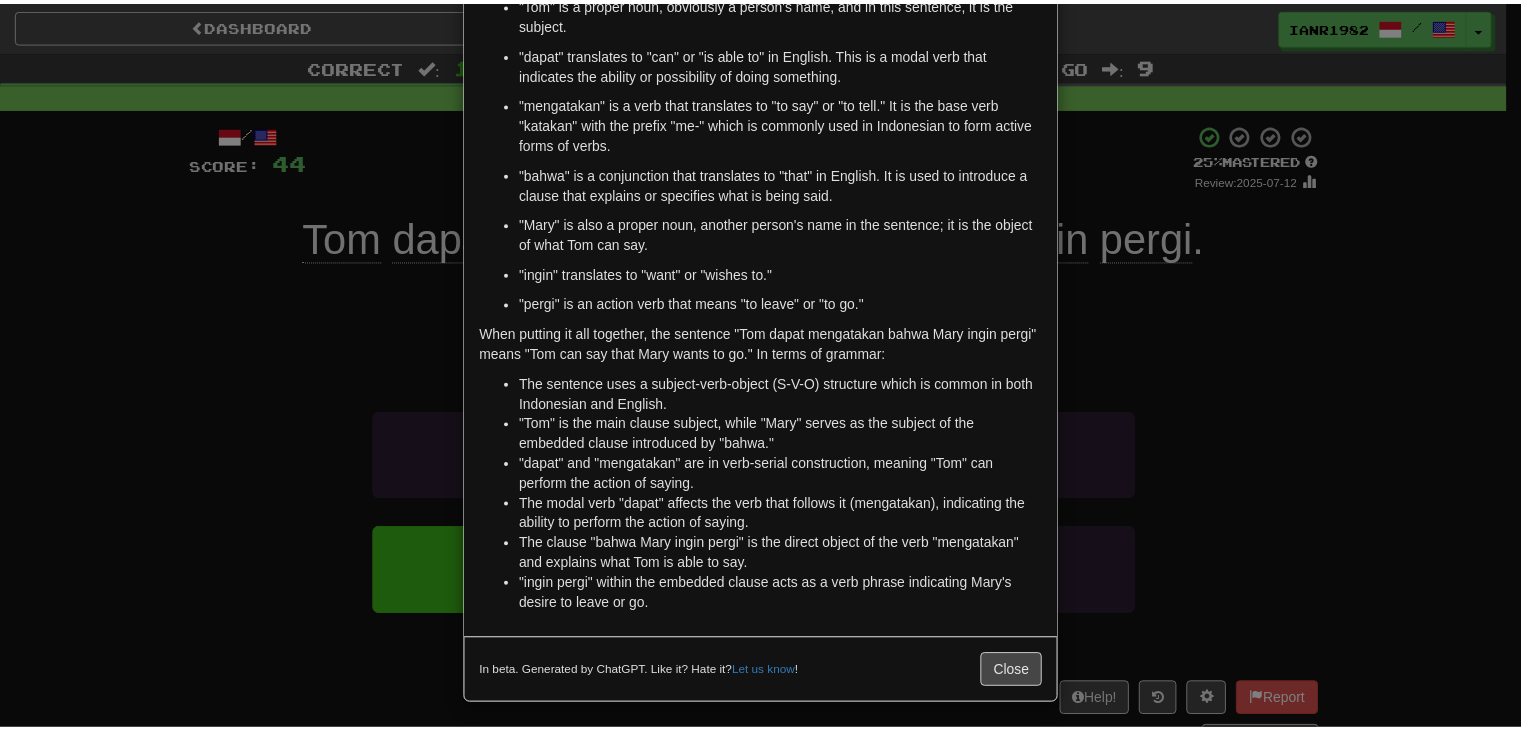 scroll, scrollTop: 157, scrollLeft: 0, axis: vertical 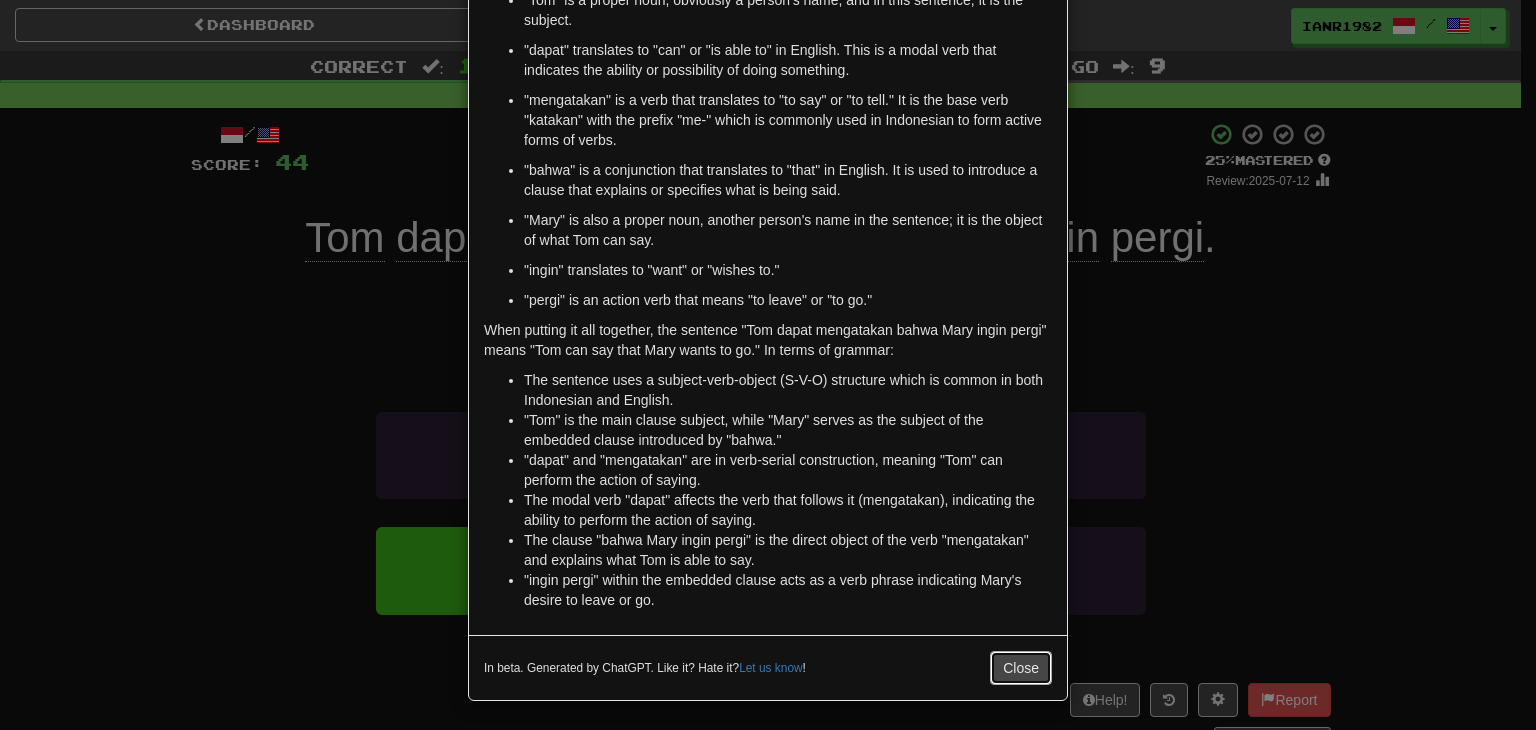 click on "Close" at bounding box center [1021, 668] 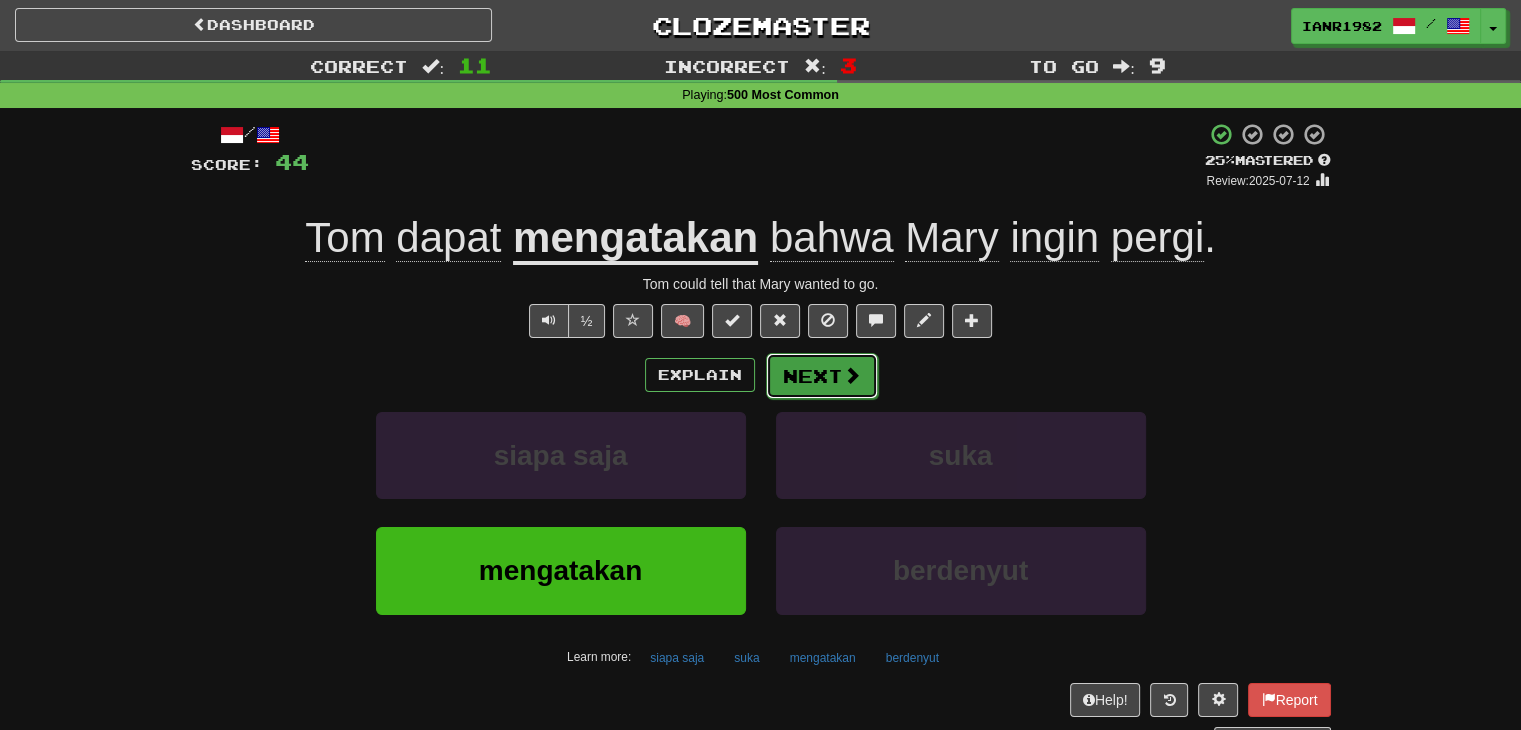 click at bounding box center [852, 375] 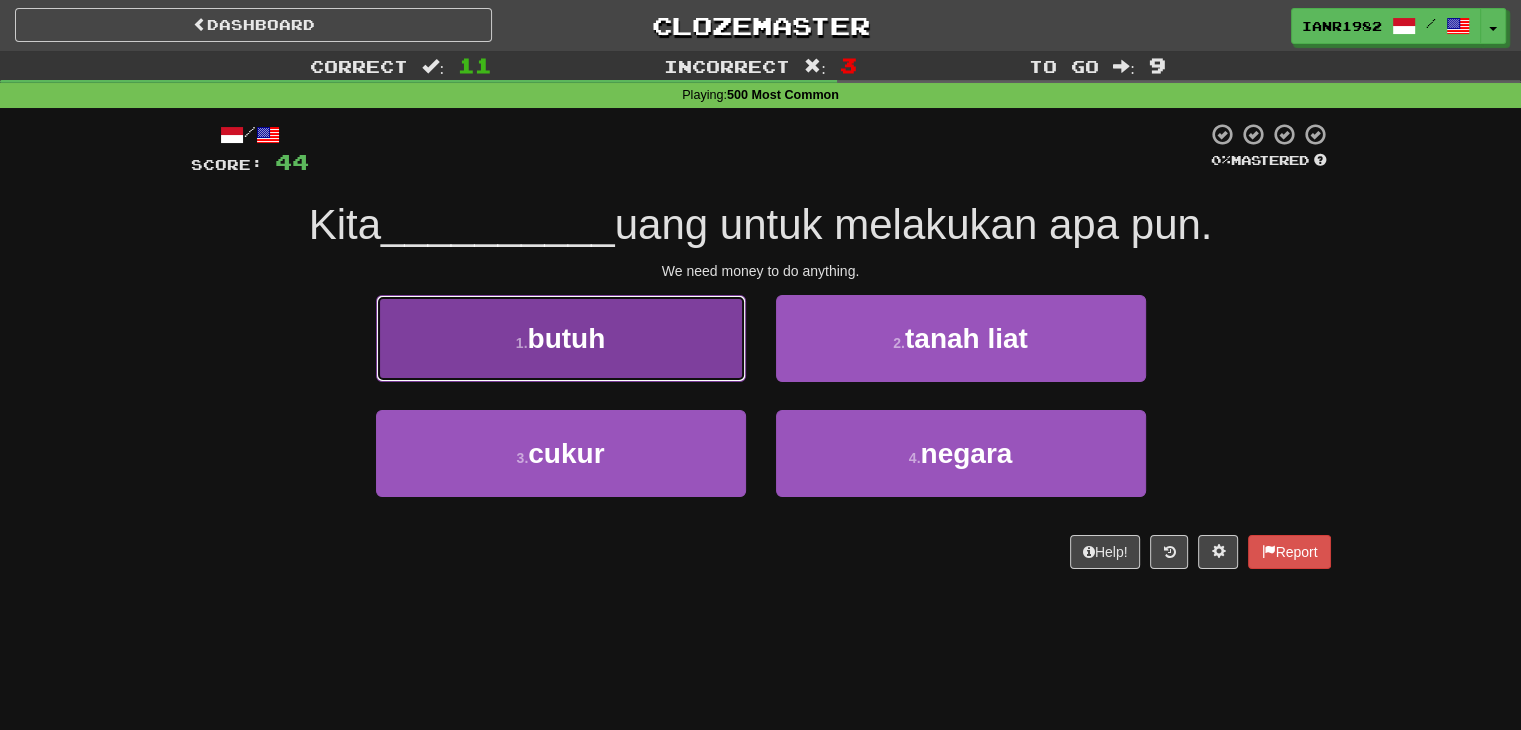 click on "1 .  butuh" at bounding box center [561, 338] 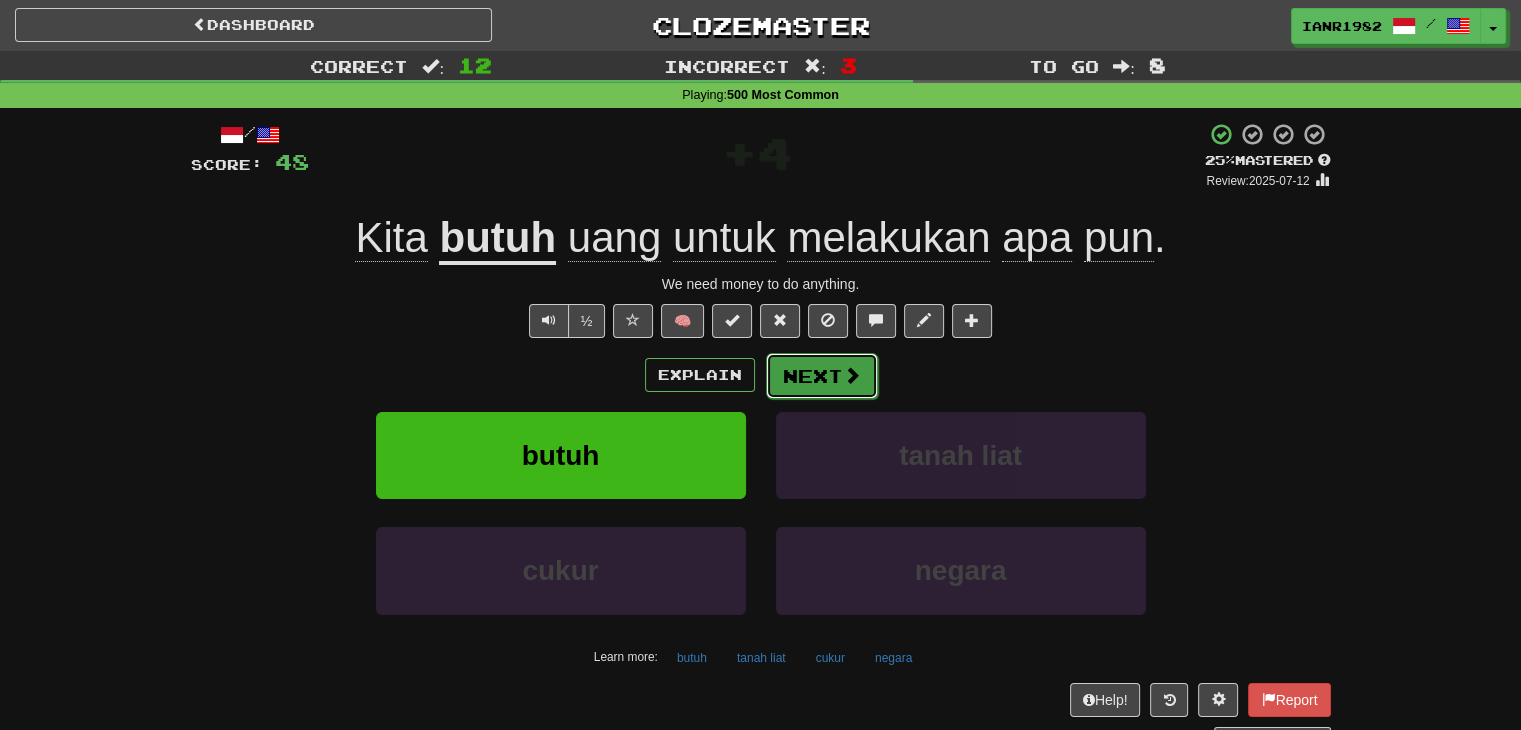 click on "Next" at bounding box center (822, 376) 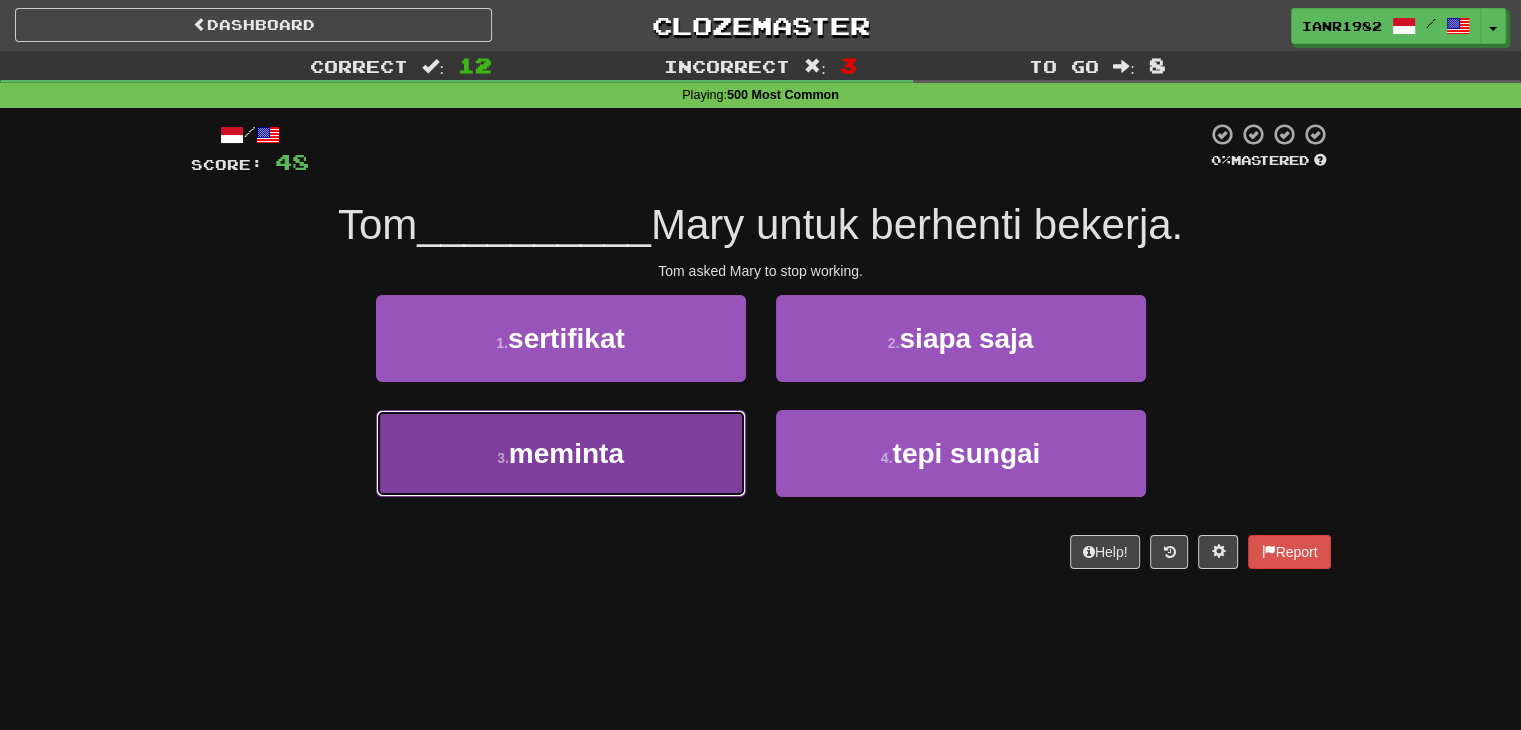 click on "3 .  meminta" at bounding box center (561, 453) 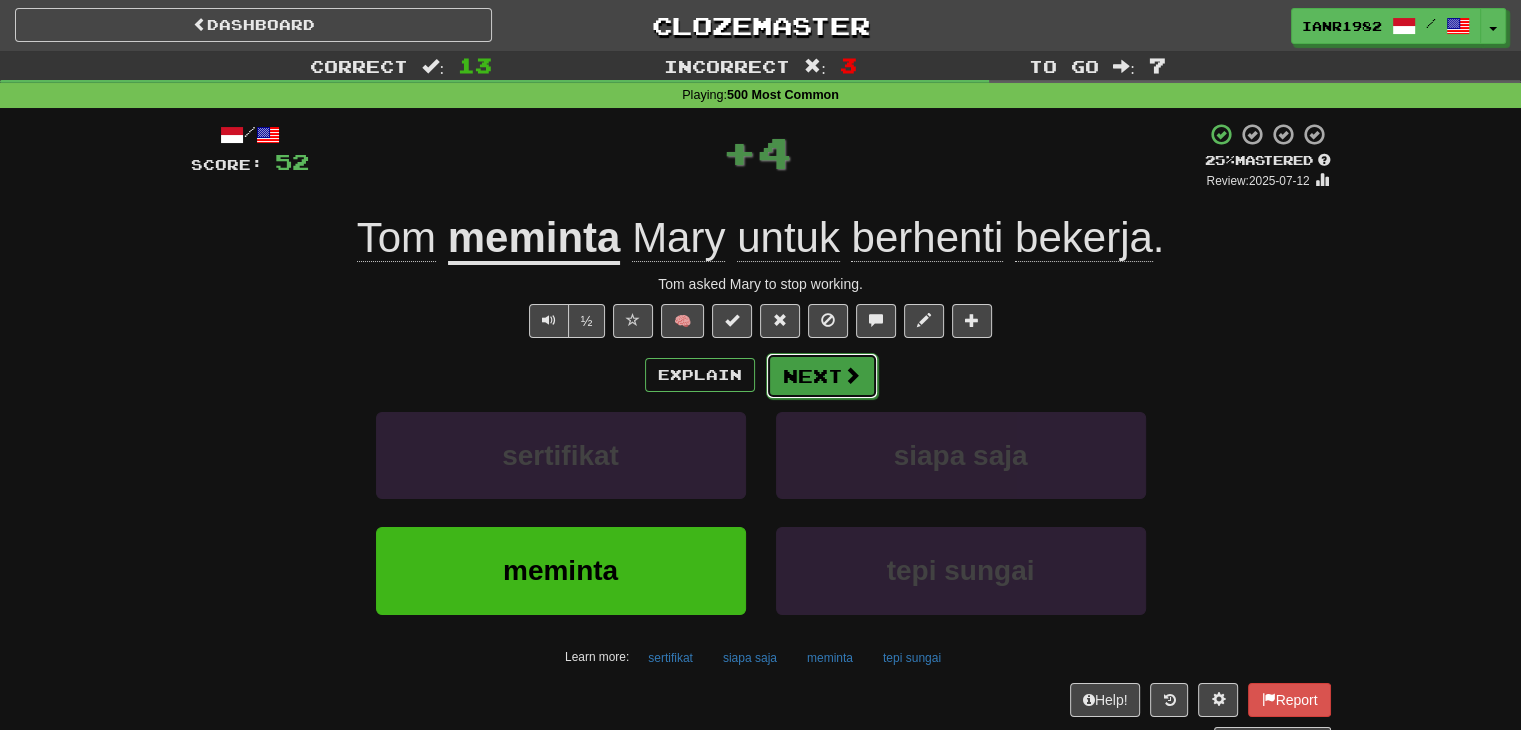 click at bounding box center [852, 375] 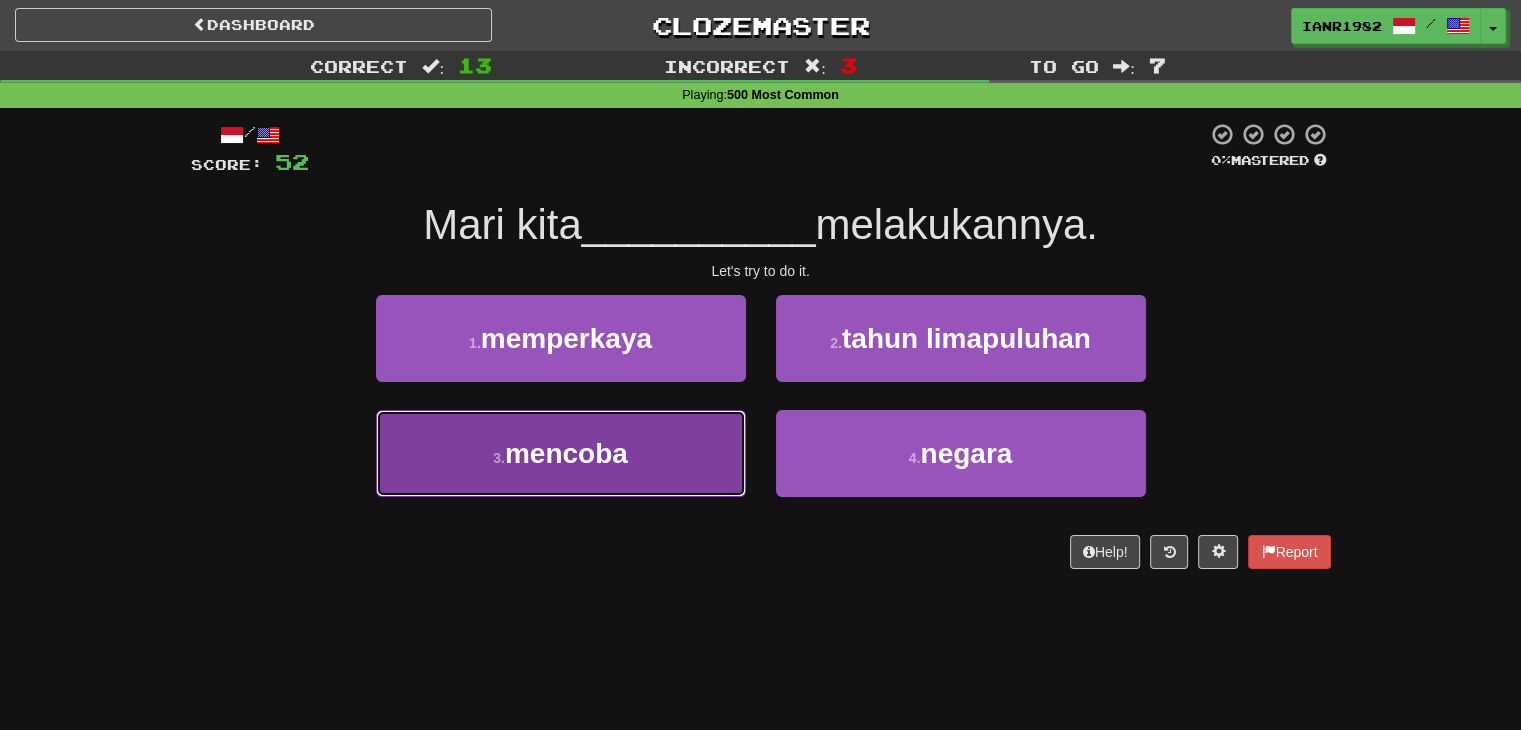 click on "3 .  mencoba" at bounding box center [561, 453] 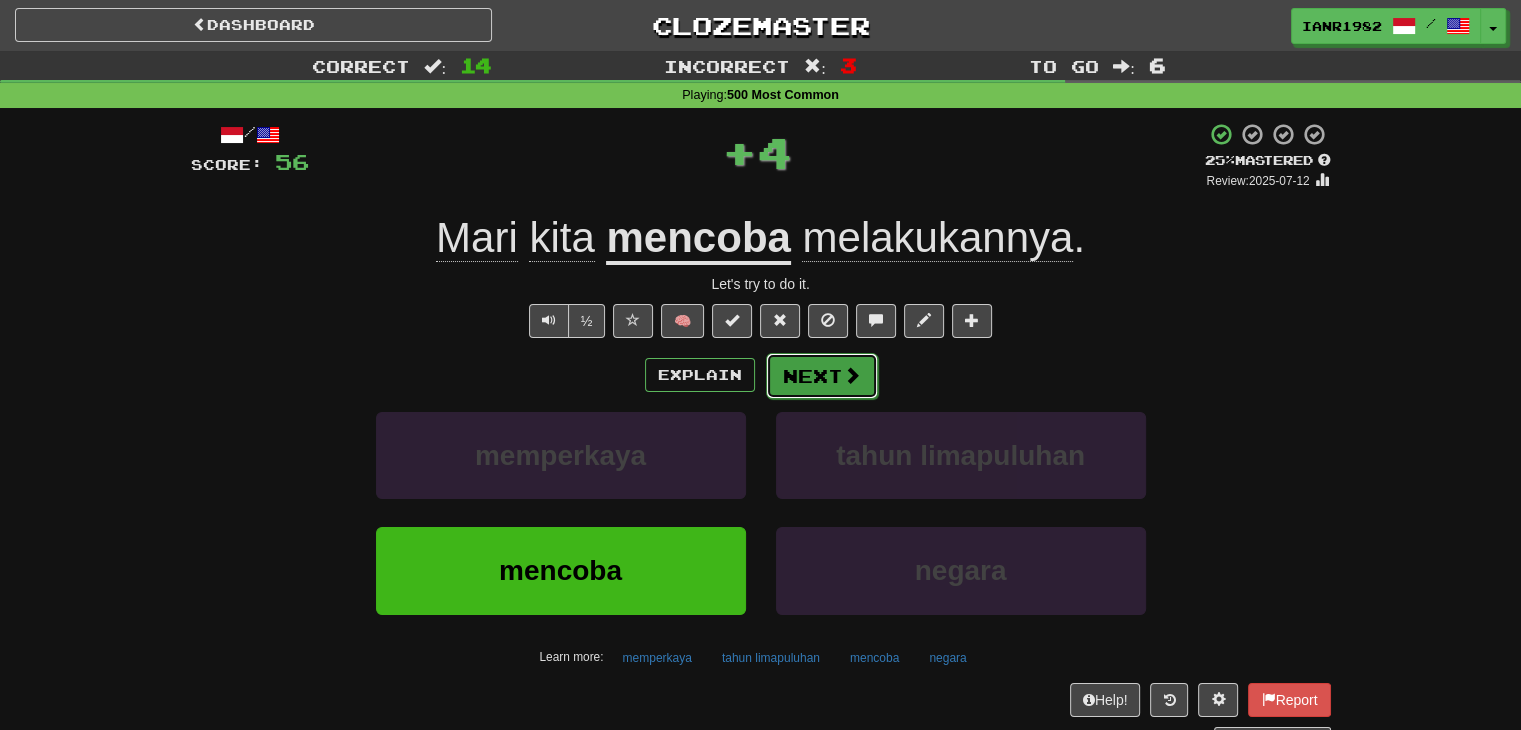 click at bounding box center [852, 375] 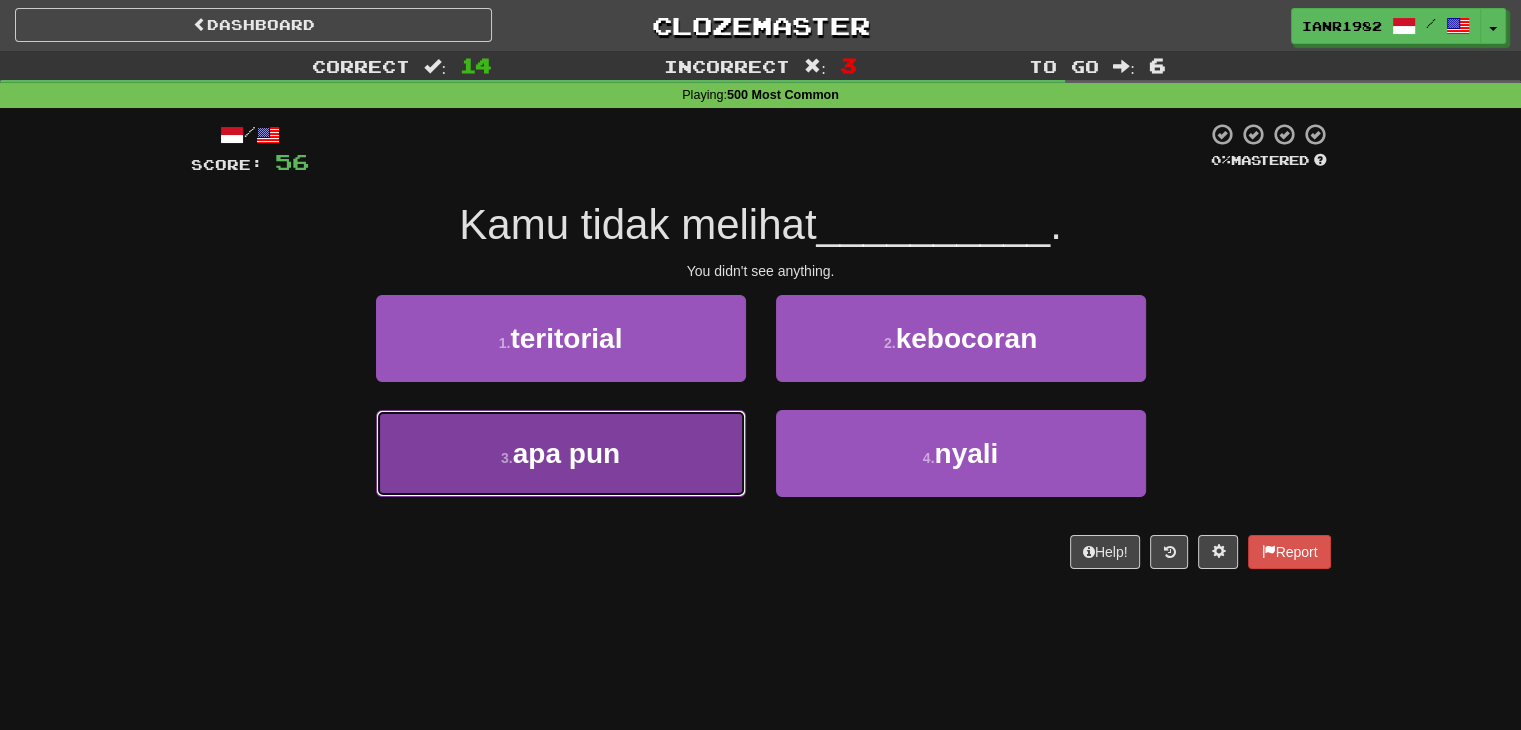 click on "3 .  apa pun" at bounding box center (561, 453) 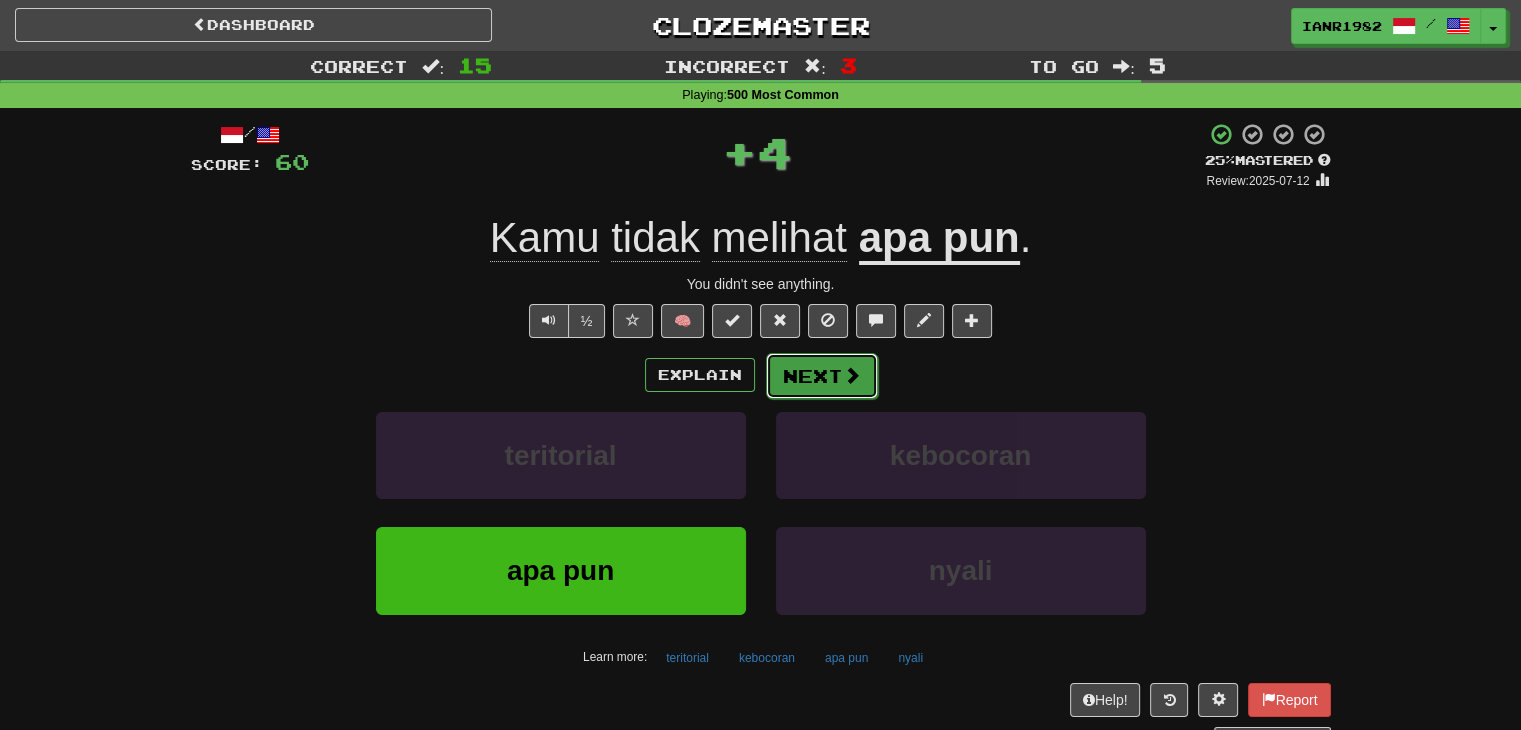 click at bounding box center [852, 375] 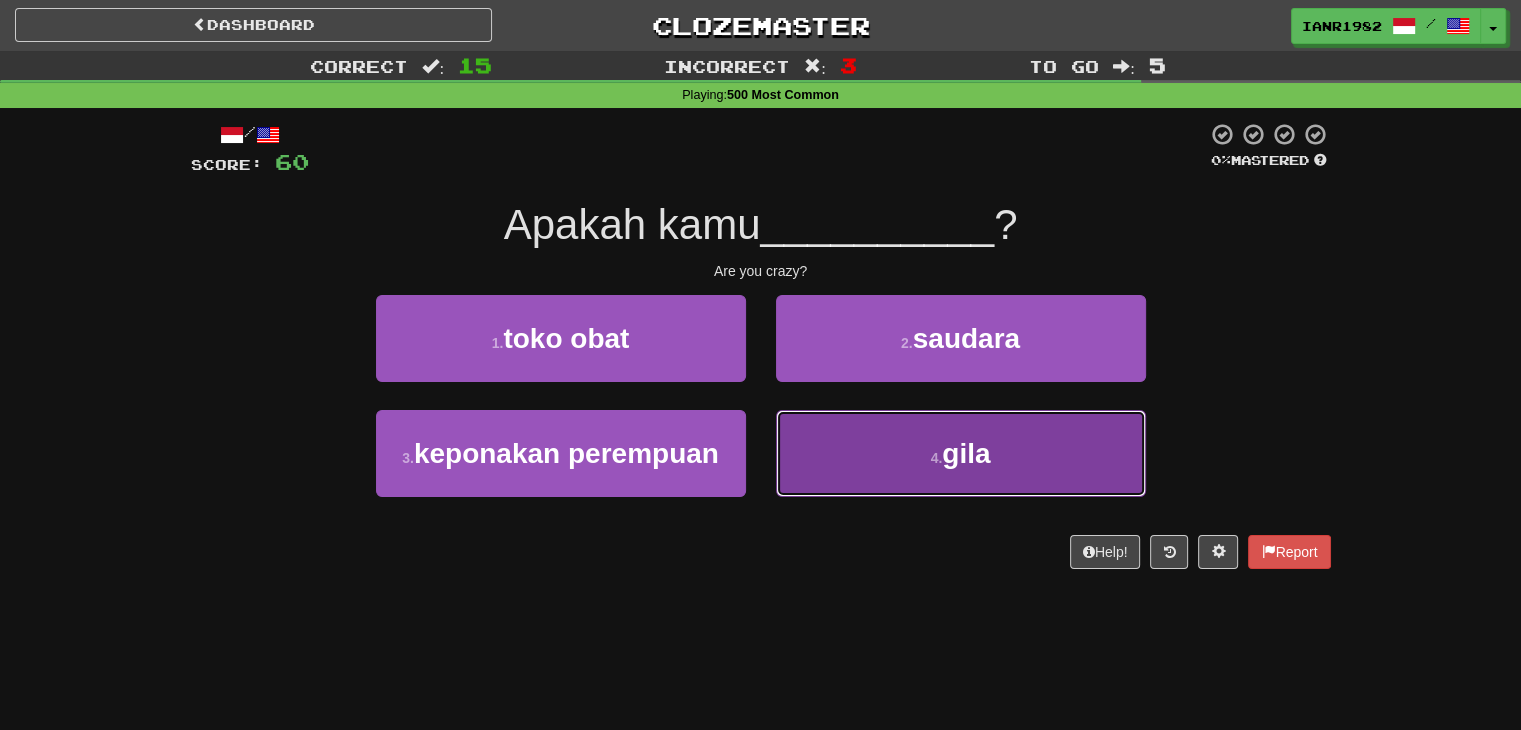 click on "4 .  gila" at bounding box center (961, 453) 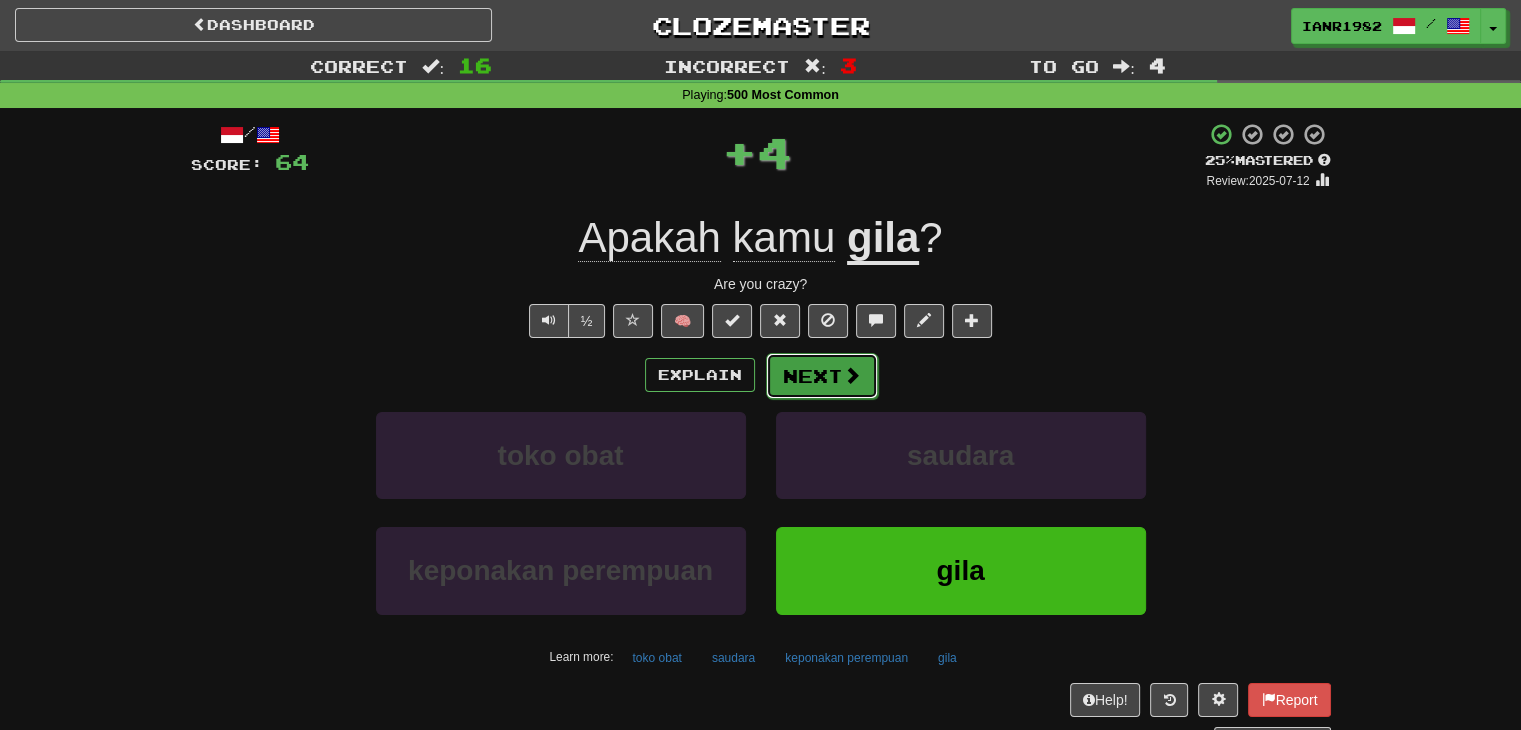 click at bounding box center [852, 375] 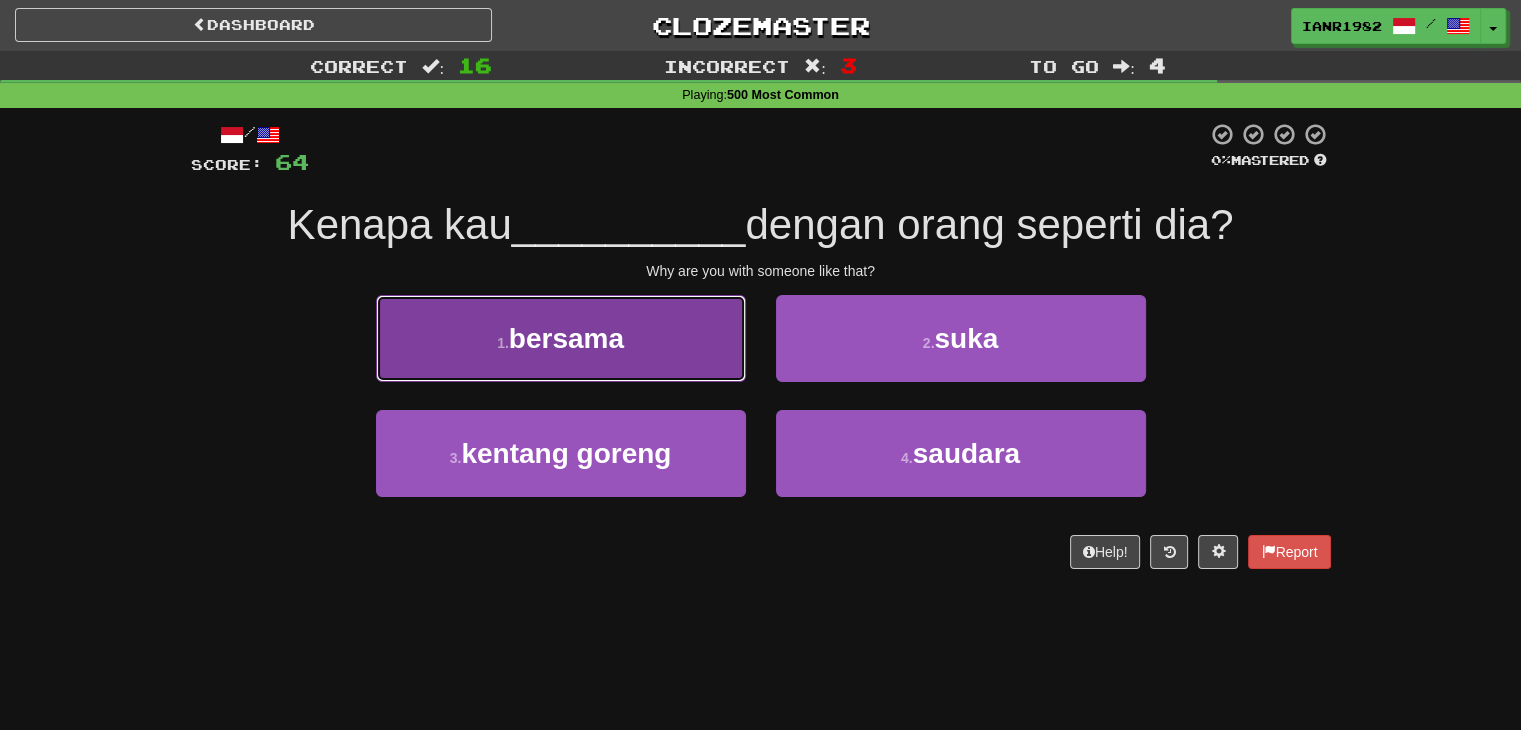 click on "1 .  bersama" at bounding box center [561, 338] 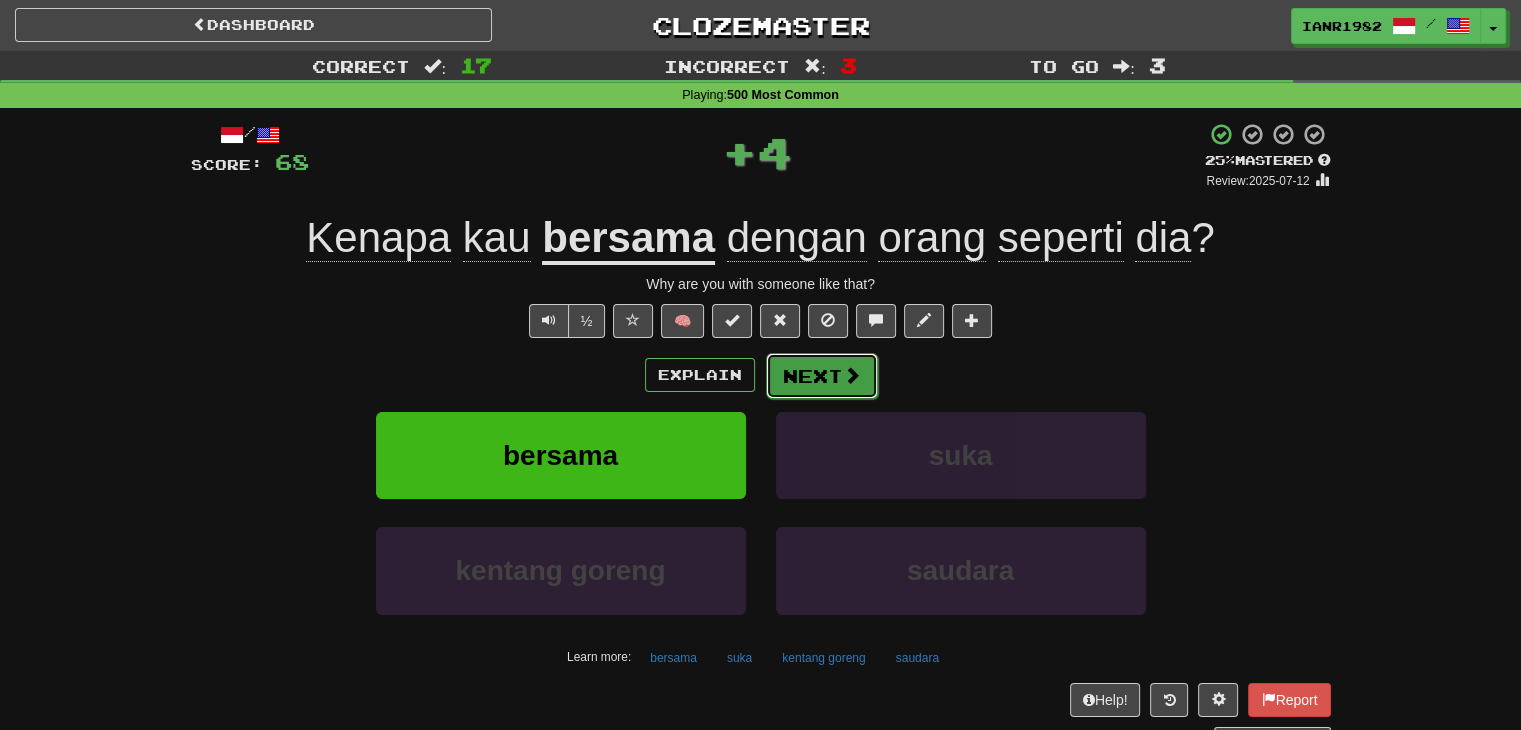 click on "Next" at bounding box center [822, 376] 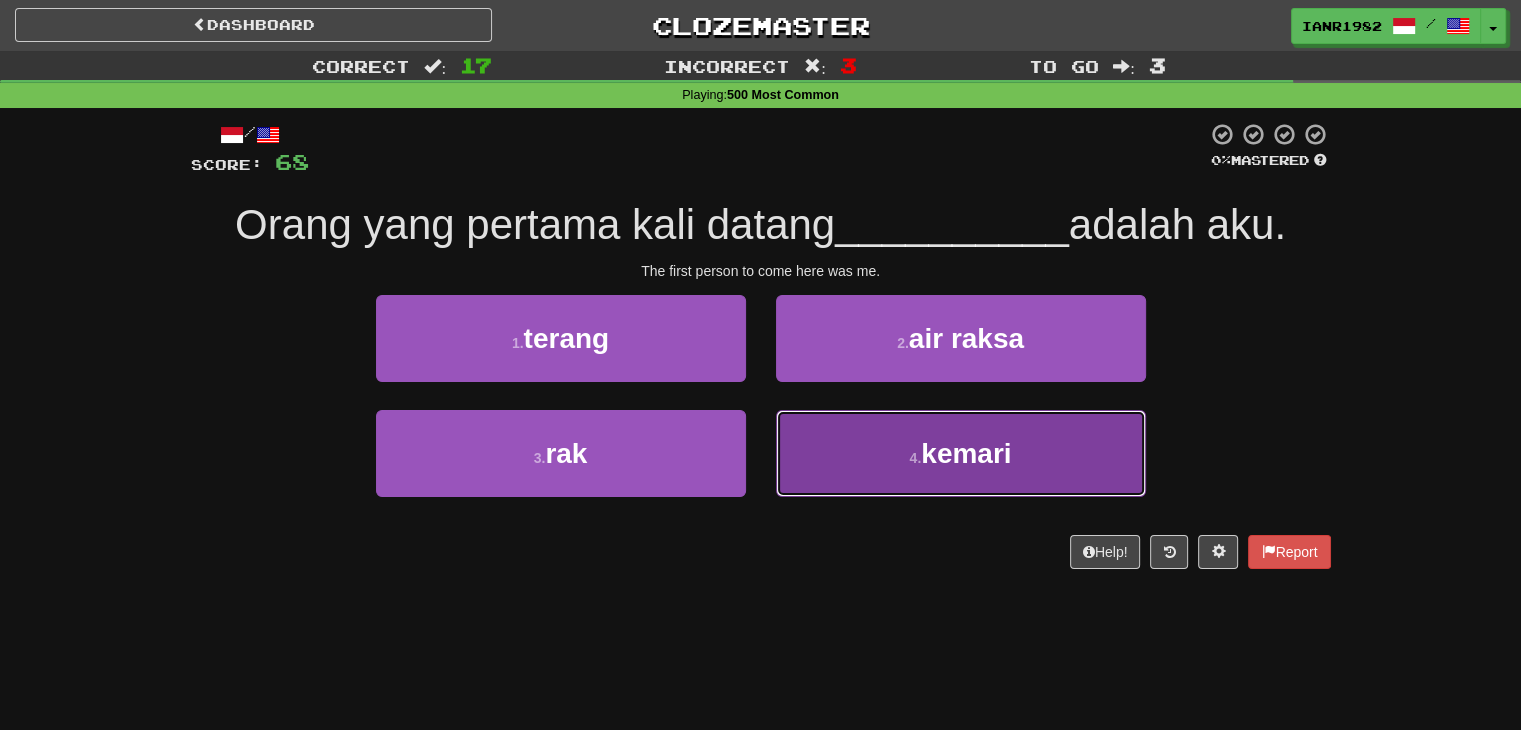 click on "4 .  kemari" at bounding box center [961, 453] 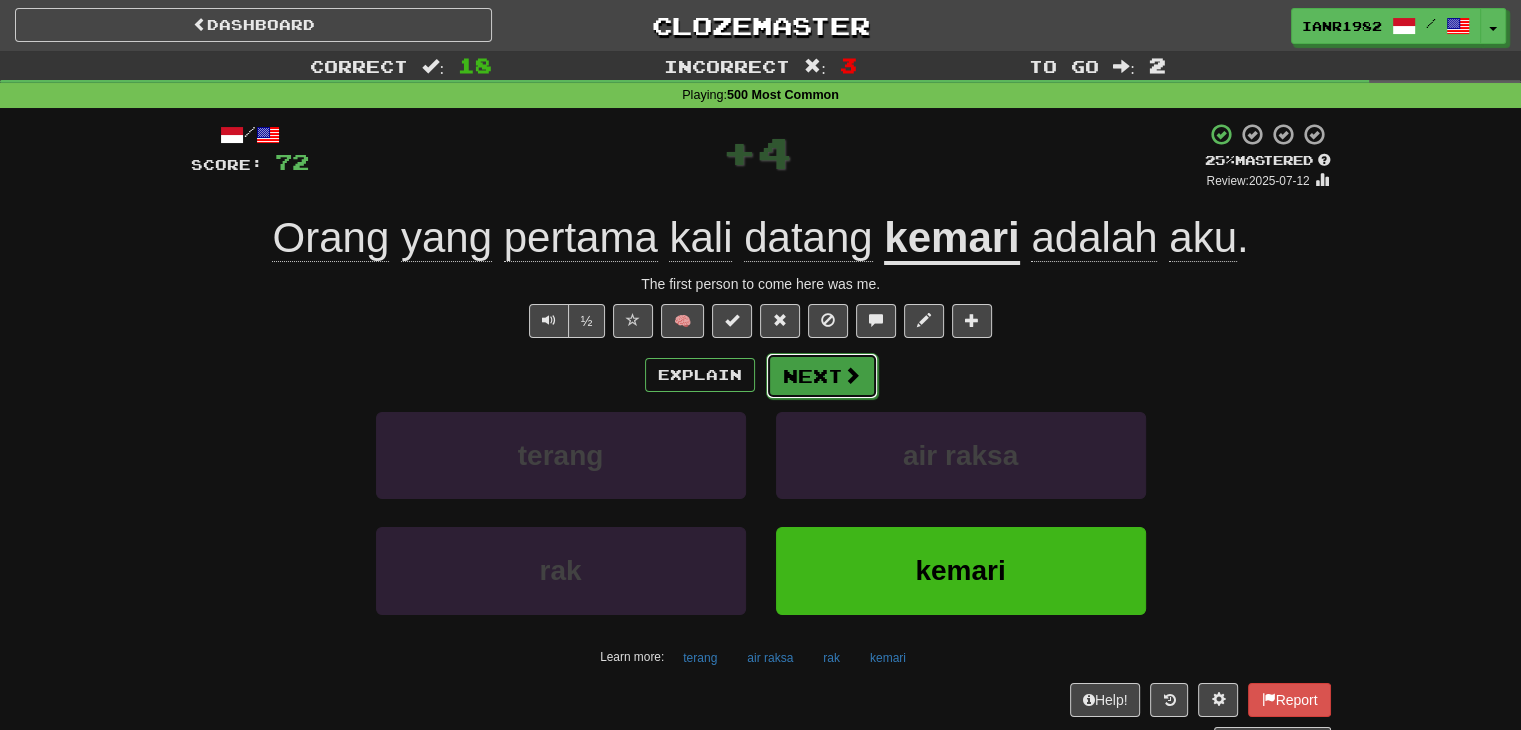 click at bounding box center [852, 375] 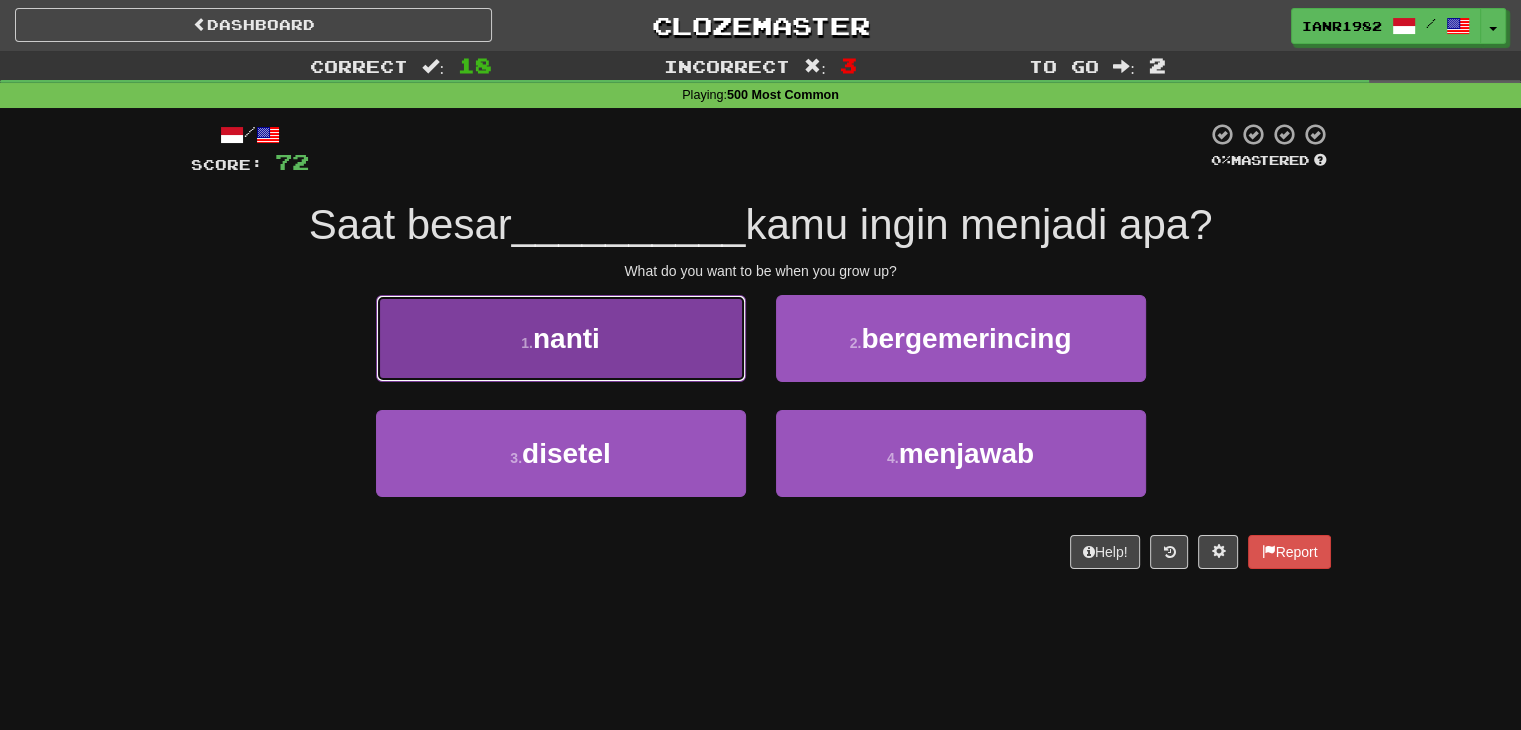 click on "1 .  nanti" at bounding box center (561, 338) 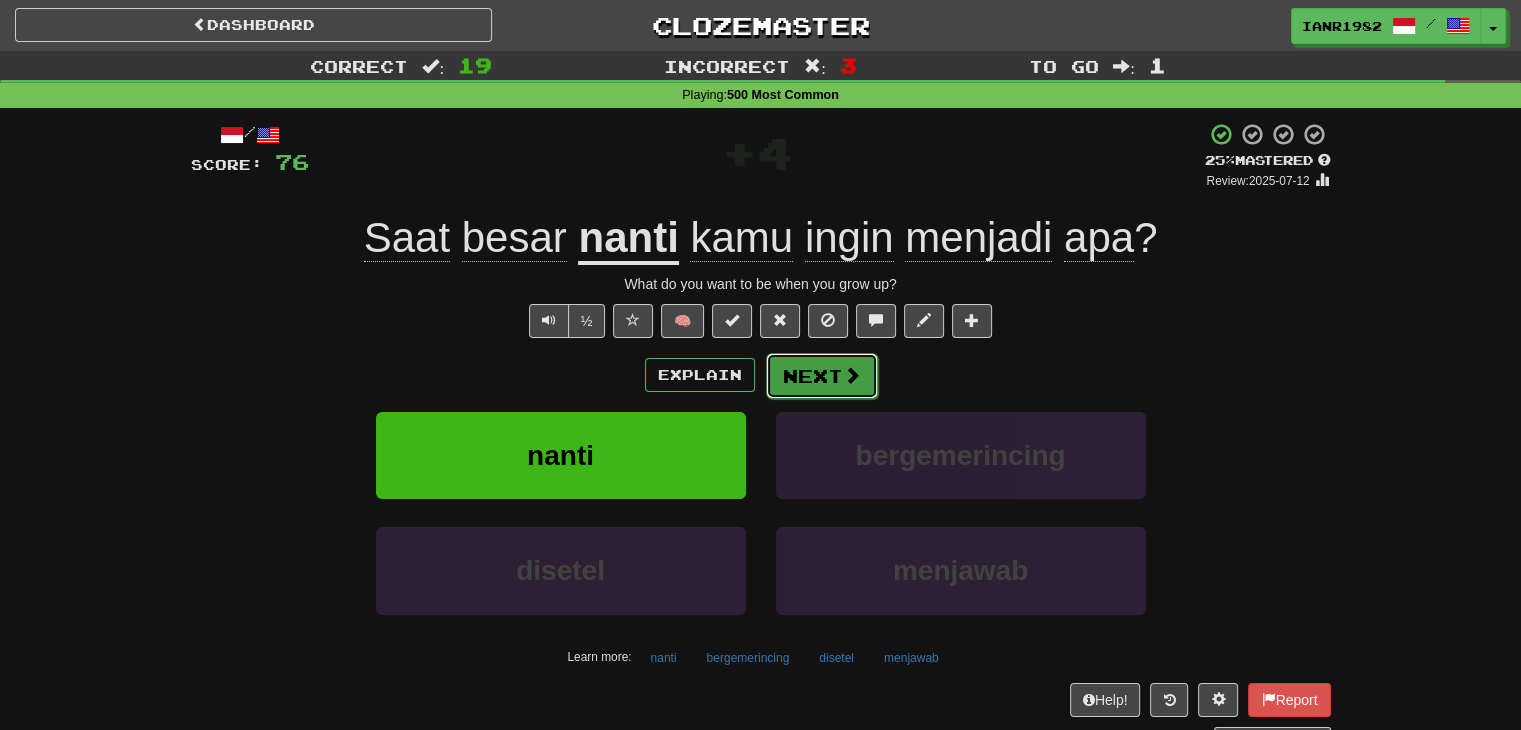 click at bounding box center (852, 375) 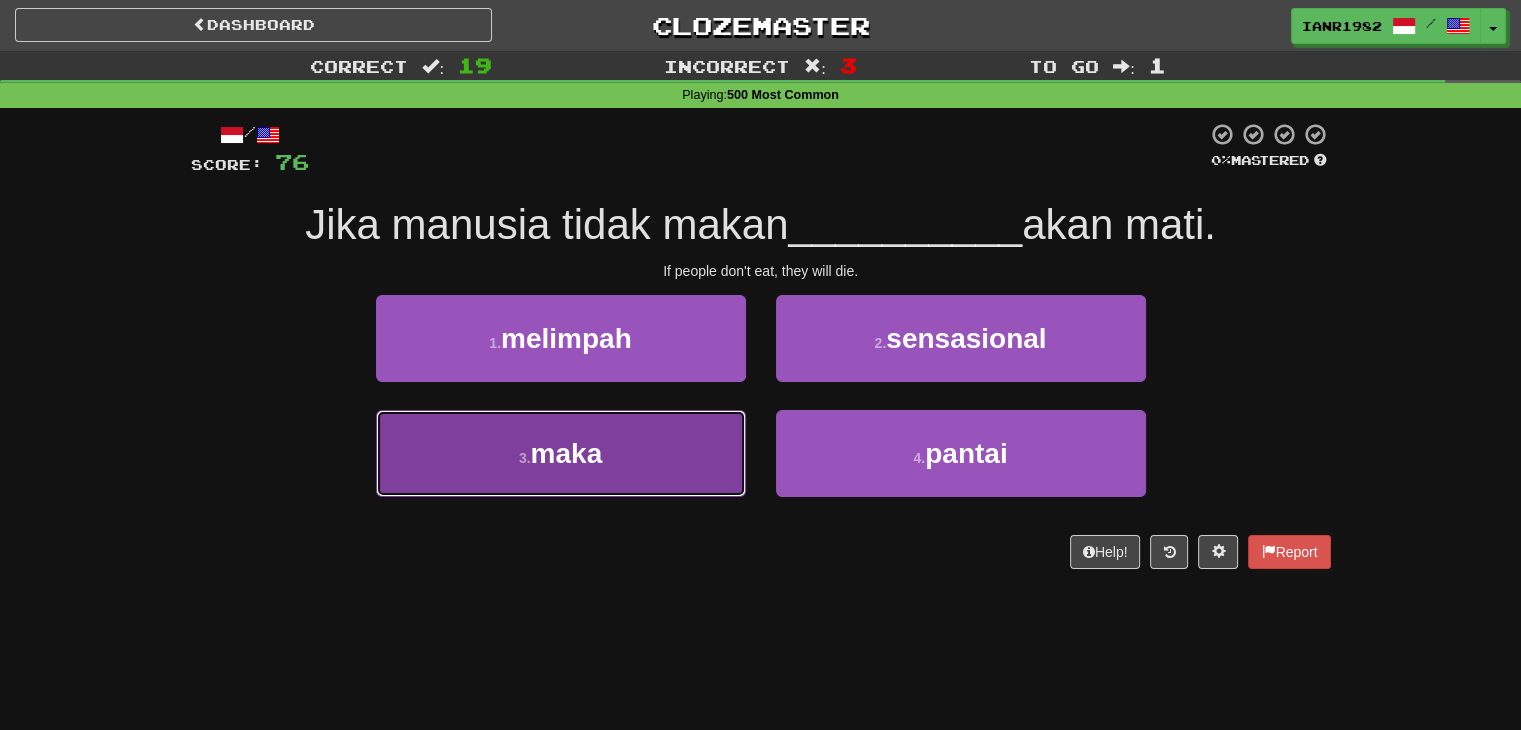 click on "3 .  maka" at bounding box center [561, 453] 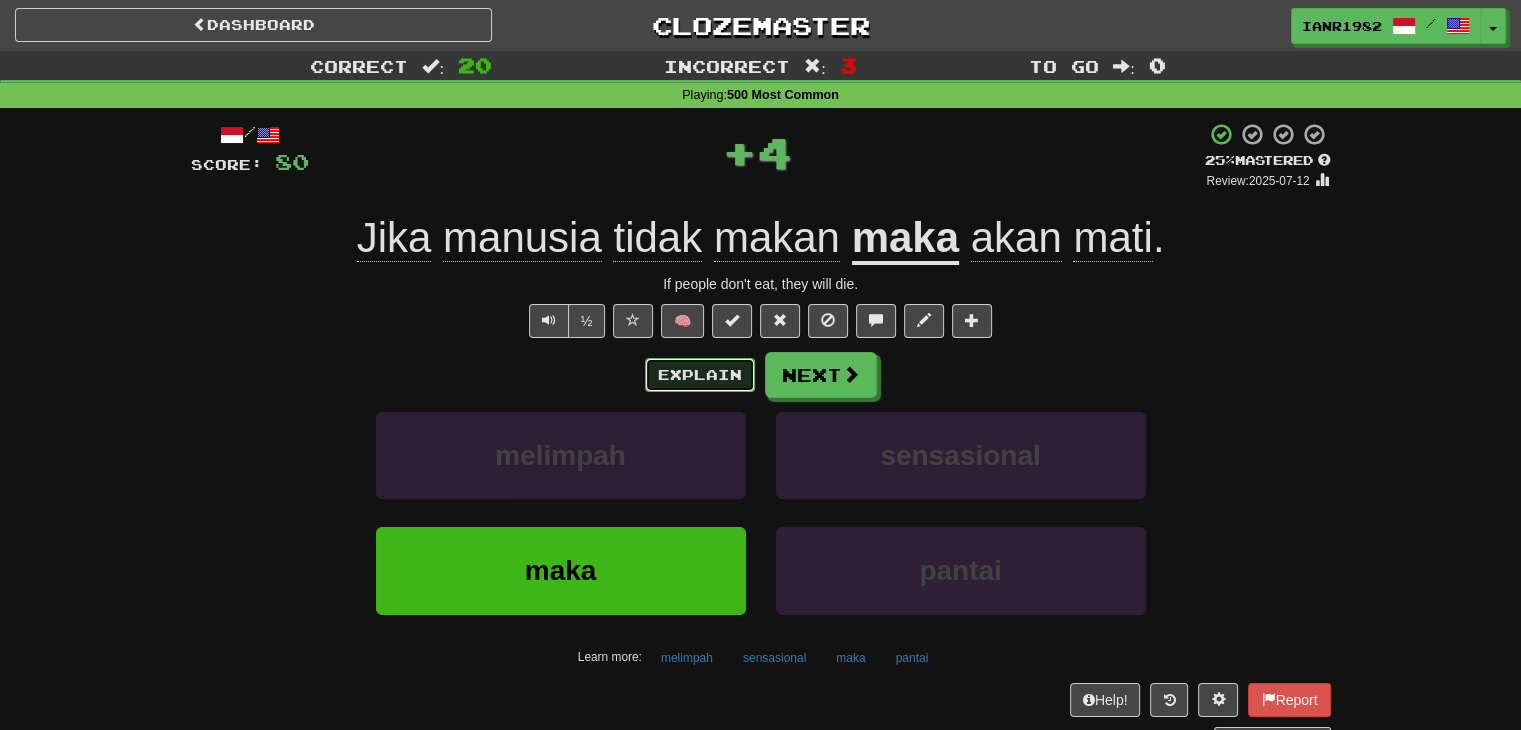 click on "Explain" at bounding box center [700, 375] 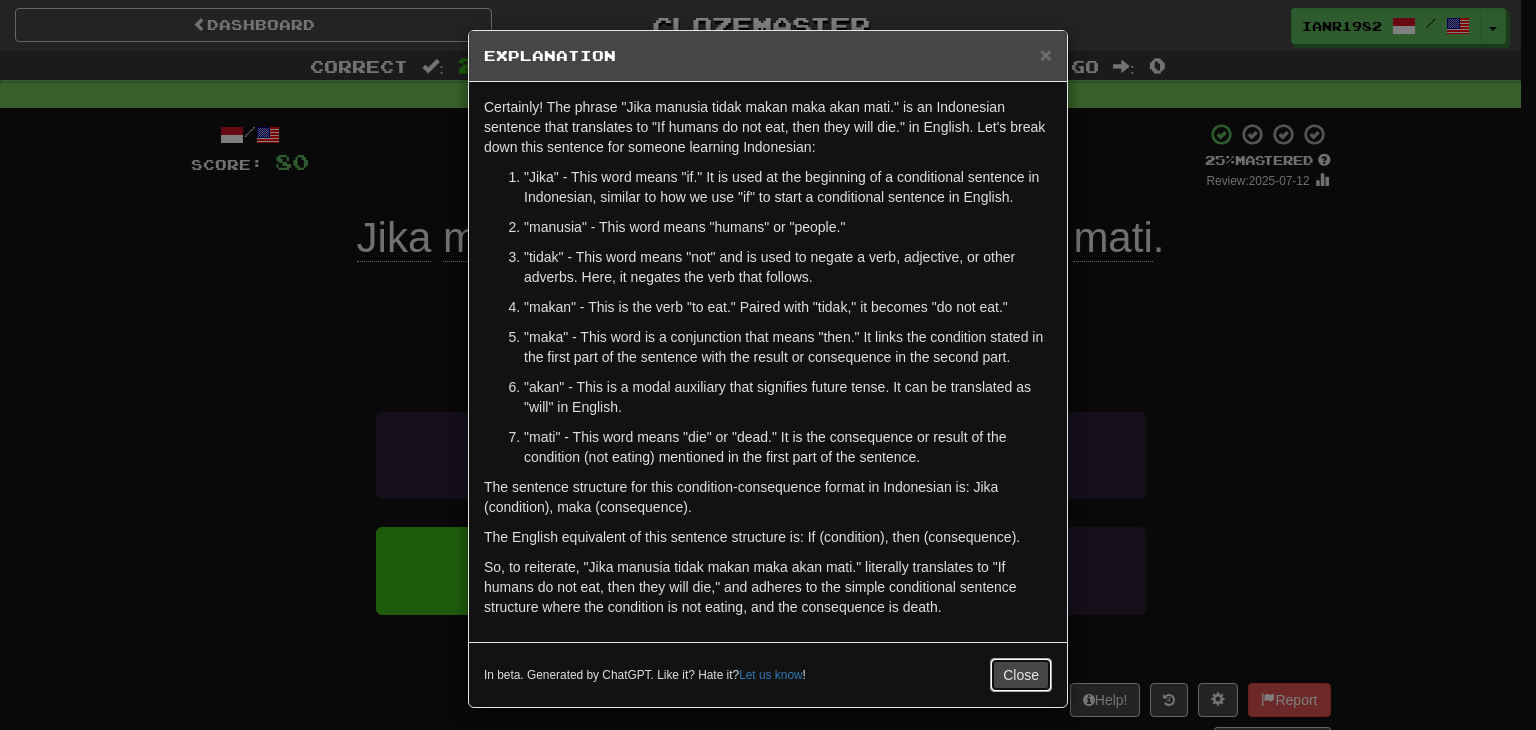 click on "Close" at bounding box center (1021, 675) 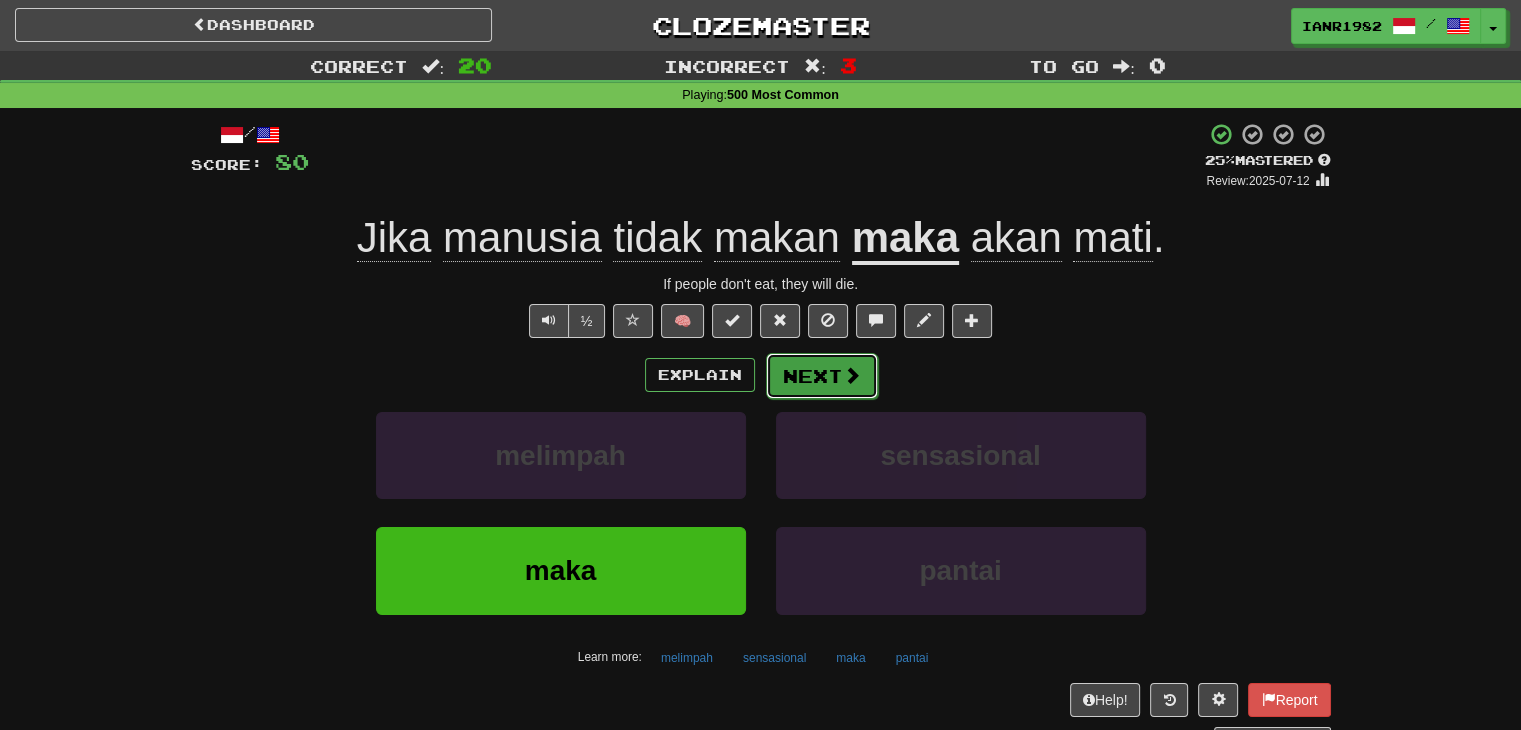 click on "Next" at bounding box center [822, 376] 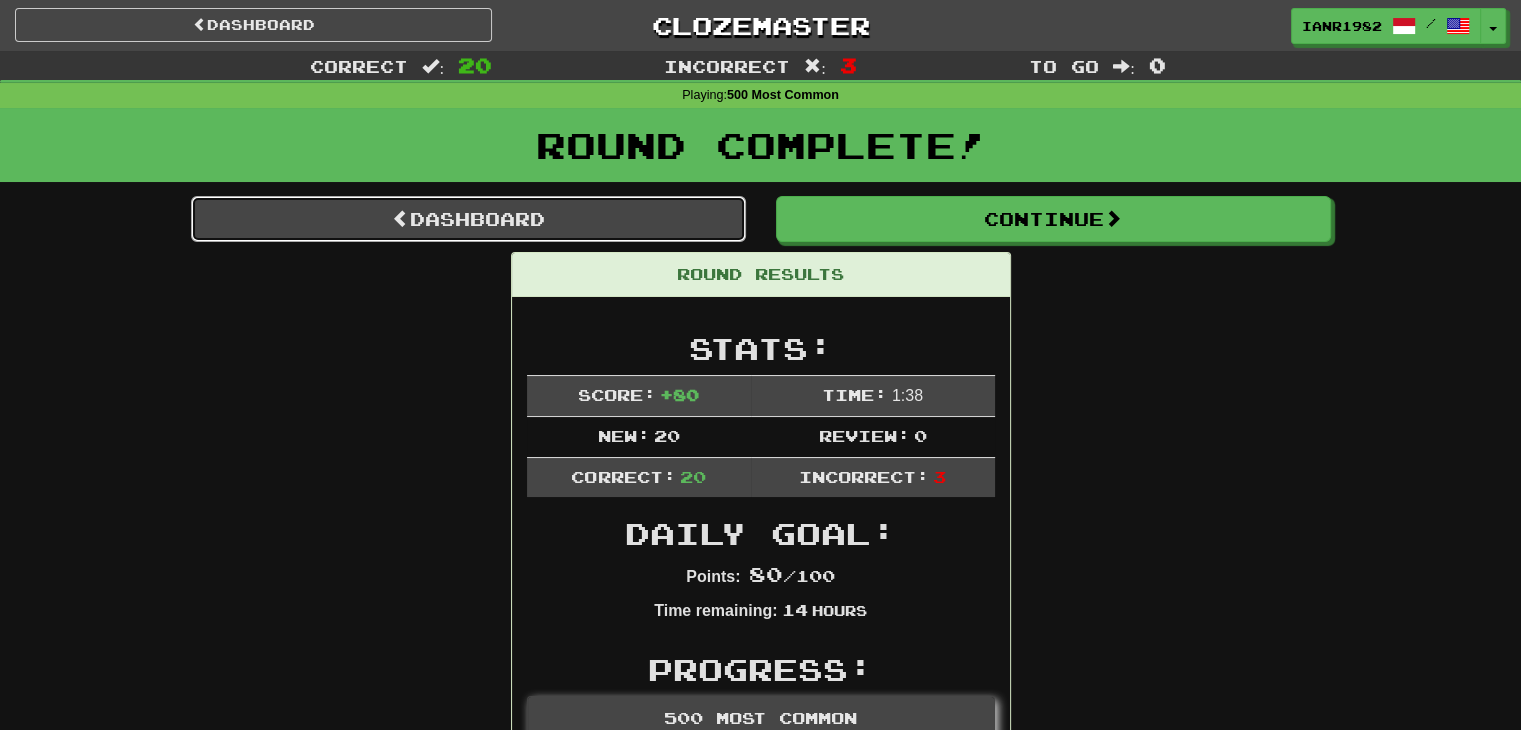click on "Dashboard" at bounding box center [468, 219] 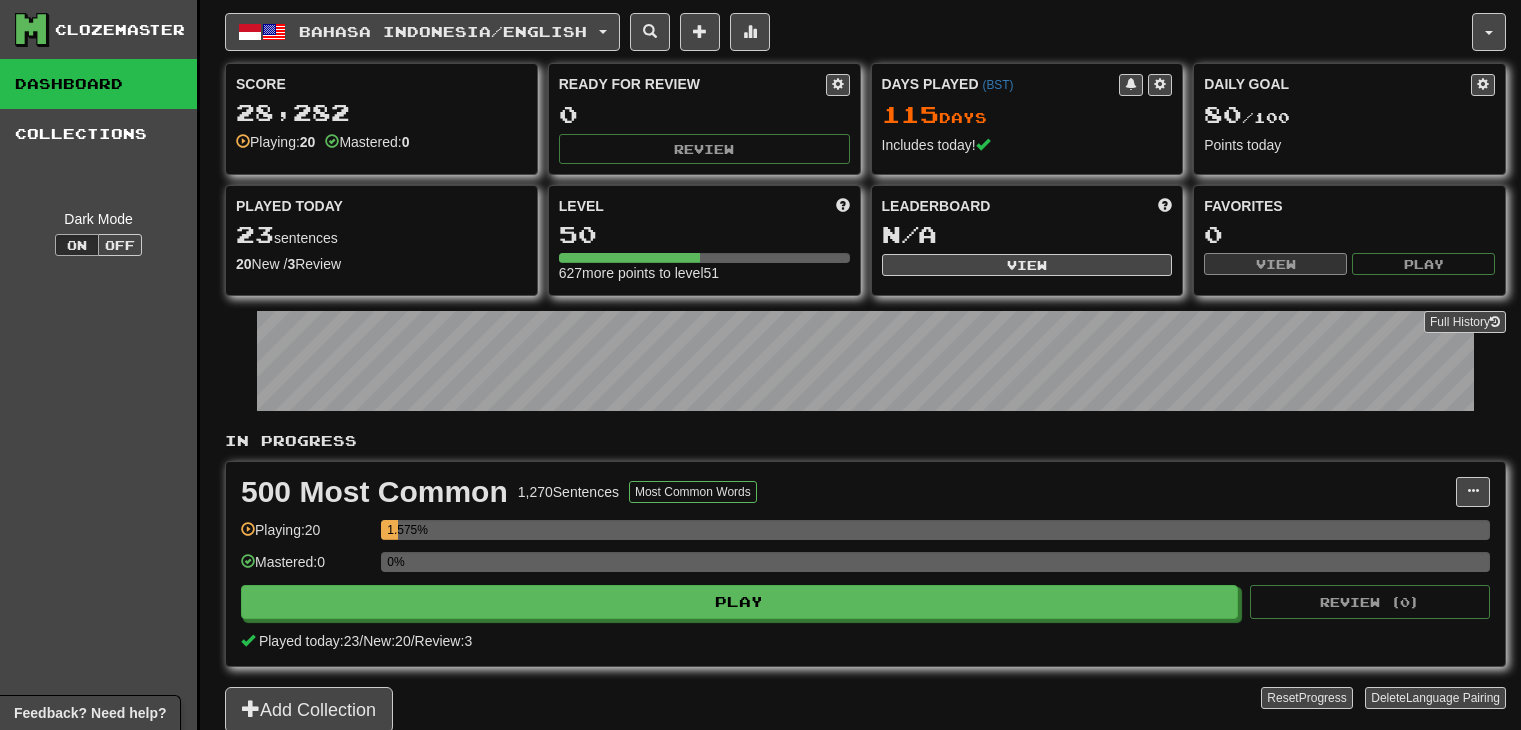 scroll, scrollTop: 0, scrollLeft: 0, axis: both 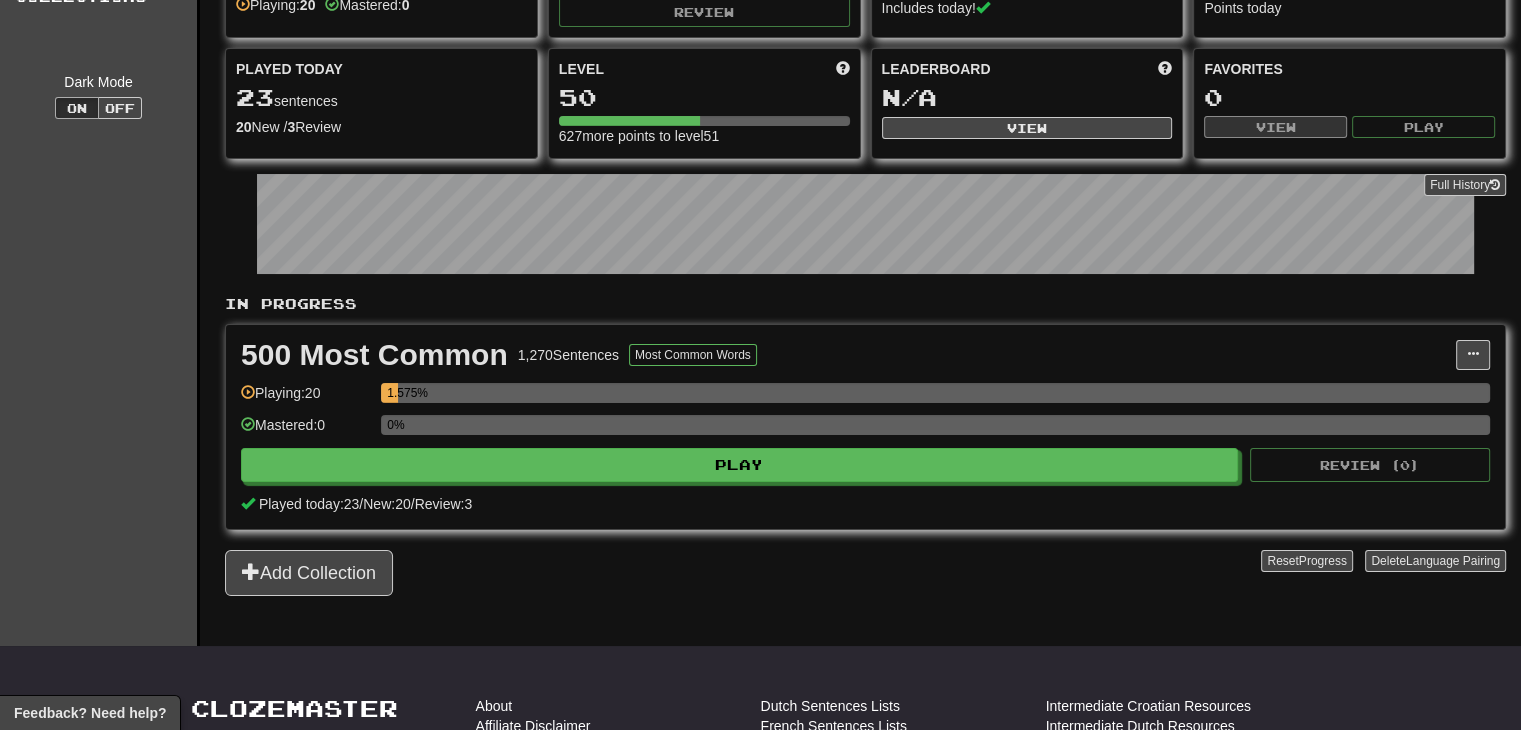 drag, startPoint x: 1535, startPoint y: 238, endPoint x: 1504, endPoint y: 312, distance: 80.23092 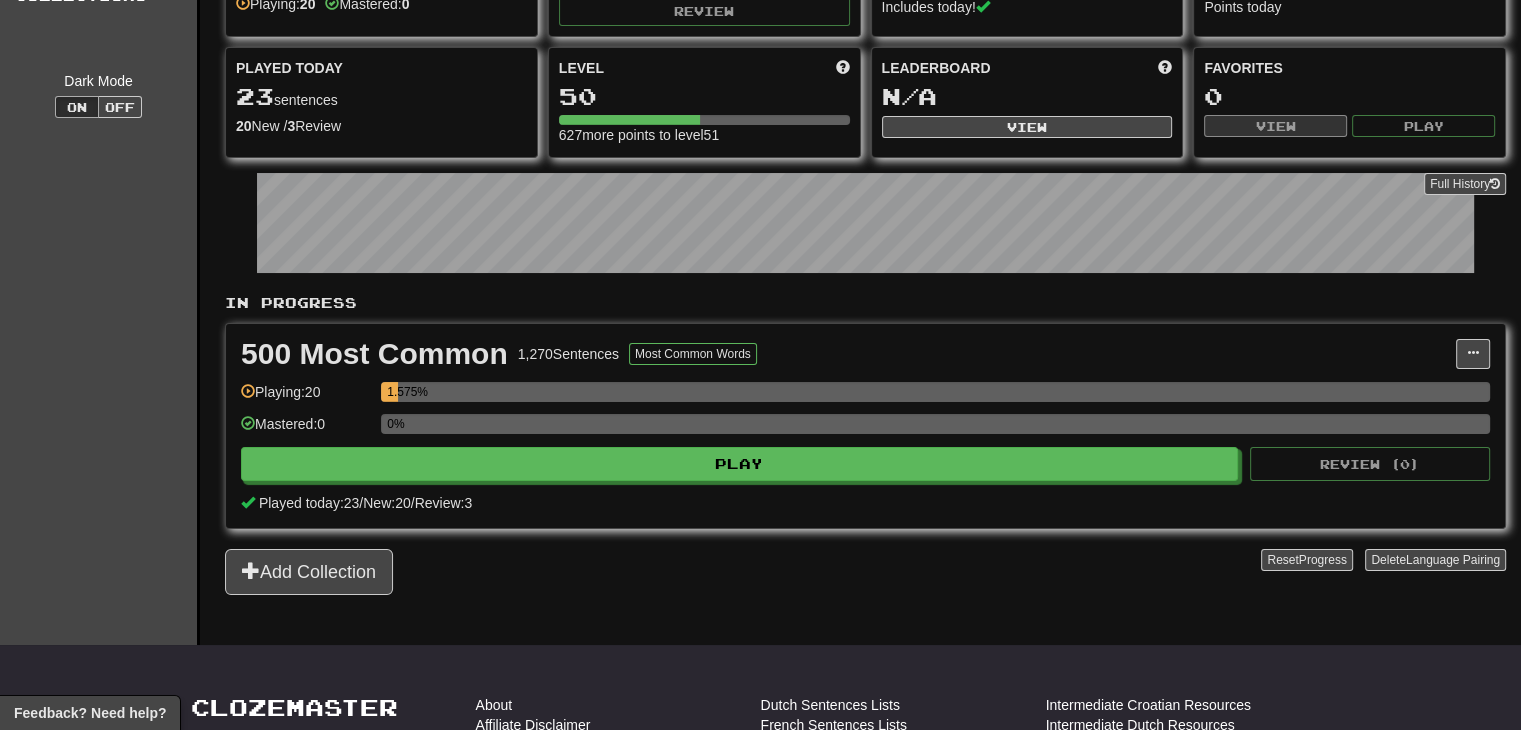 click on "Clozemaster Dashboard Collections Dark Mode On Off Dashboard Collections Pro Bahasa Indonesia  /  English Bahasa Indonesia  /  English Days Played:  115   Review:  0 Daily Goal:  80  /  100 Español  /  English Days Played:  131   Review:  0 Daily Goal:  0  /  200  Language Pairing Username: IanR1982 Edit  Account  Notifications  Activity Feed  Profile  Leaderboard  Forum  Logout Score 28,282  Playing:  20  Mastered:  0 Ready for Review 0   Review Days Played   ( BST ) 115  Day s Includes today!  Daily Goal 80  /  100 Points today Played Today 23  sentences 20  New /  3  Review Full History  Level 50 627  more points to level  51 Leaderboard N/A View Favorites 0 View Play Full History  In Progress 500 Most Common 1,270  Sentences Most Common Words Manage Sentences Unpin from Dashboard  Playing:  20 1.575%  Mastered:  0 0% Play Review ( 0 )   Played today:  23  /  New:  20  /  Review:  3  Add Collection Reset  Progress Delete  Language Pairing Dark Mode On Off
Feedback? Need help?" at bounding box center (760, 13767) 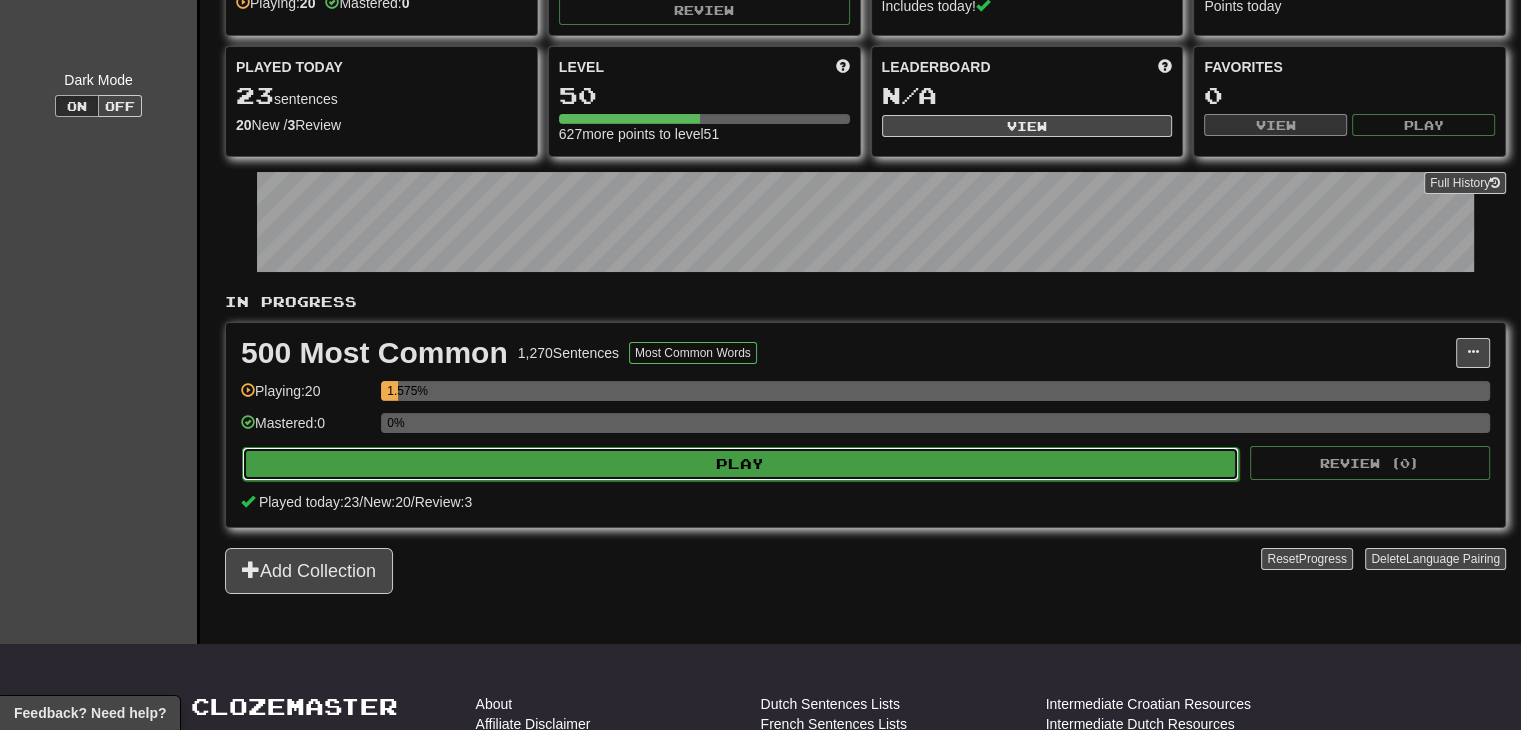 click on "Play" at bounding box center (740, 464) 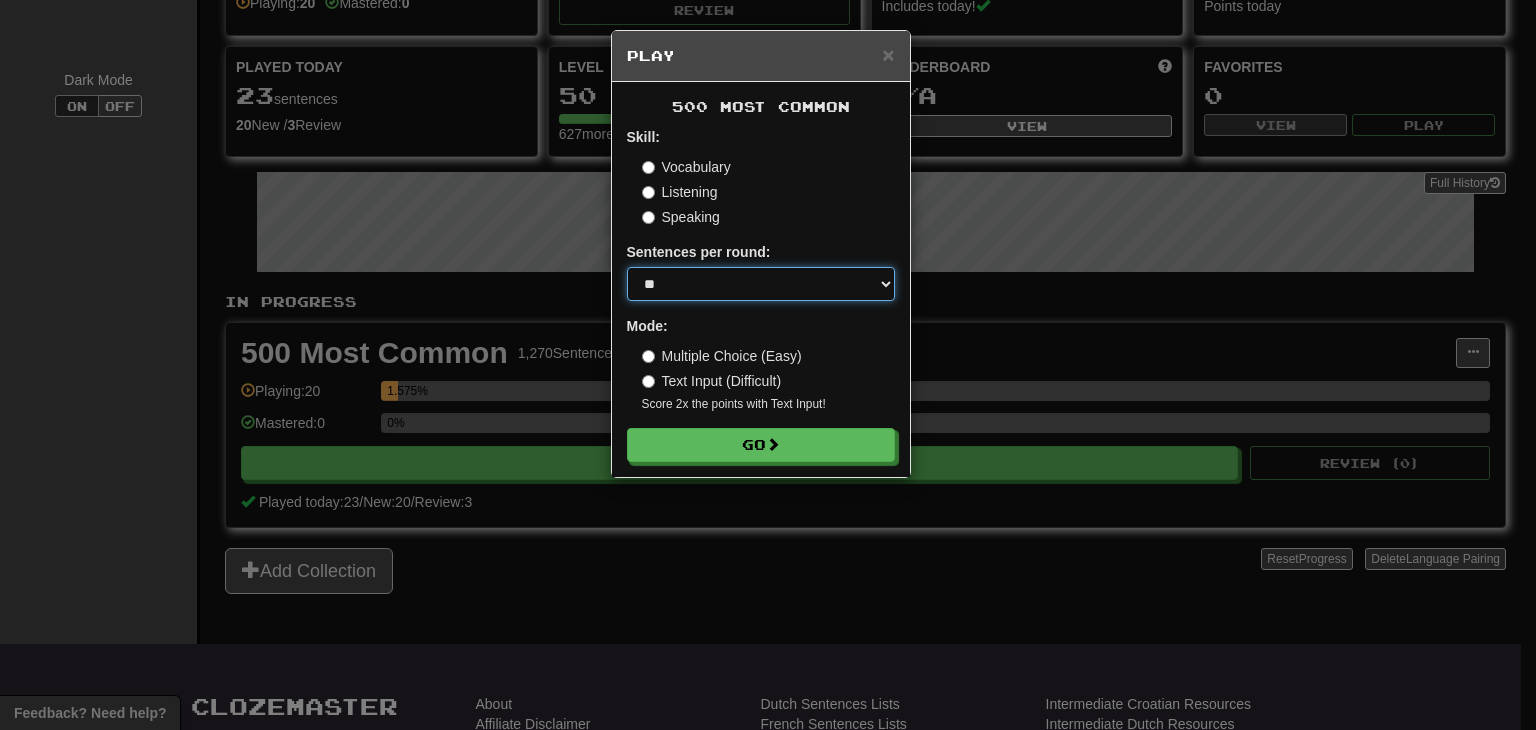 click on "* ** ** ** ** ** *** ********" at bounding box center [761, 284] 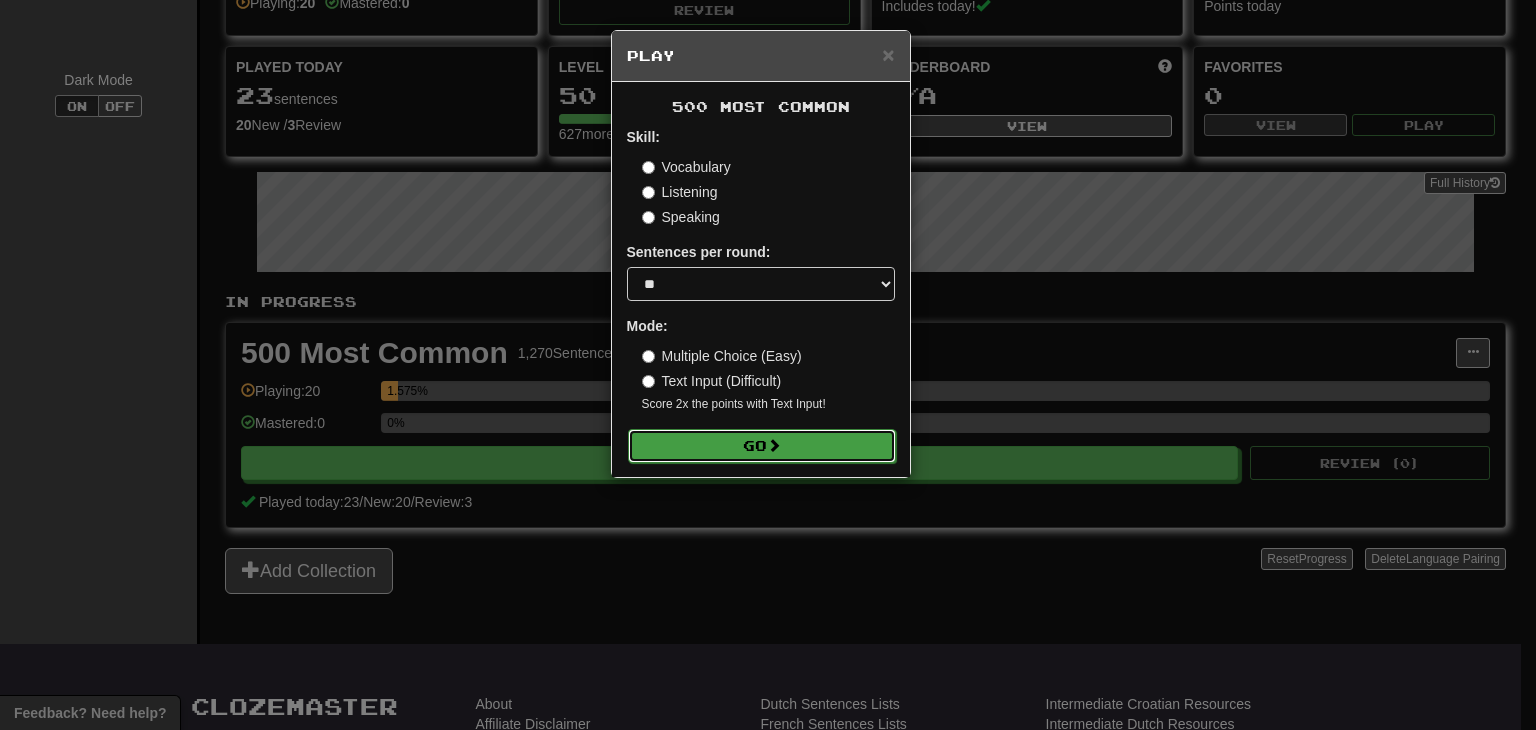 click on "Go" at bounding box center (762, 446) 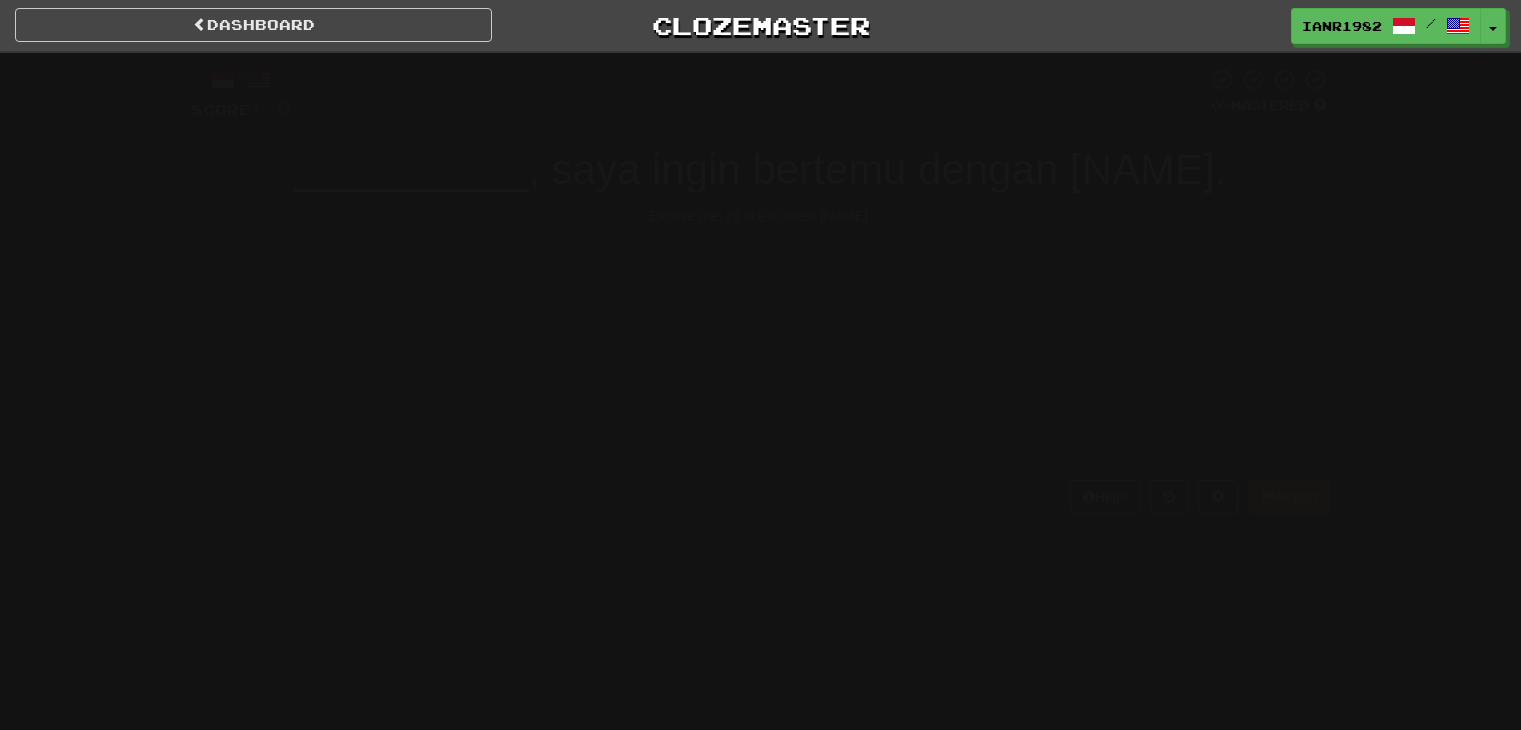 scroll, scrollTop: 0, scrollLeft: 0, axis: both 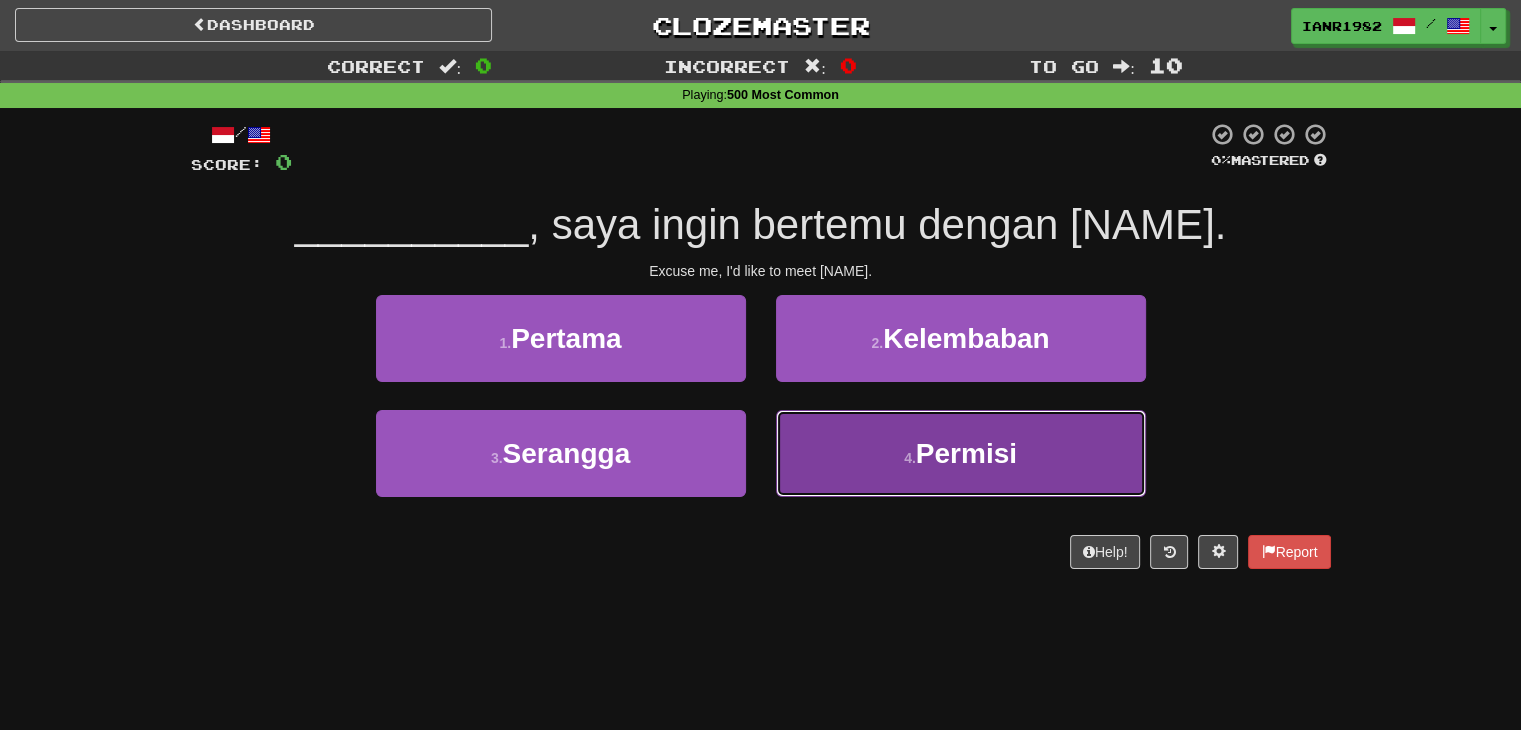 click on "Permisi" at bounding box center (966, 453) 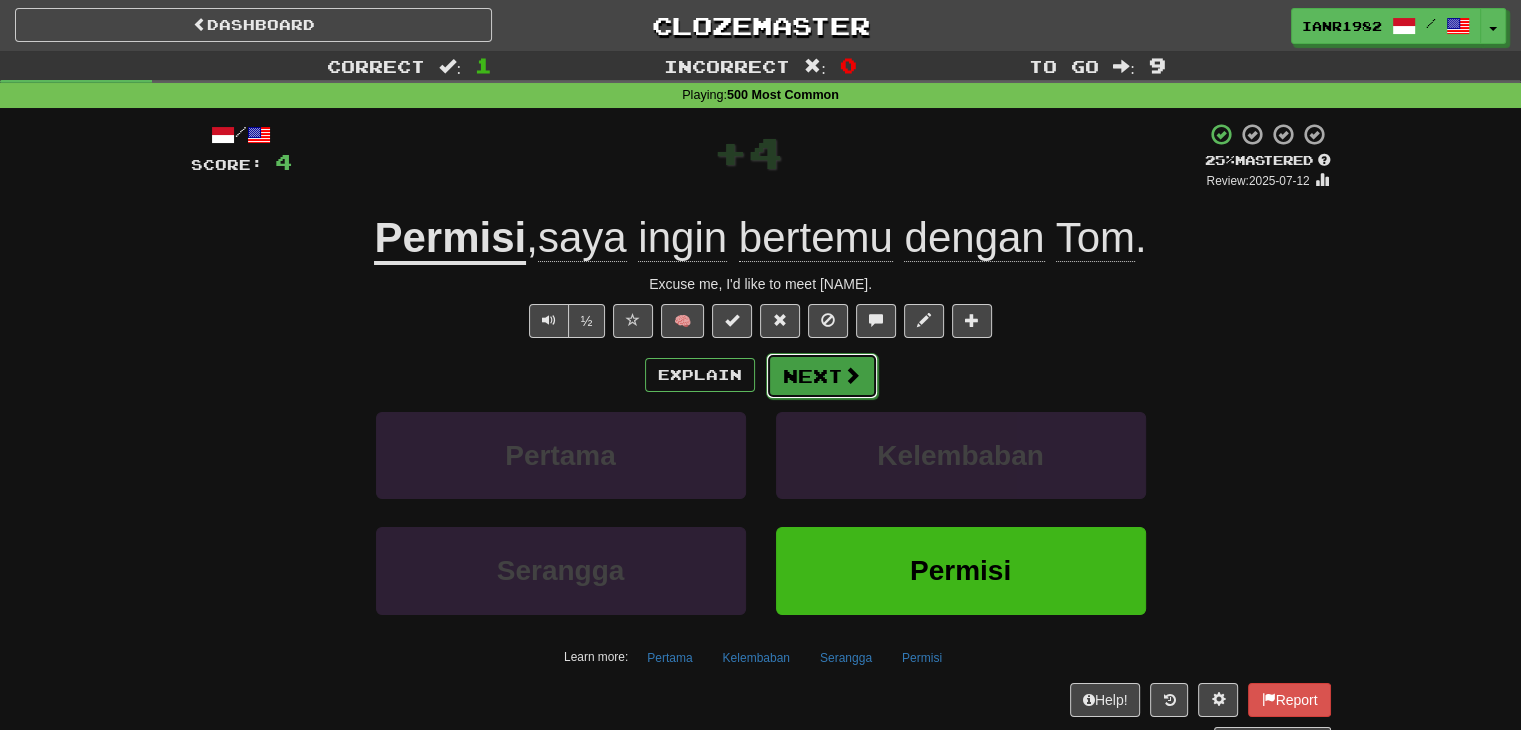 click on "Next" at bounding box center [822, 376] 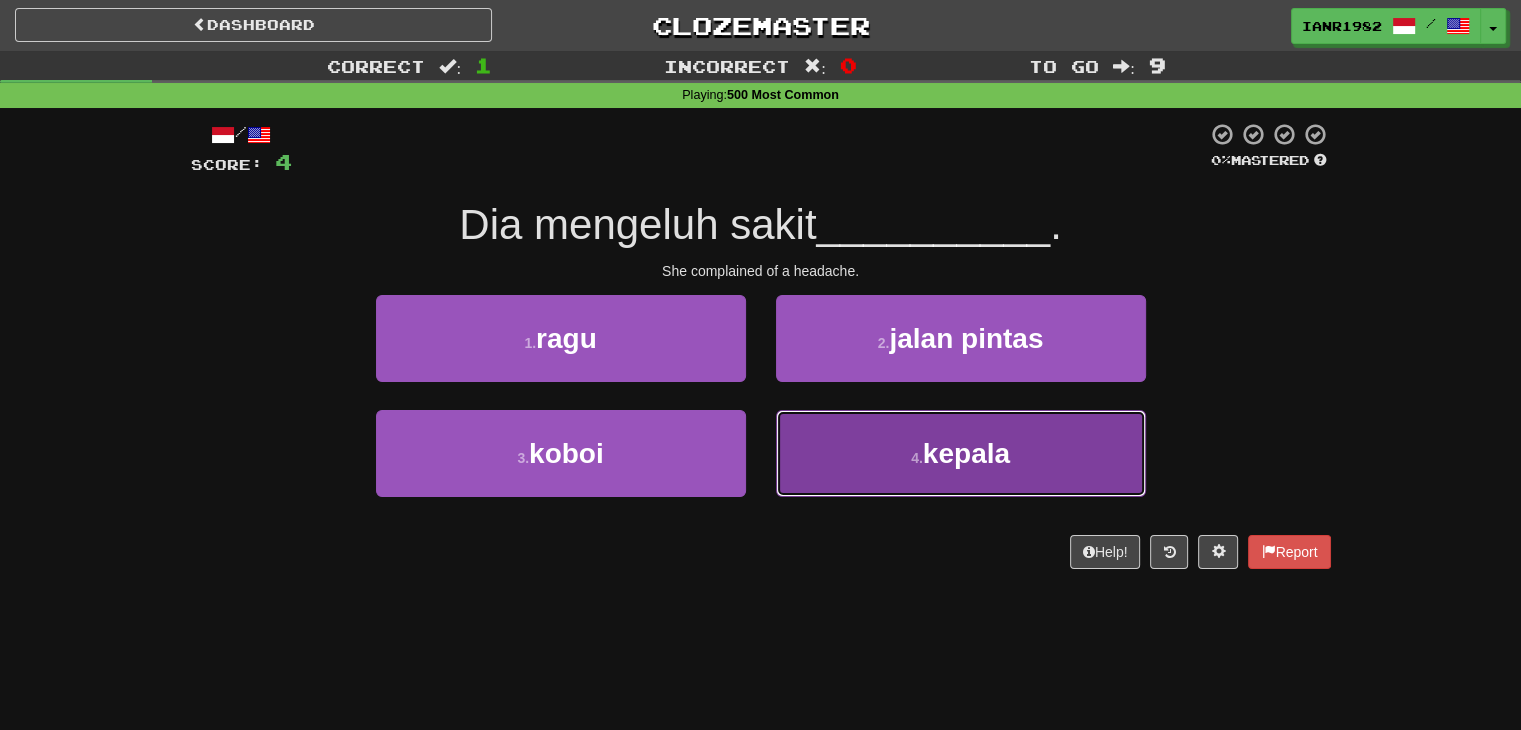 click on "kepala" at bounding box center [966, 453] 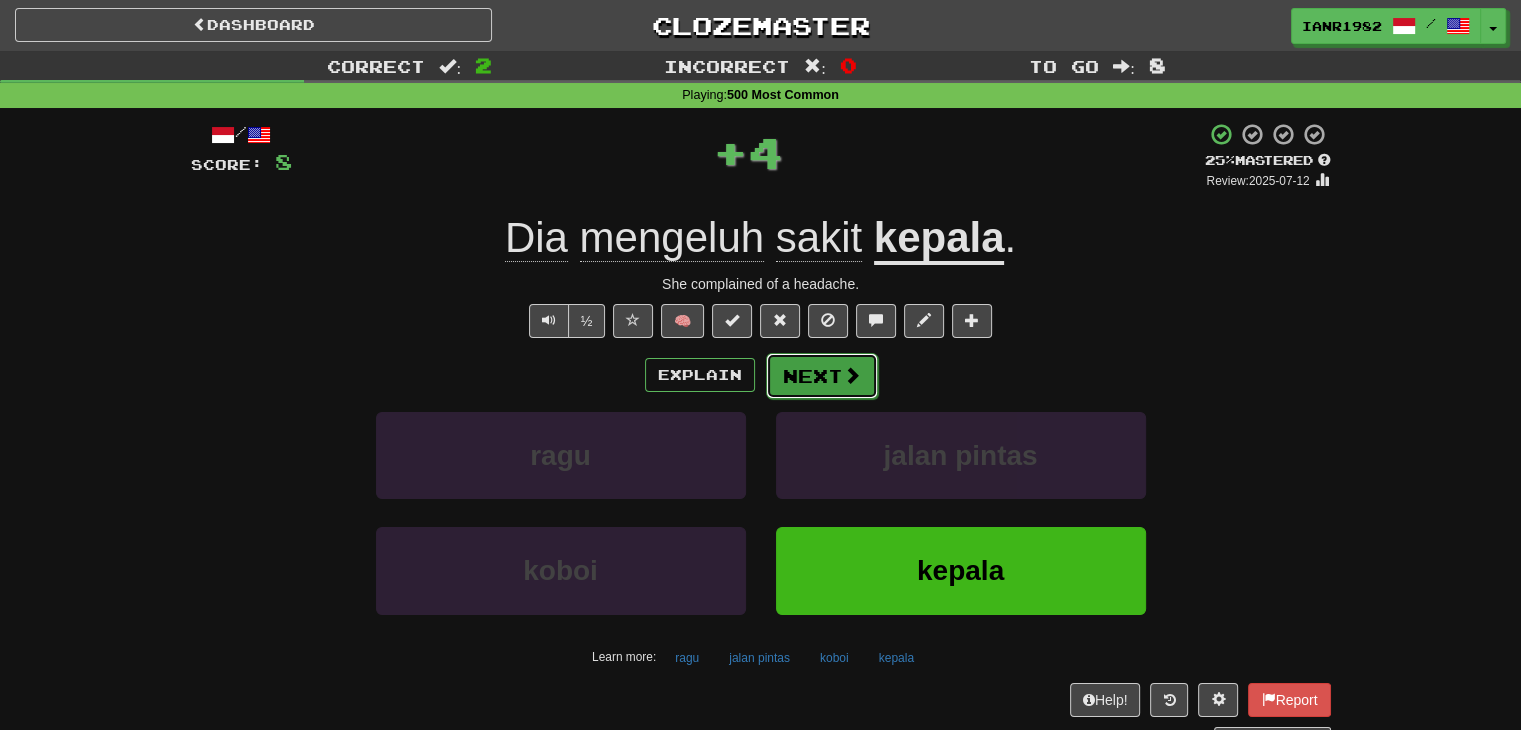 click on "Next" at bounding box center (822, 376) 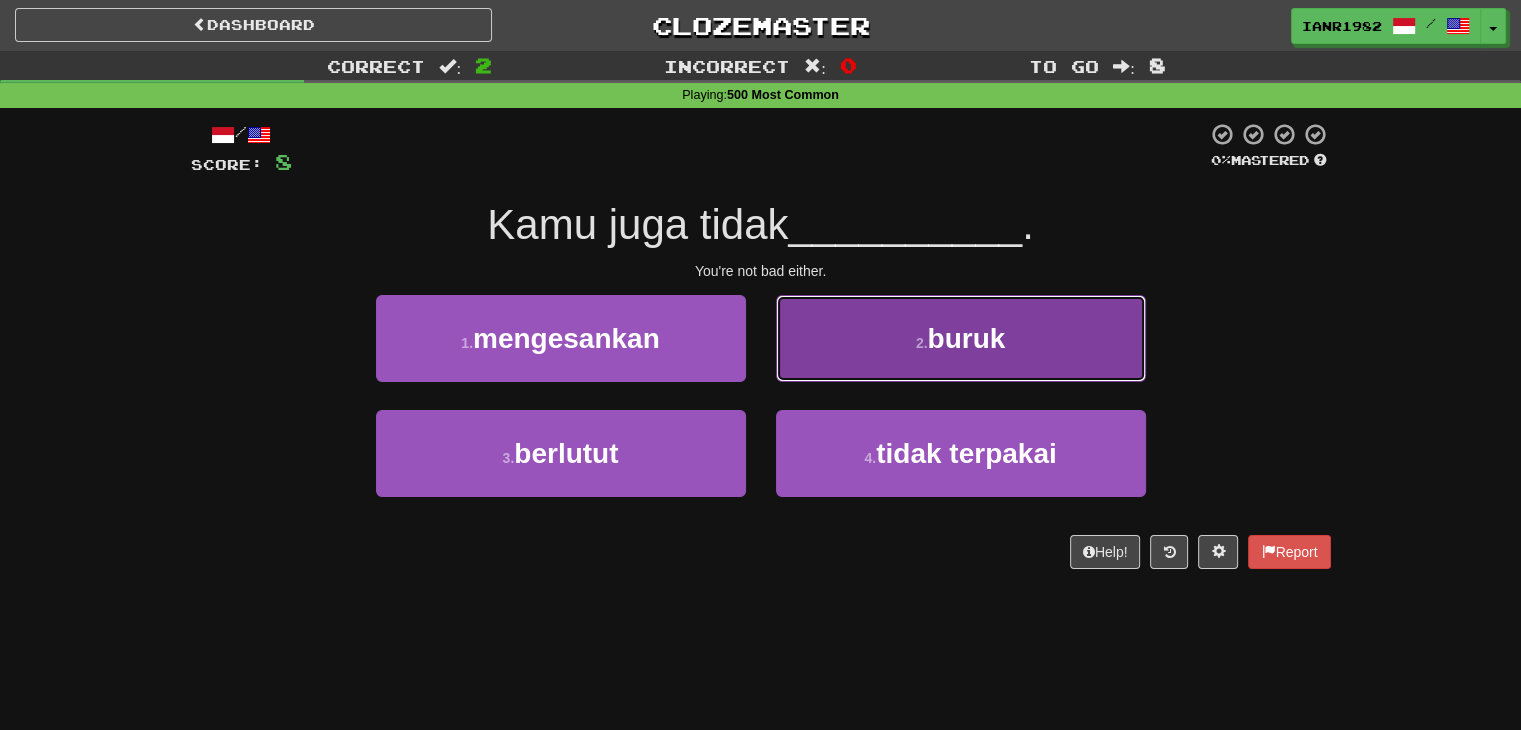 click on "2 .  buruk" at bounding box center (961, 338) 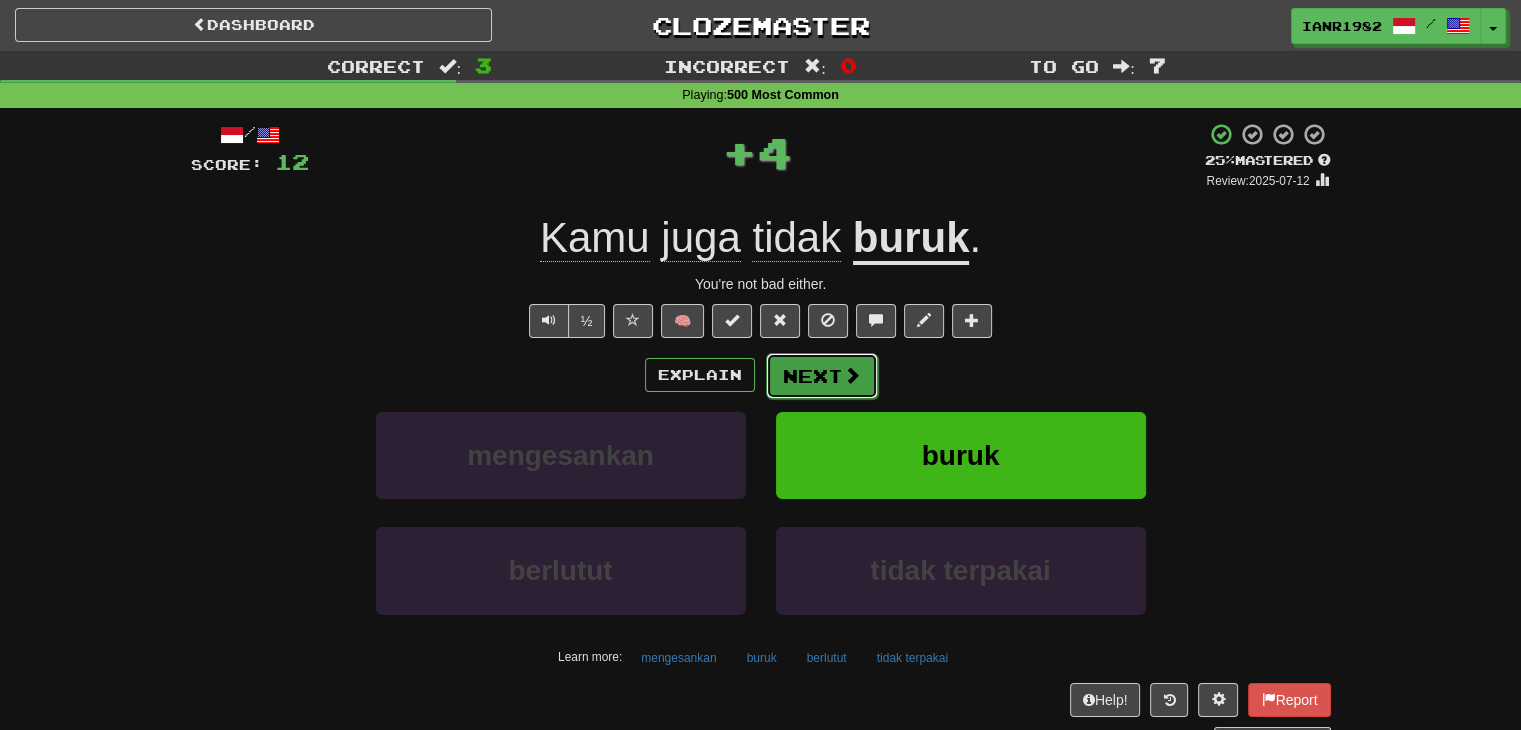 click at bounding box center [852, 375] 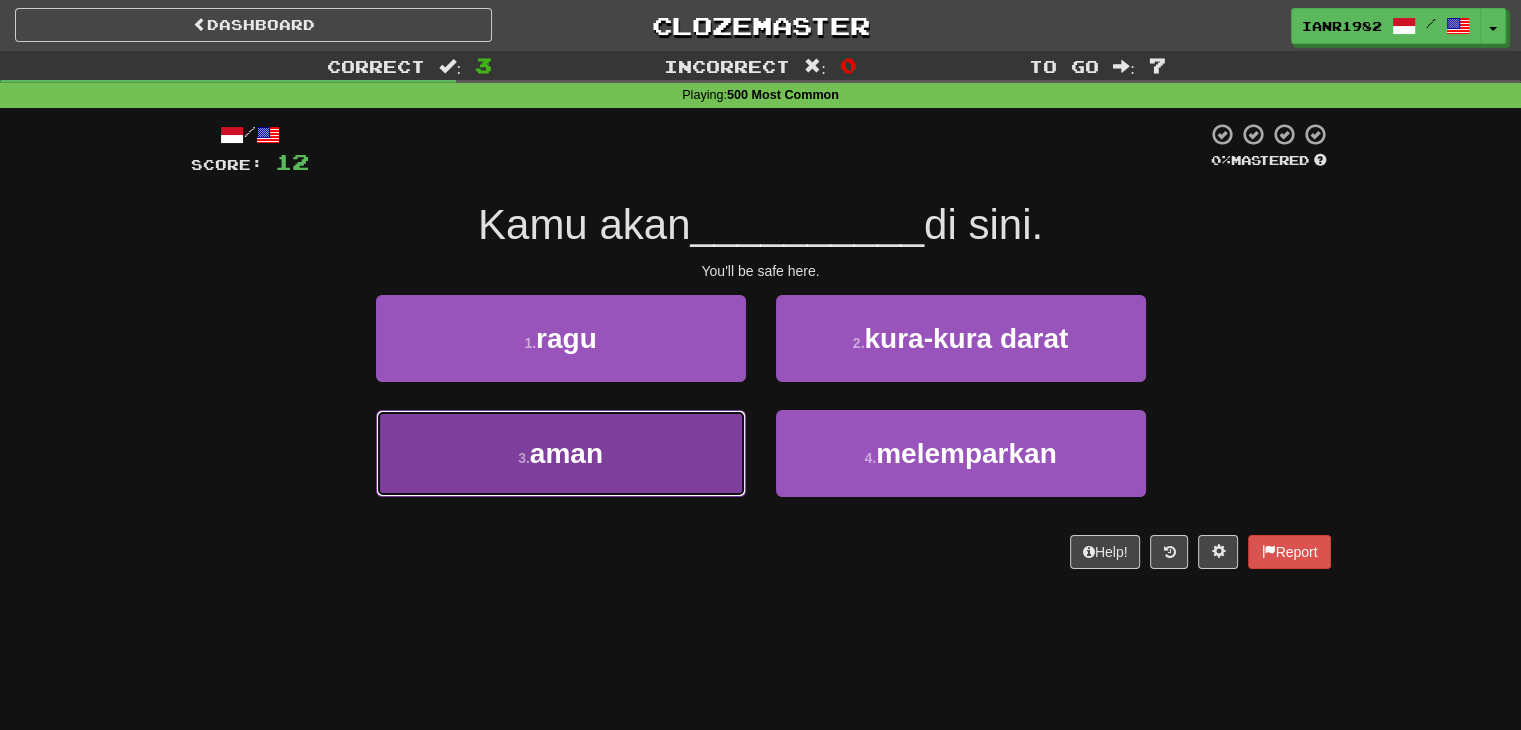 click on "3 .  aman" at bounding box center [561, 453] 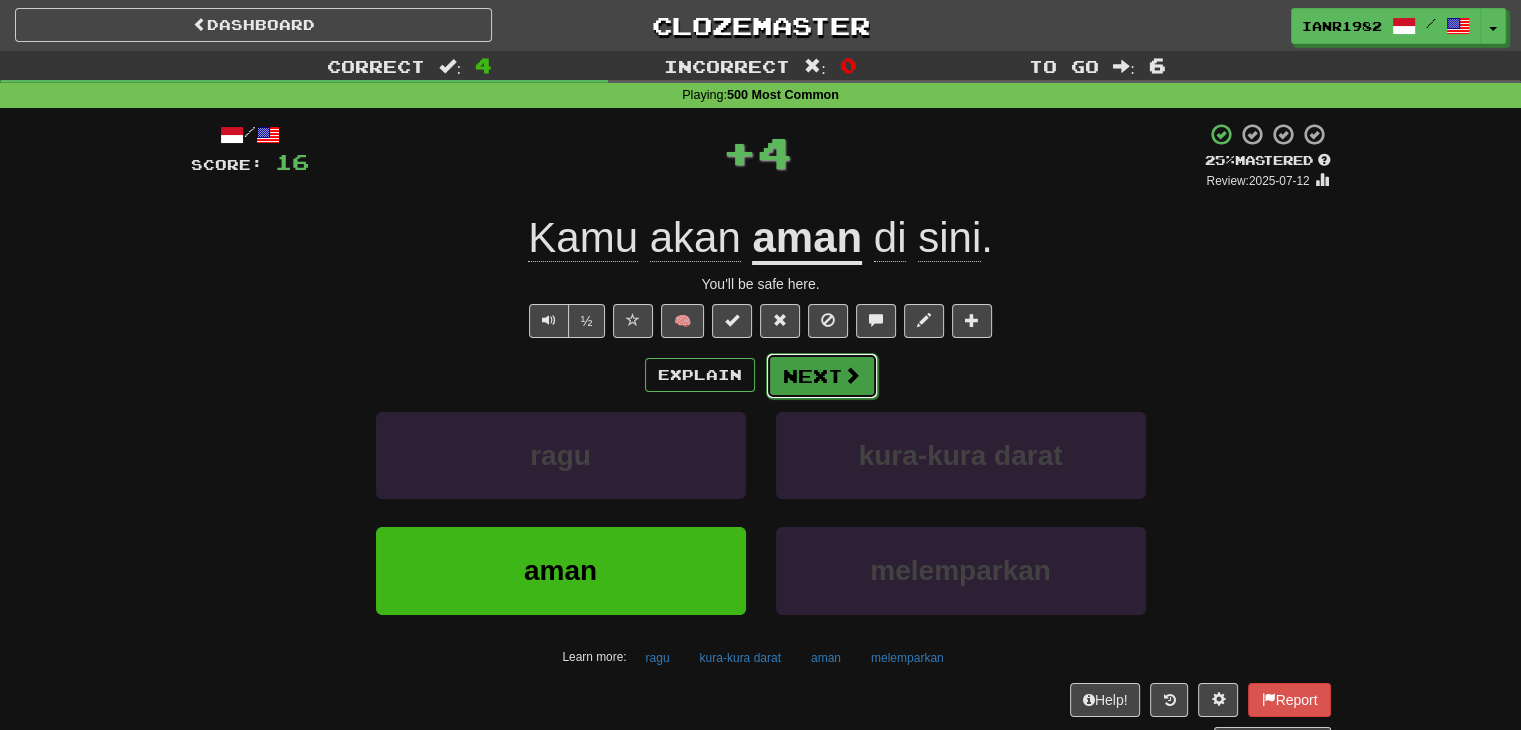 click at bounding box center (852, 375) 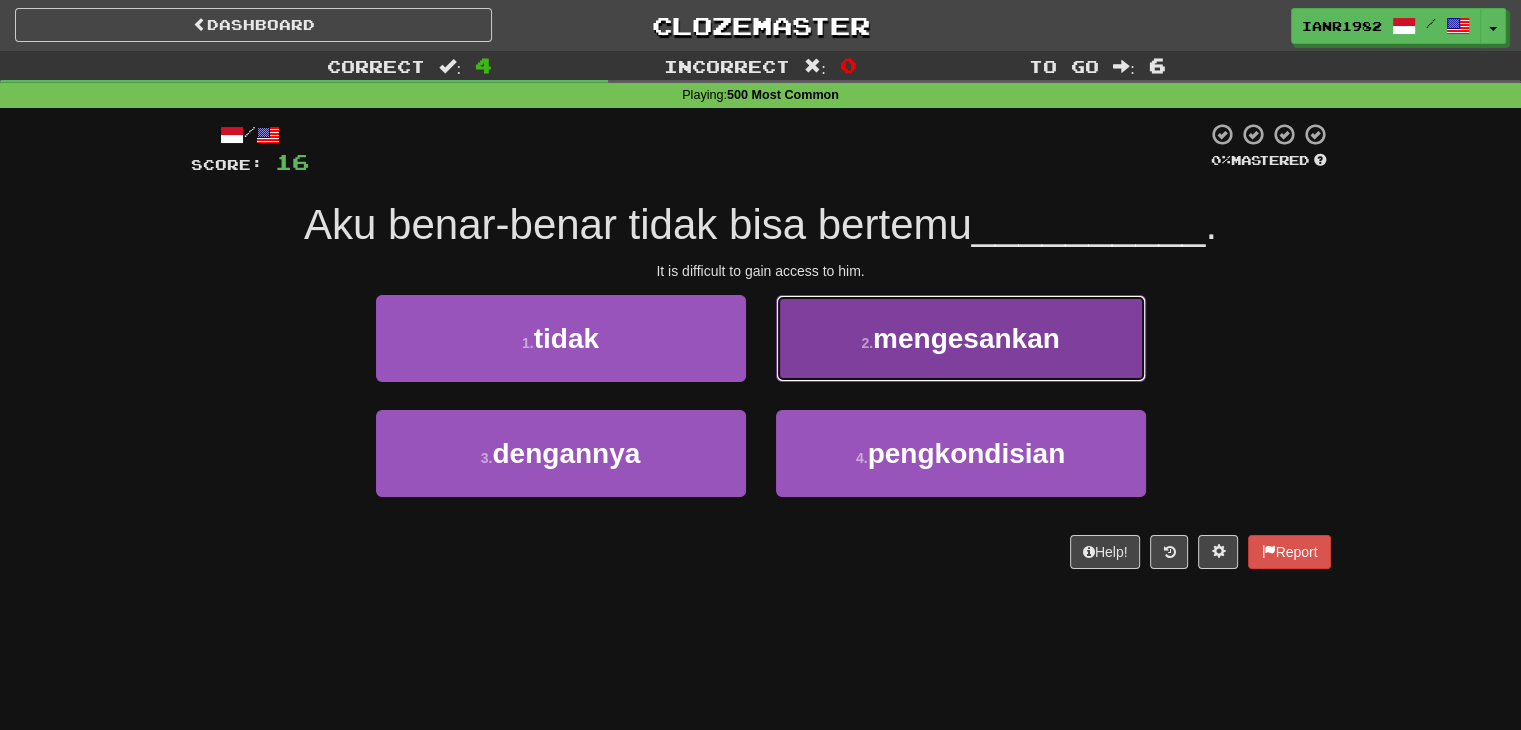 click on "mengesankan" at bounding box center [966, 338] 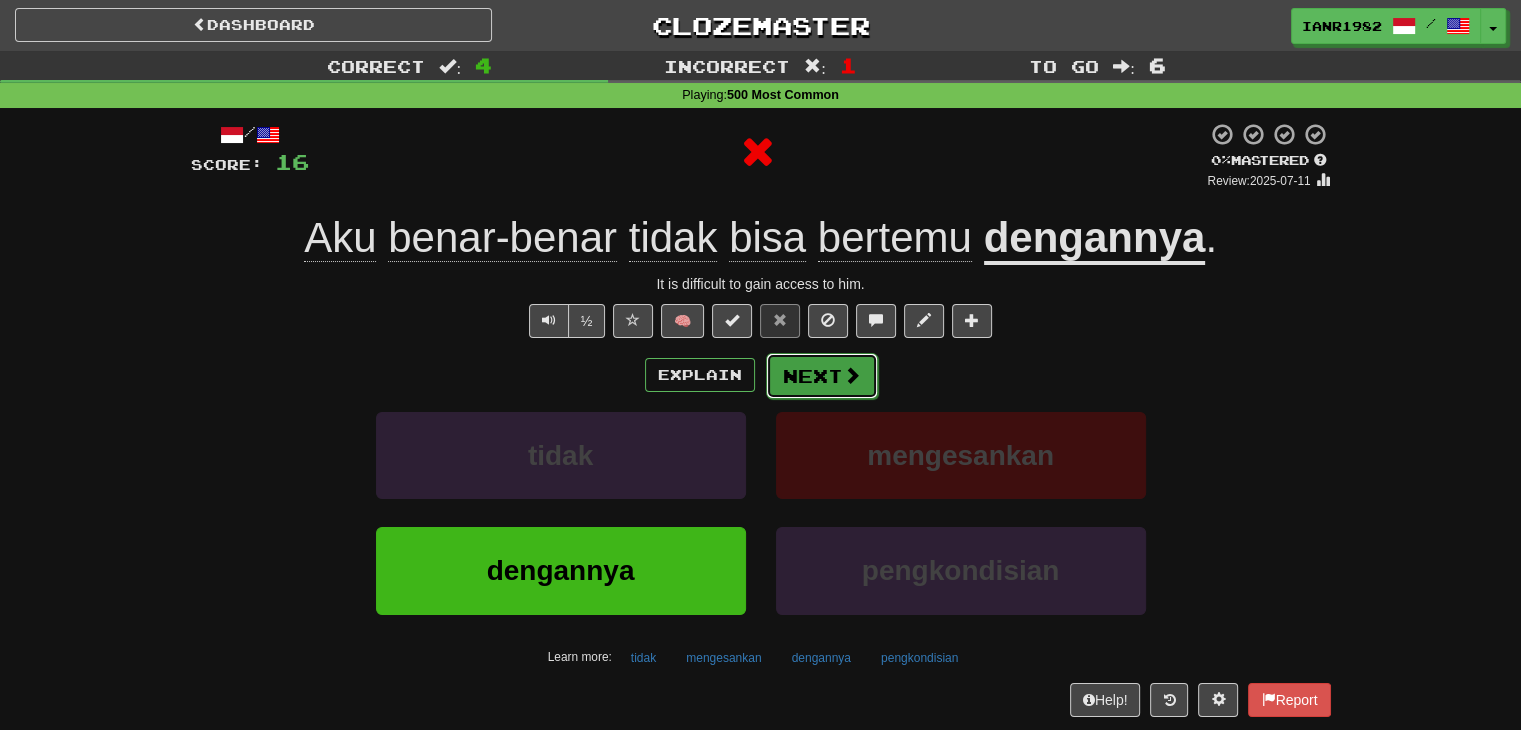click at bounding box center [852, 375] 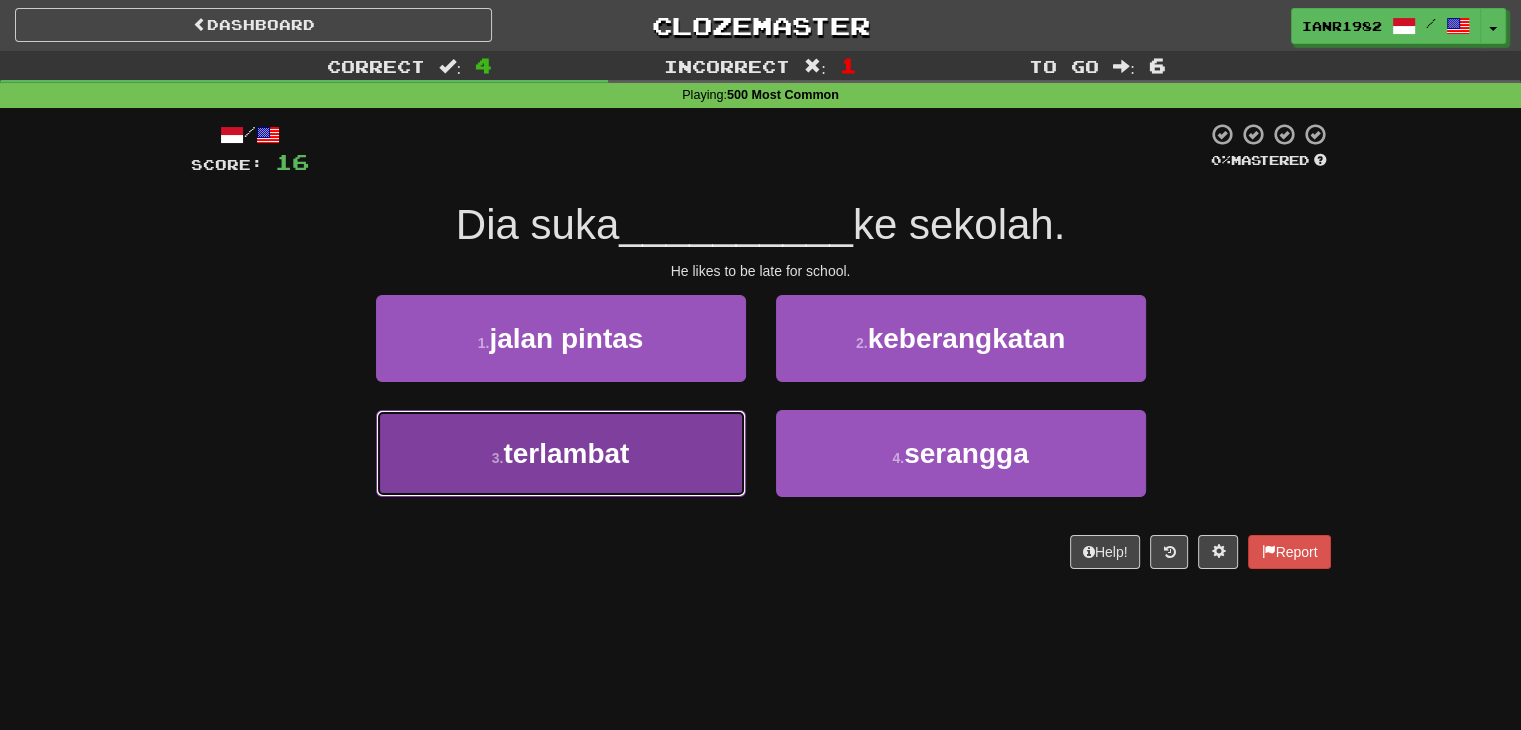click on "3 .  terlambat" at bounding box center [561, 453] 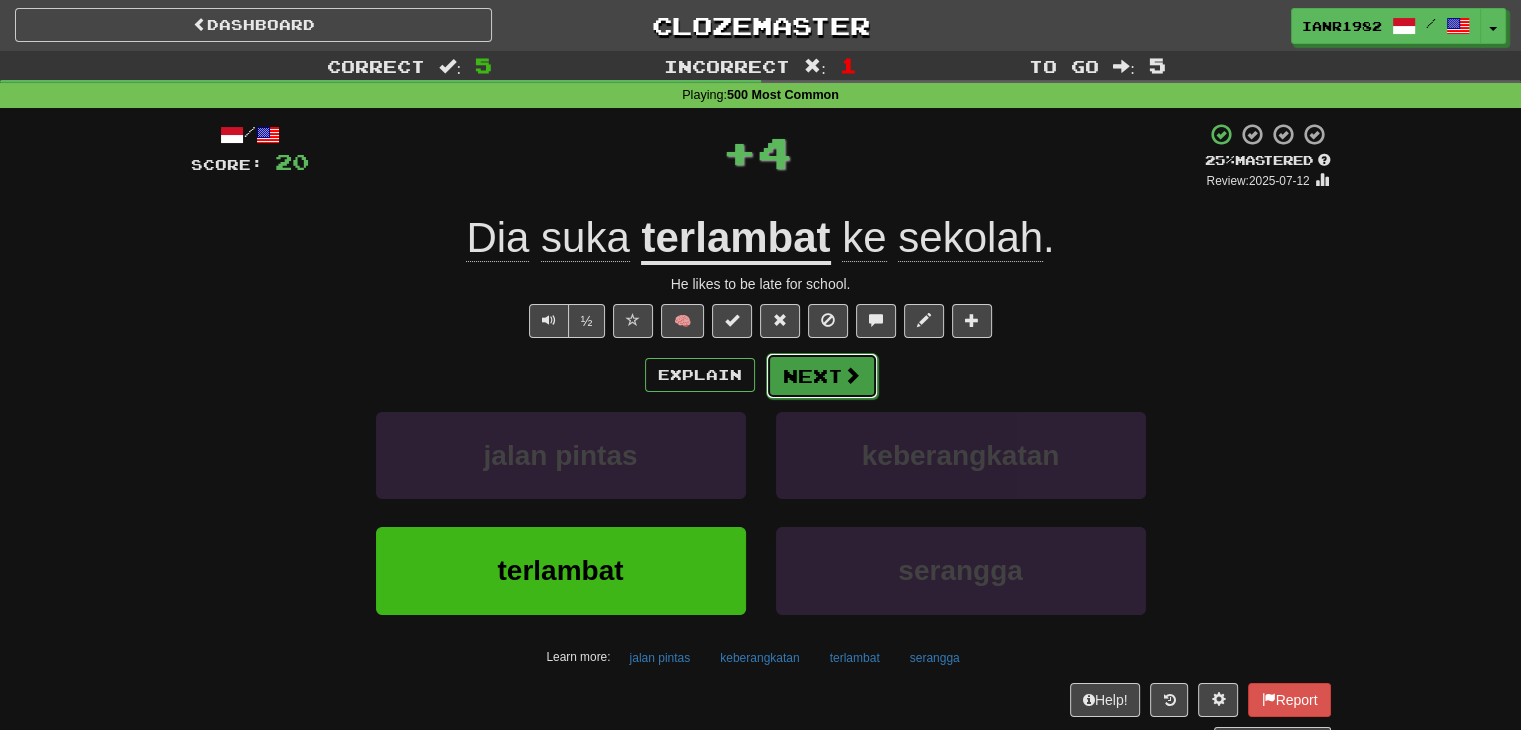 click at bounding box center [852, 375] 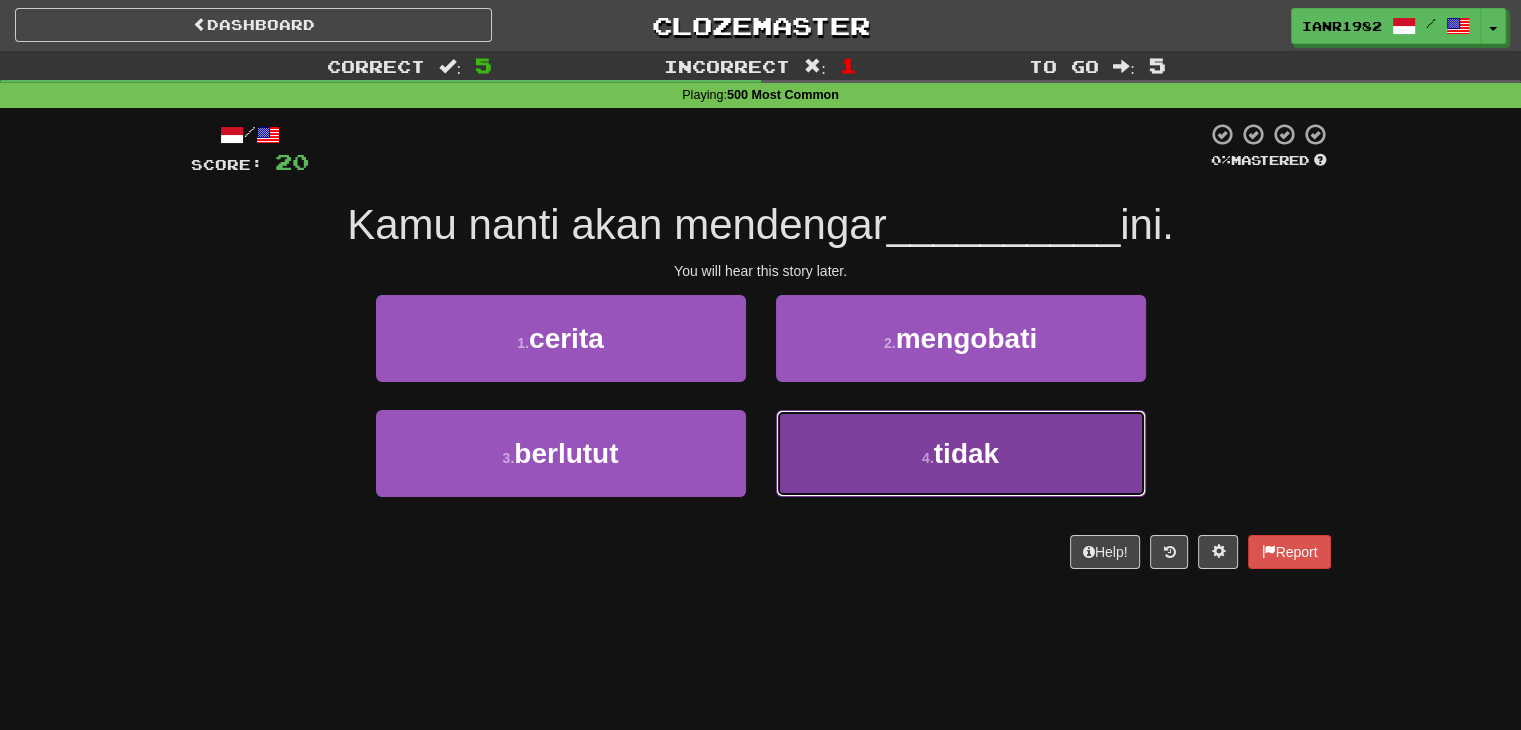 click on "4 .  tidak" at bounding box center (961, 453) 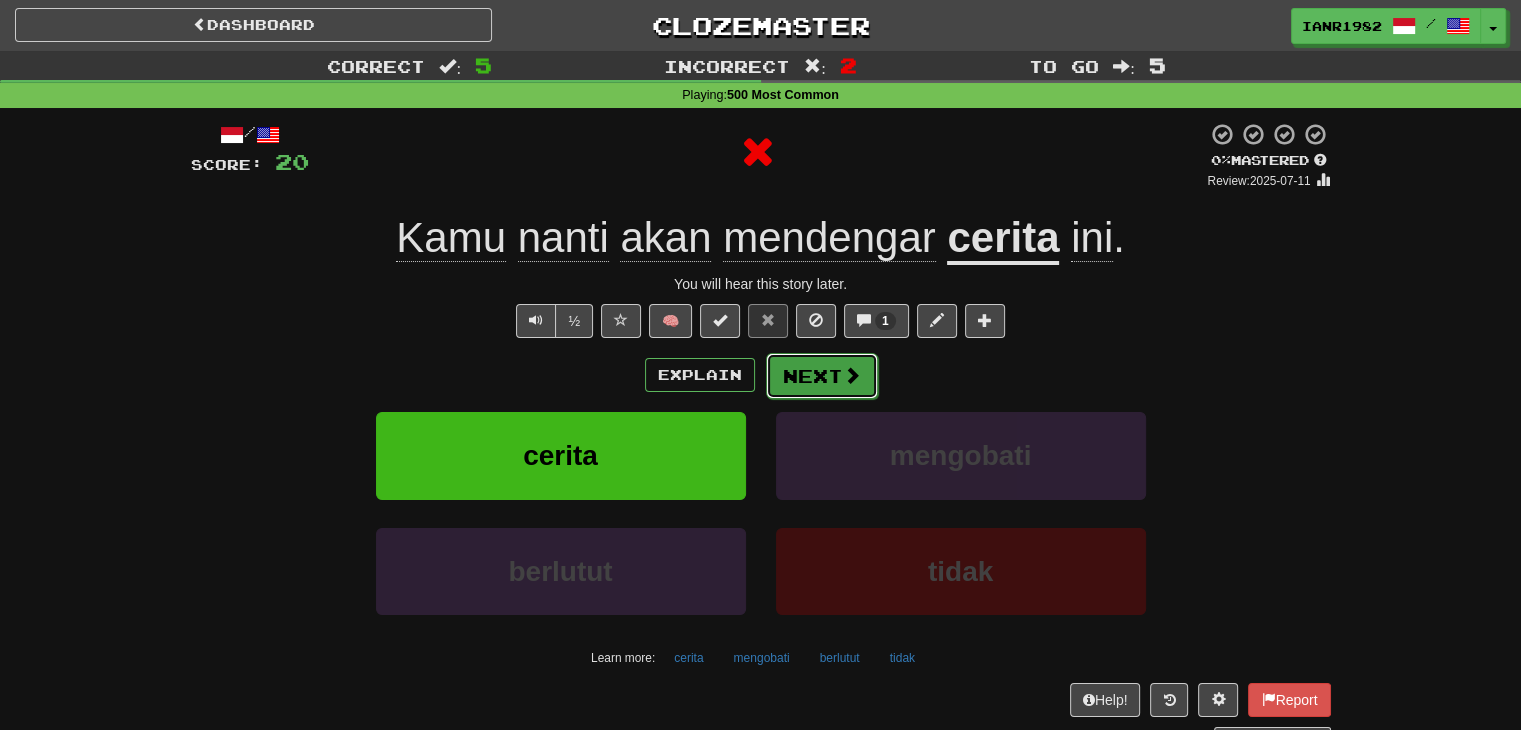 click at bounding box center (852, 375) 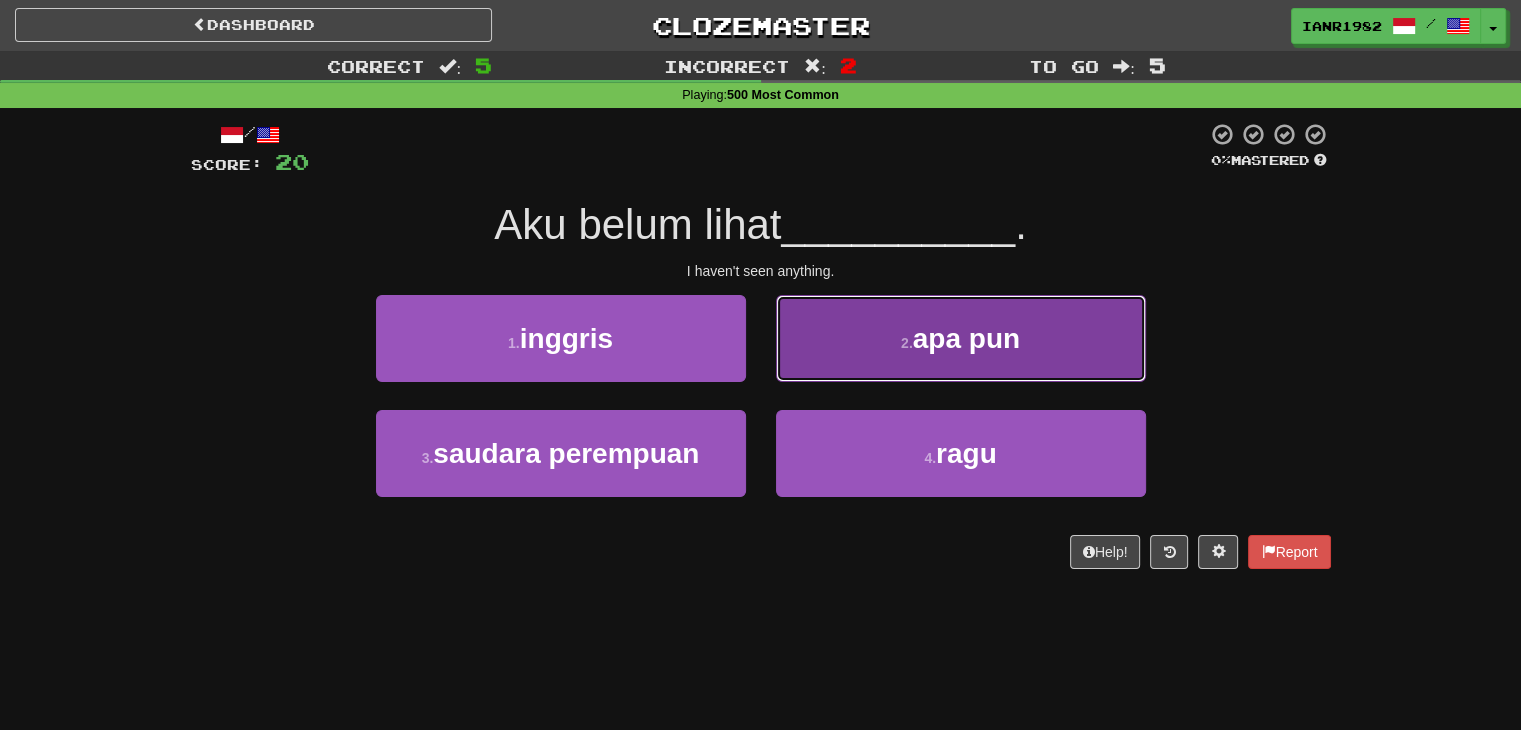 click on "2 .  apa pun" at bounding box center [961, 338] 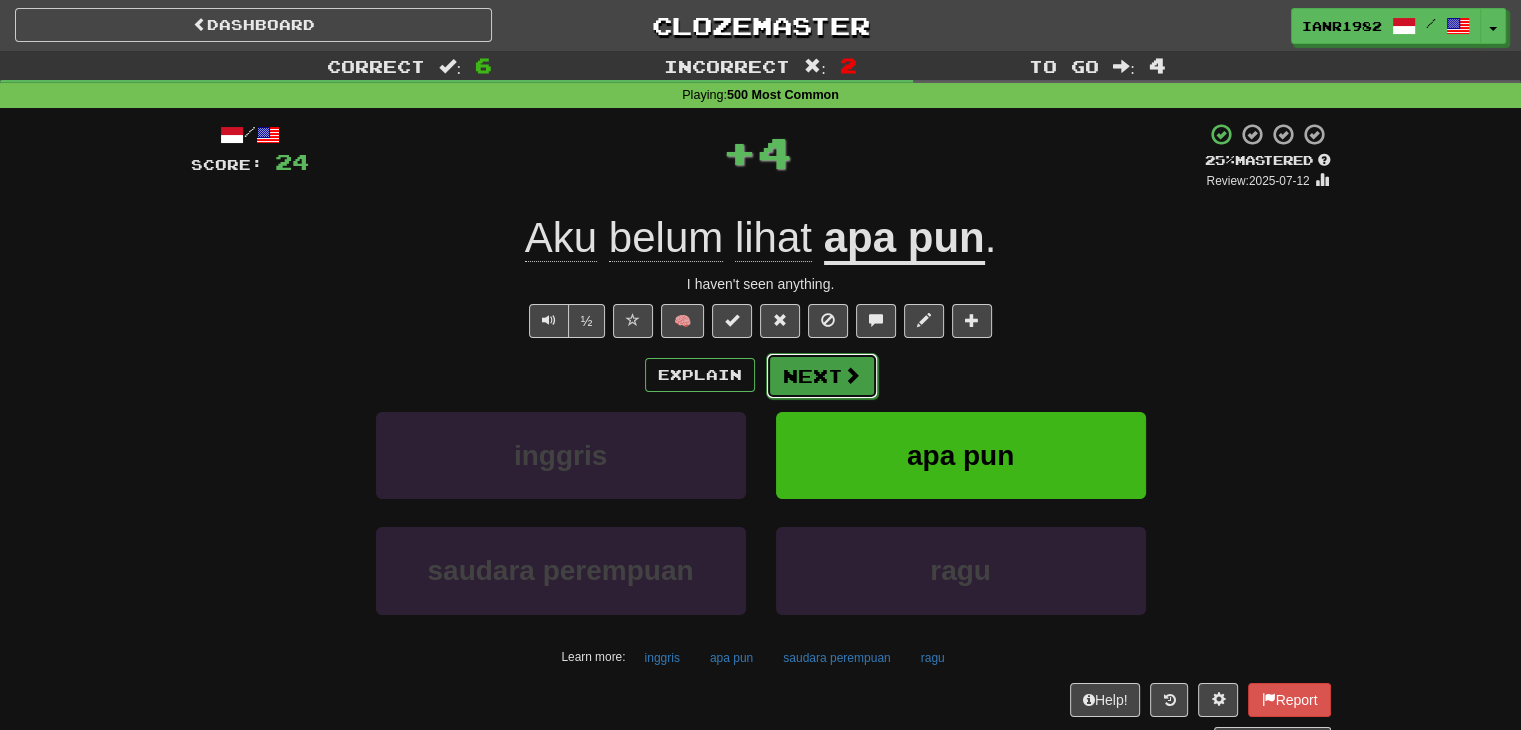 click at bounding box center (852, 375) 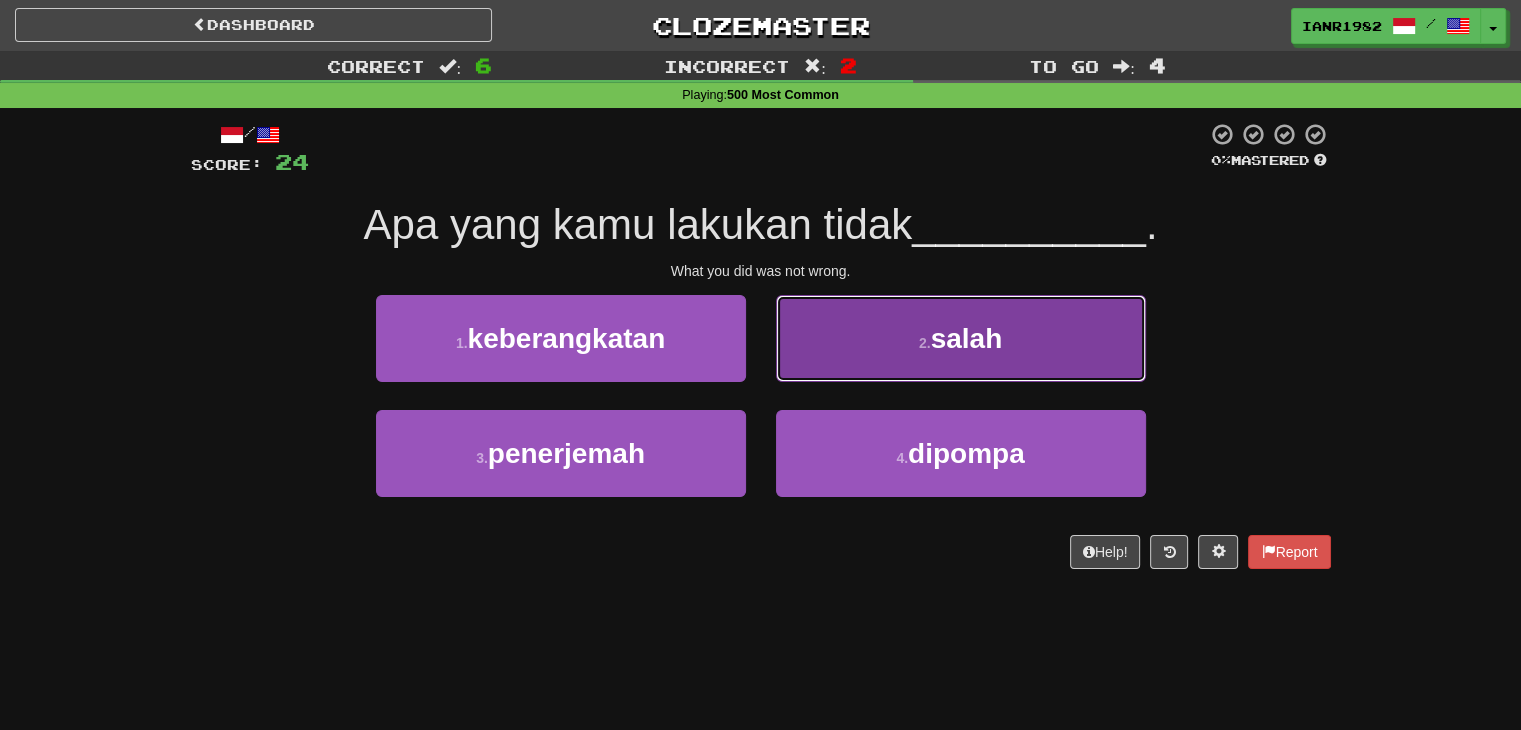 click on "salah" at bounding box center (967, 338) 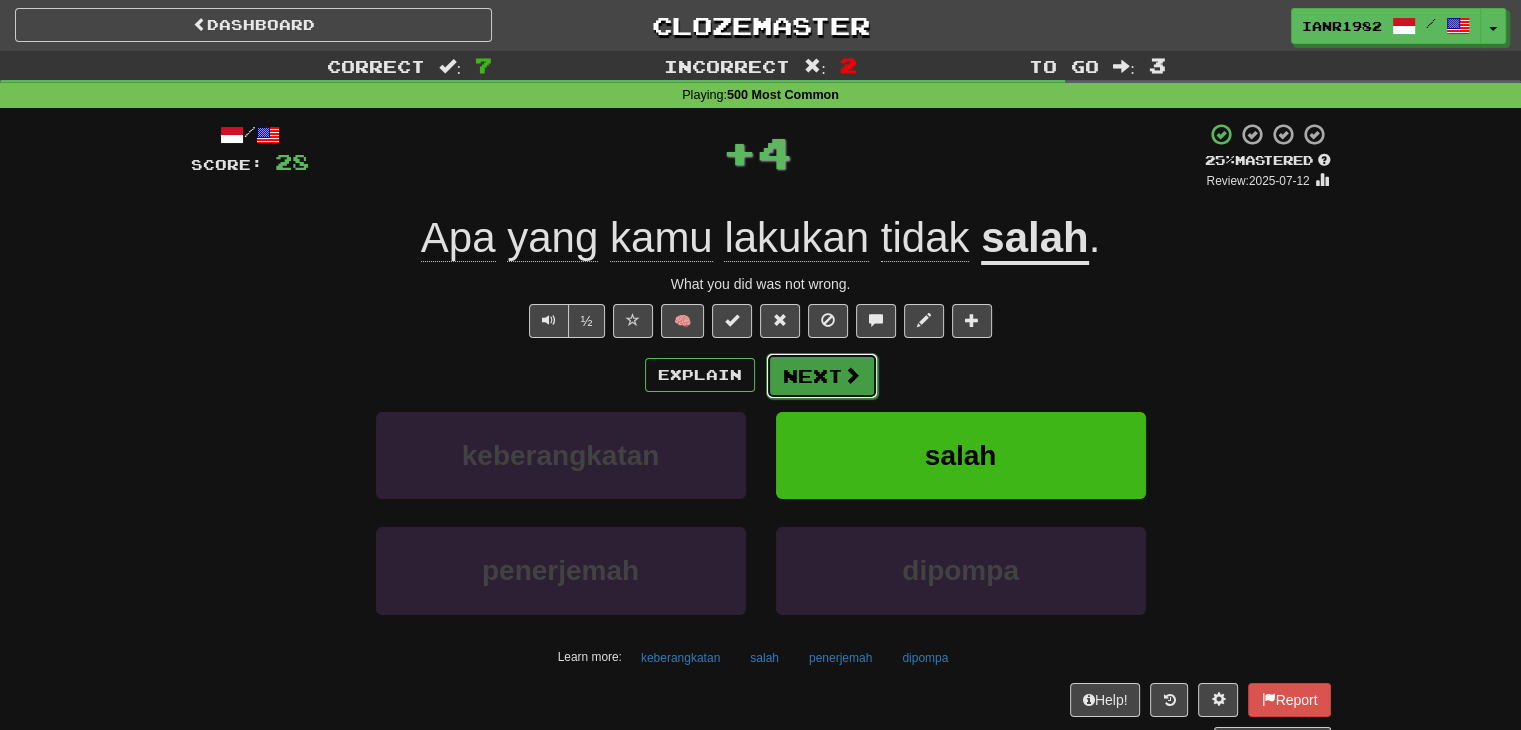 click on "Next" at bounding box center [822, 376] 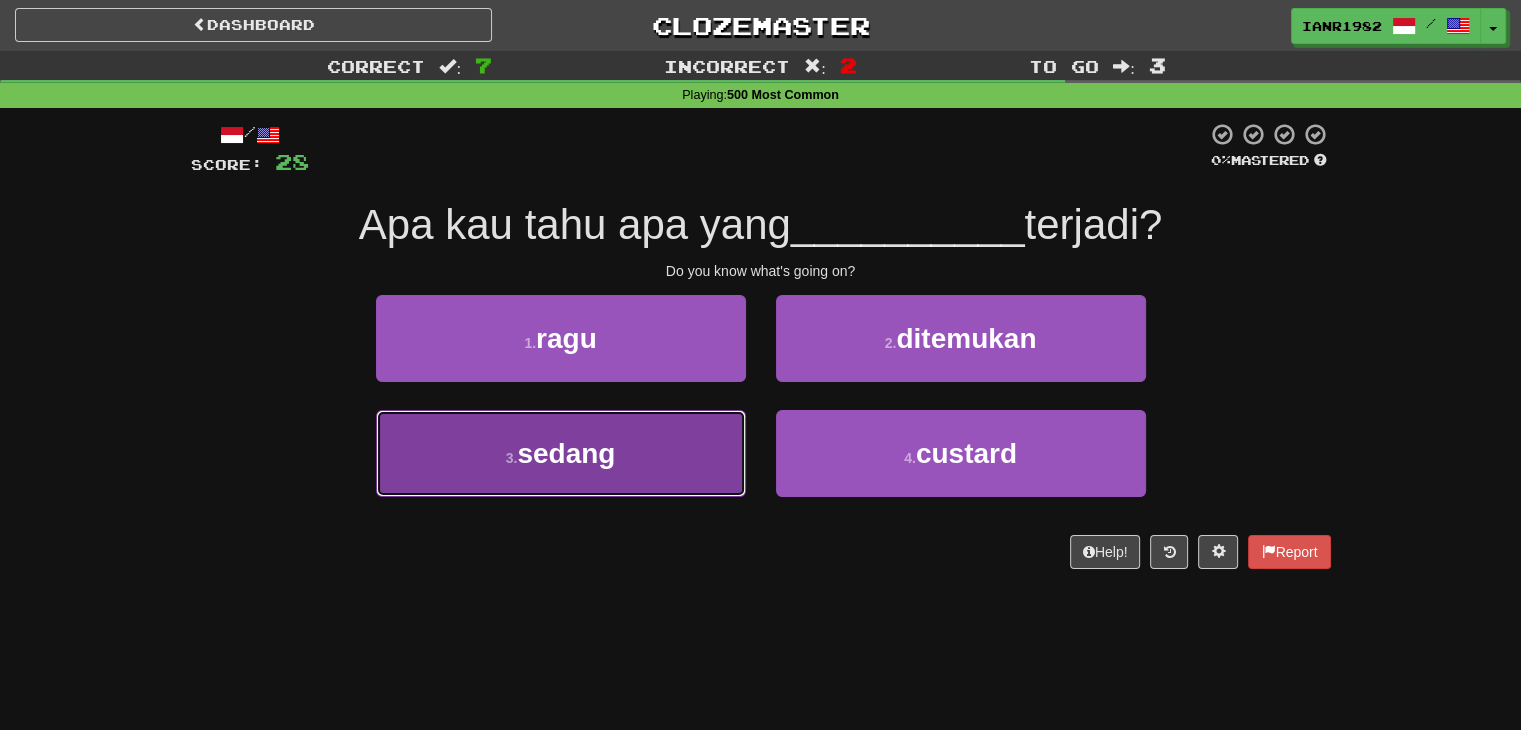 click on "3 .  sedang" at bounding box center [561, 453] 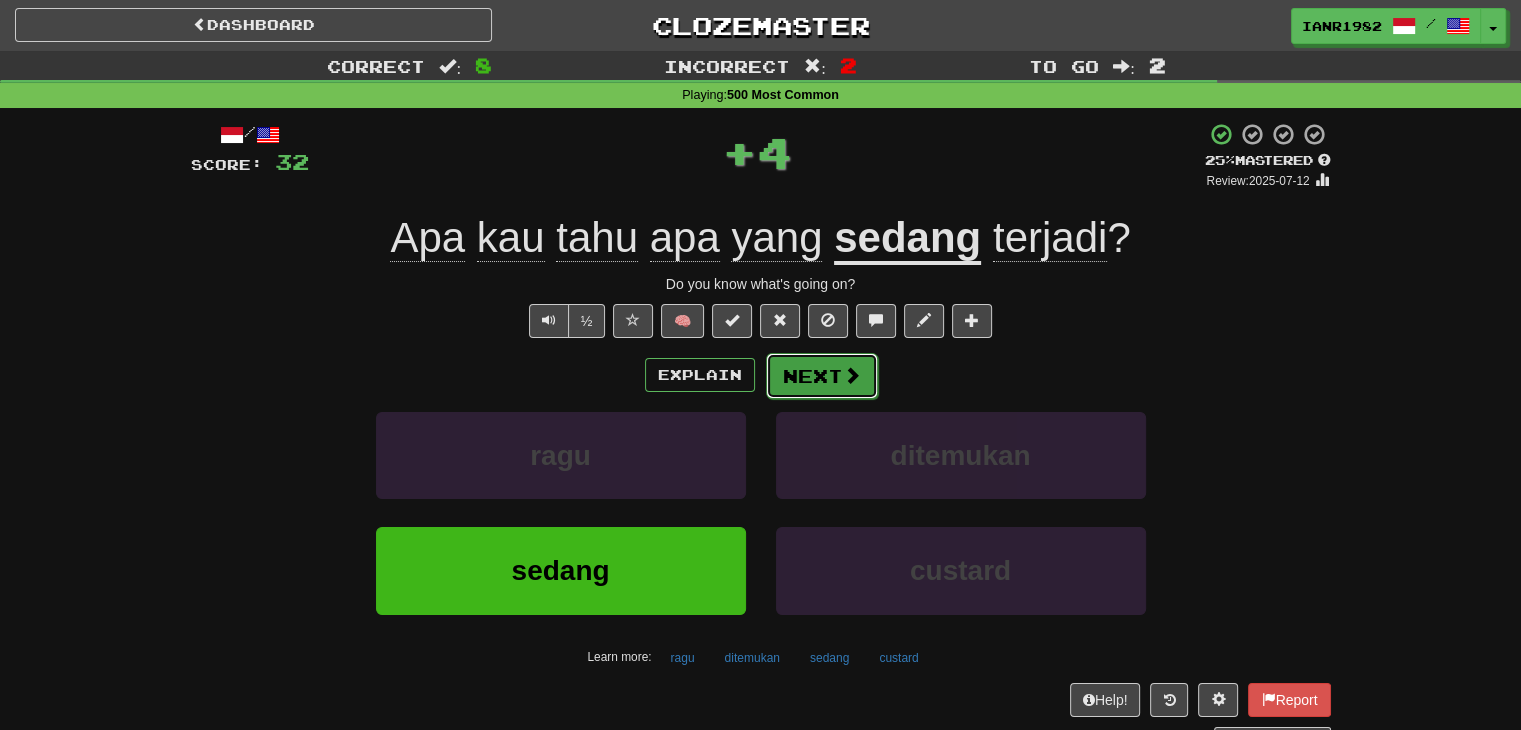 click at bounding box center (852, 375) 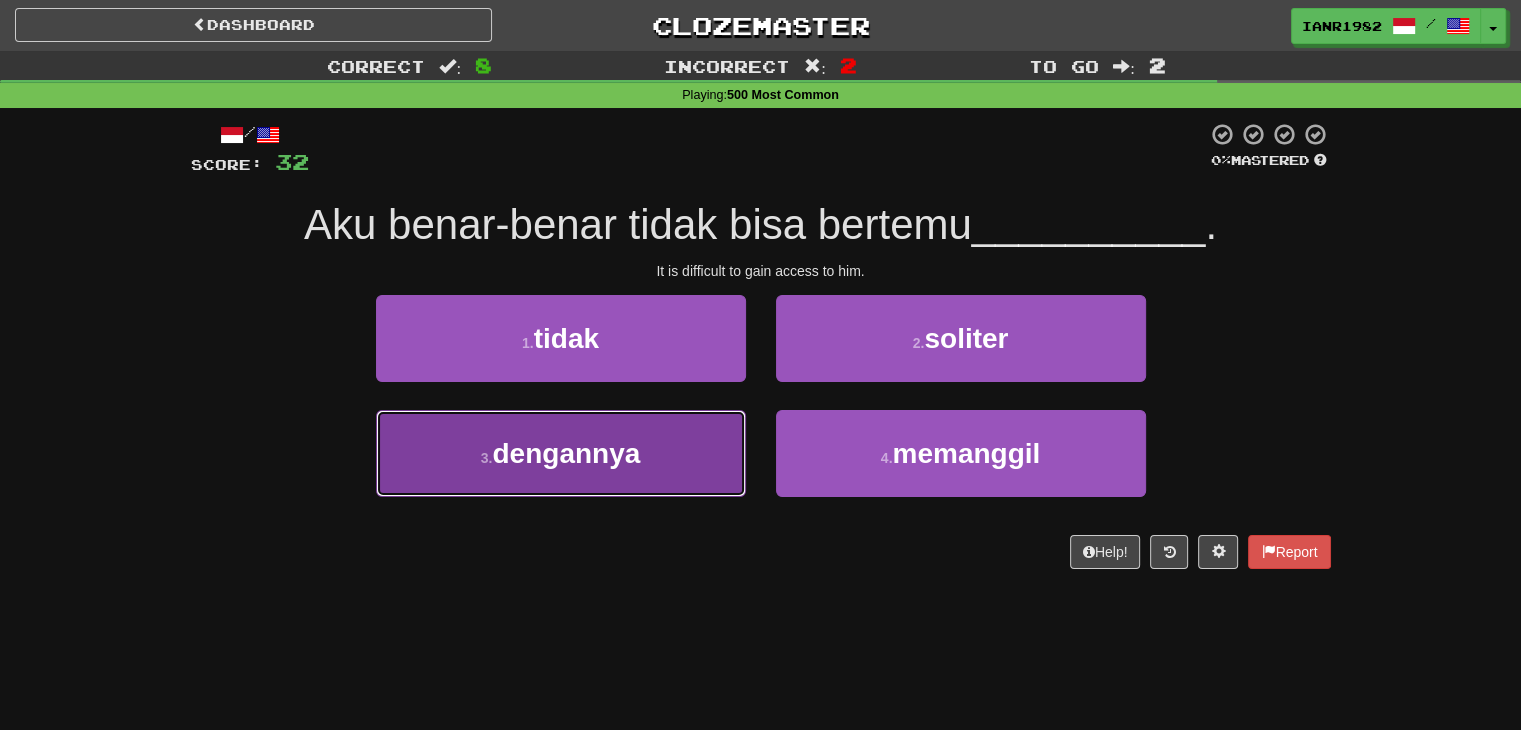 click on "3 .  dengannya" at bounding box center [561, 453] 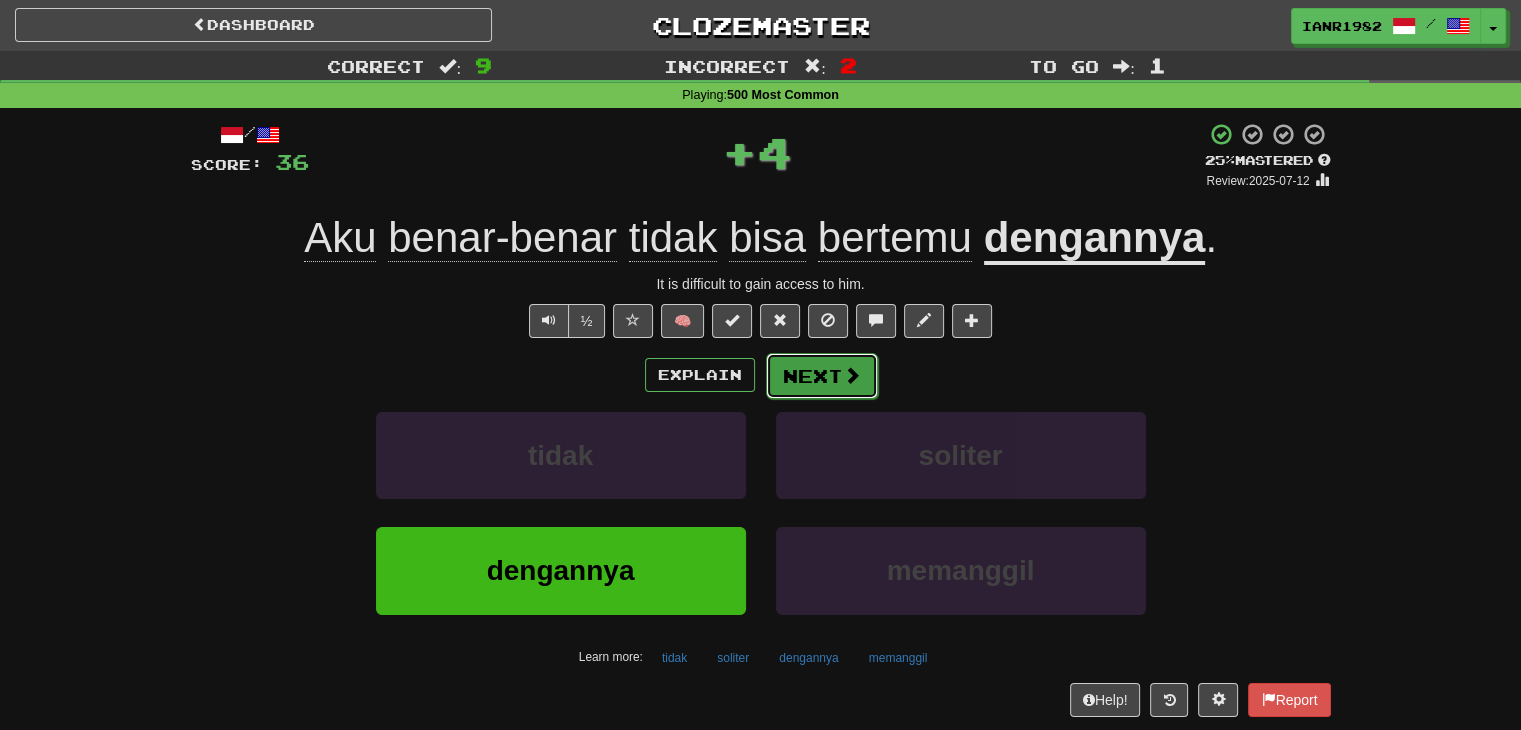 click on "Next" at bounding box center [822, 376] 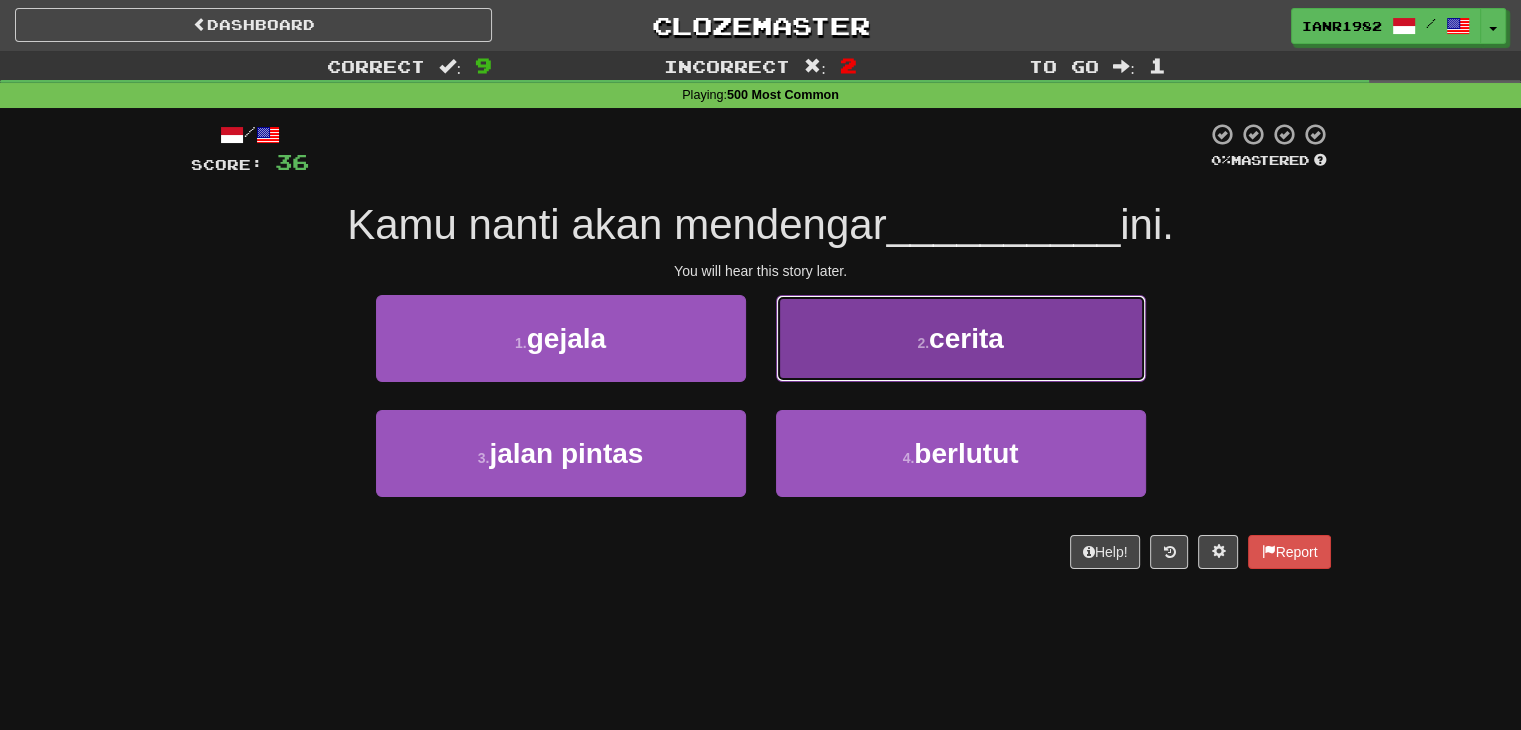 click on "cerita" at bounding box center (966, 338) 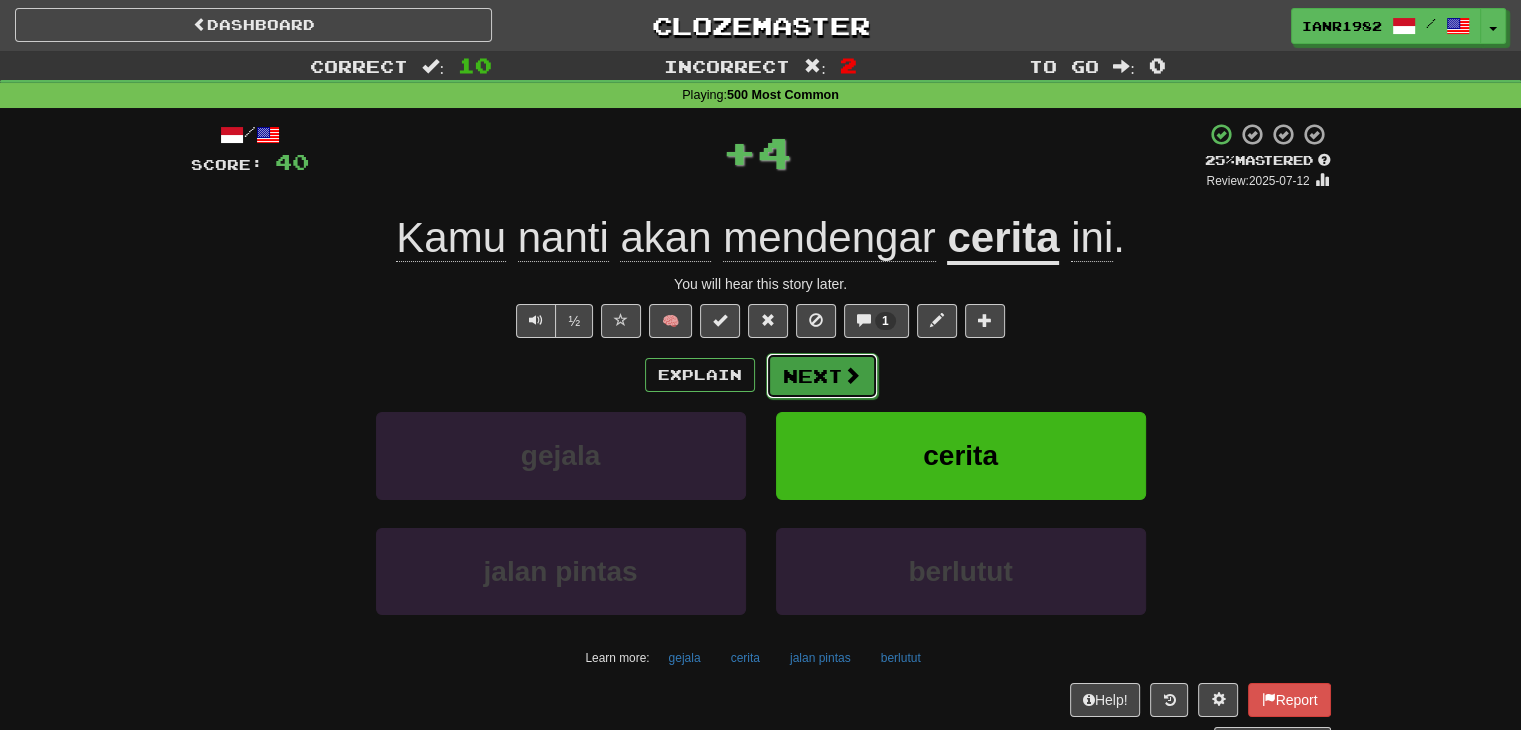 click on "Next" at bounding box center (822, 376) 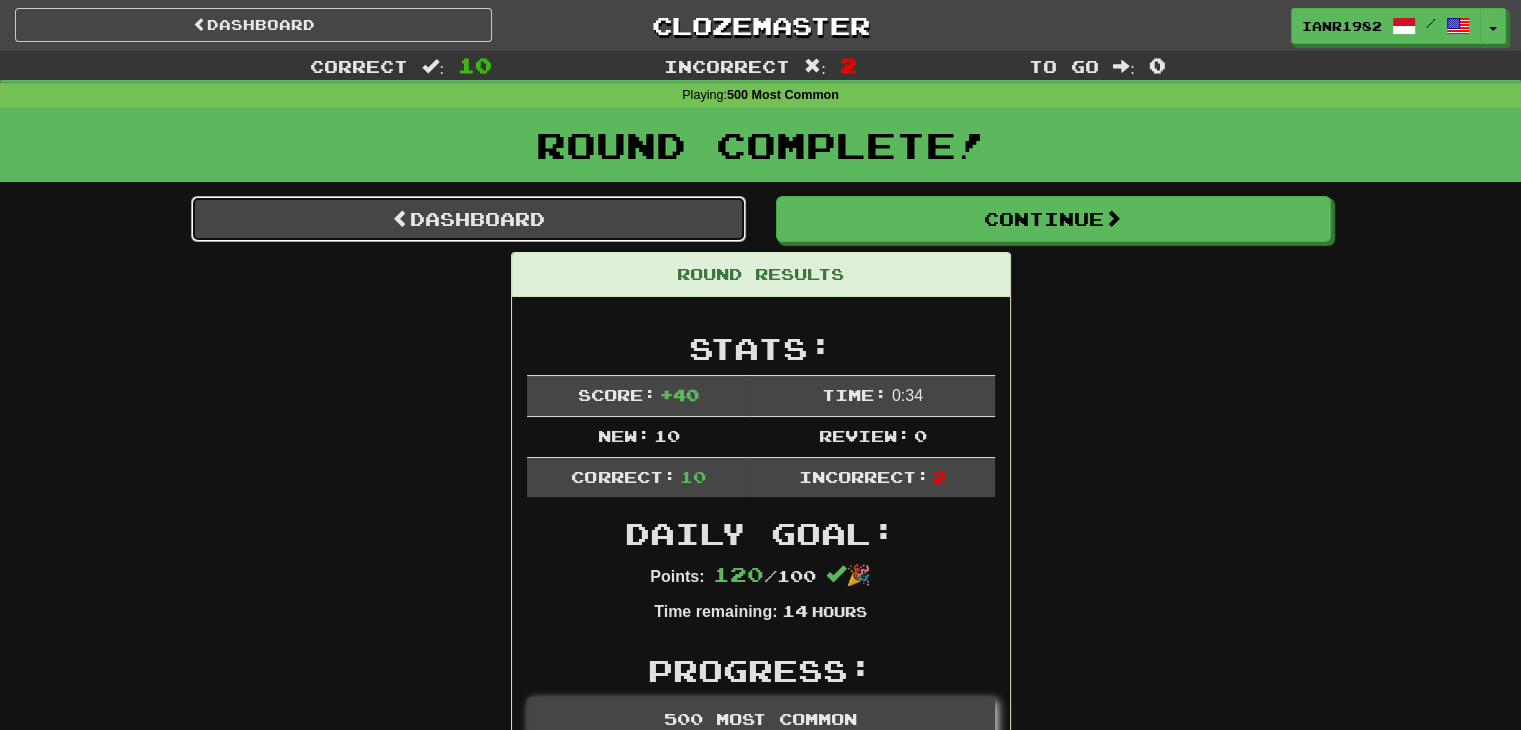click on "Dashboard" at bounding box center [468, 219] 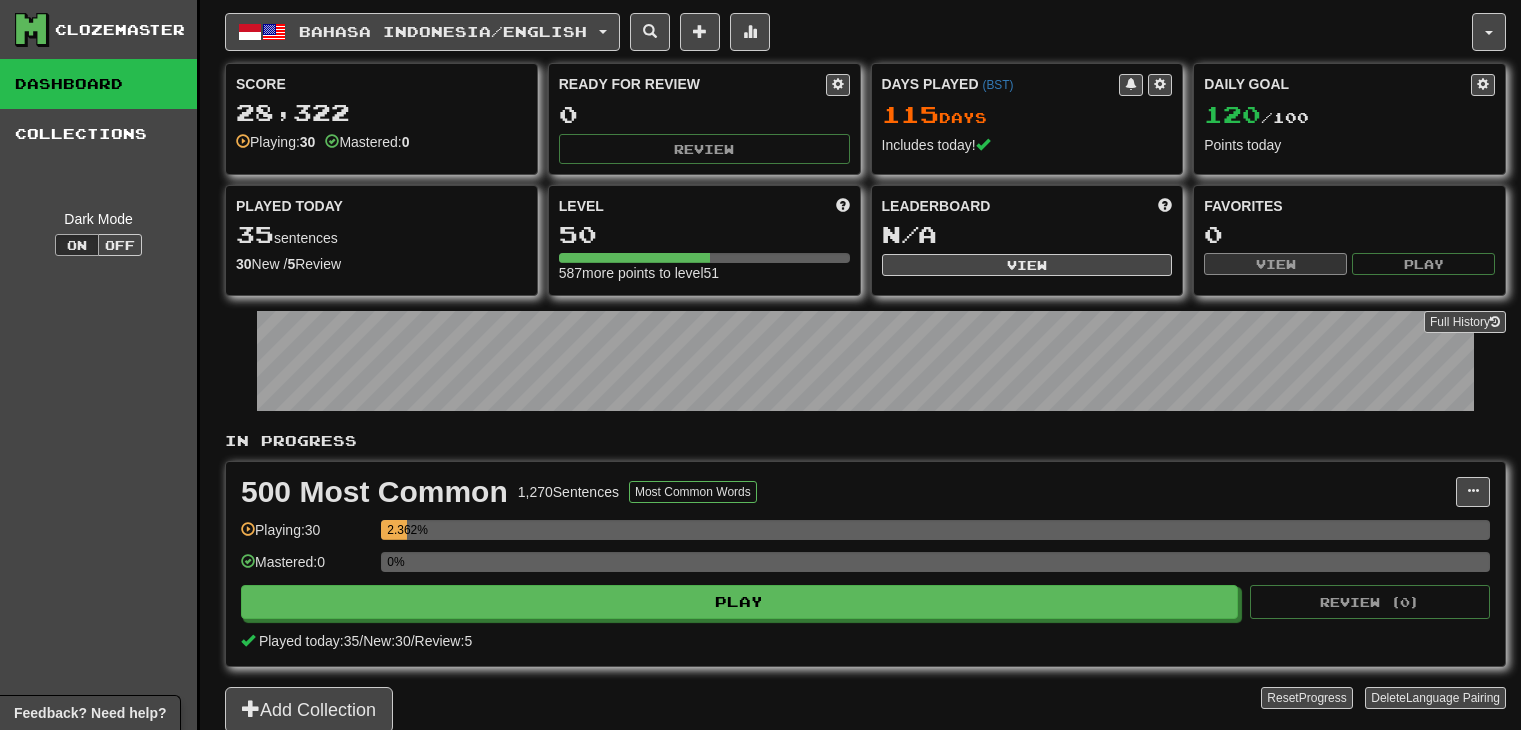 scroll, scrollTop: 0, scrollLeft: 0, axis: both 